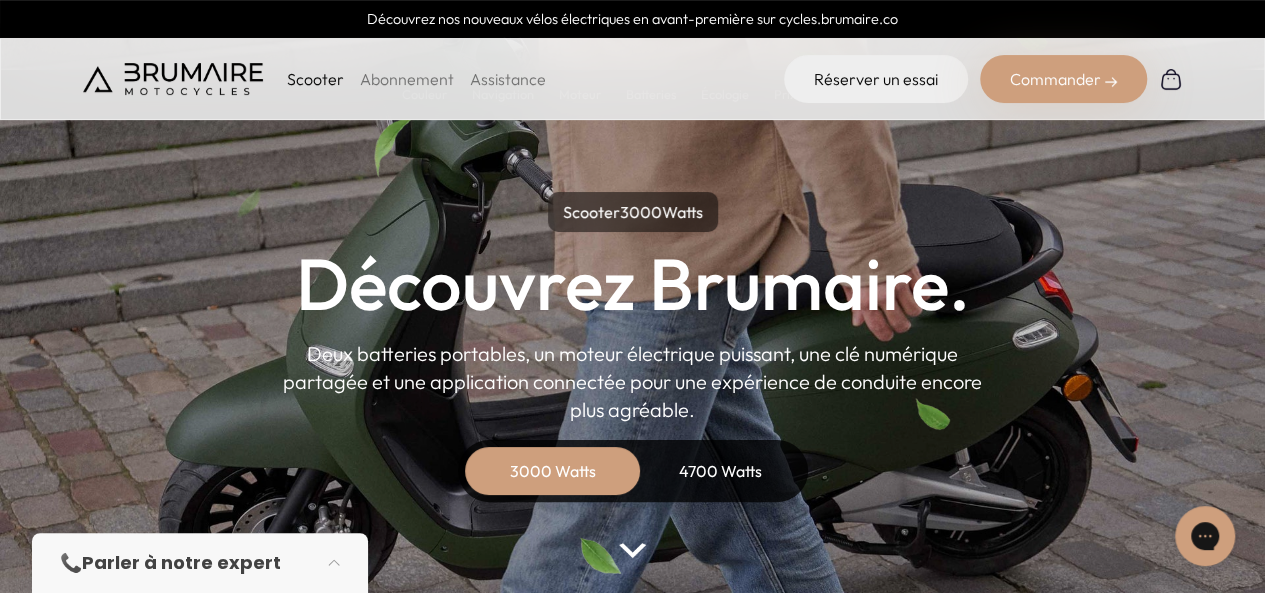 scroll, scrollTop: 0, scrollLeft: 0, axis: both 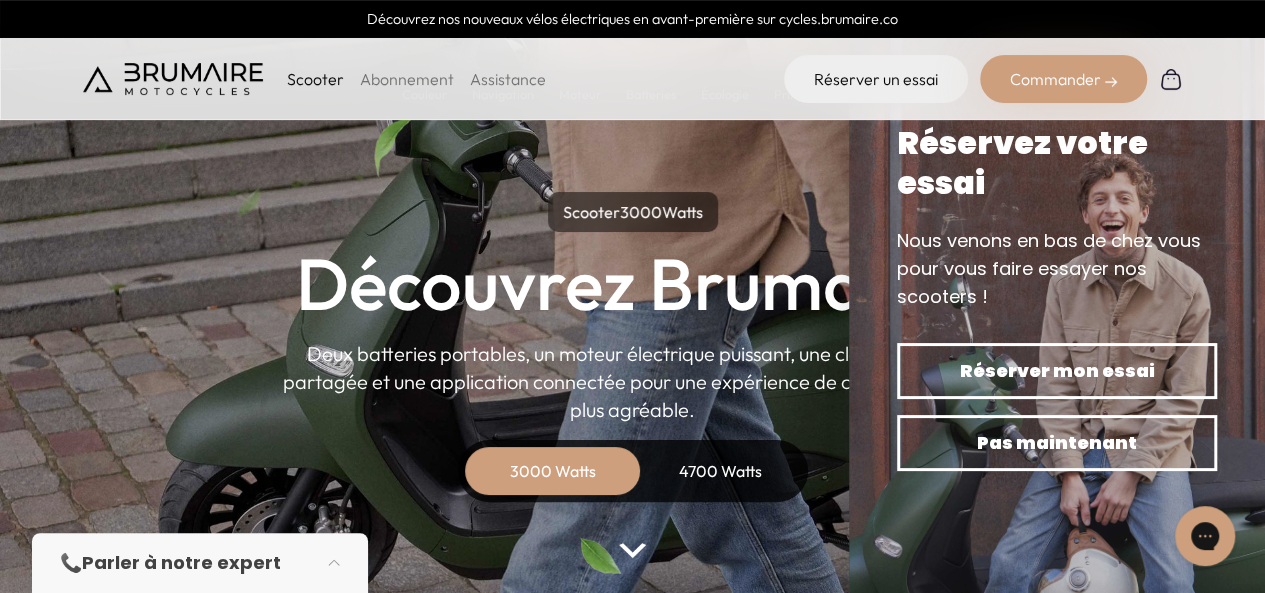 click on "Découvrez Brumaire." at bounding box center [633, 284] 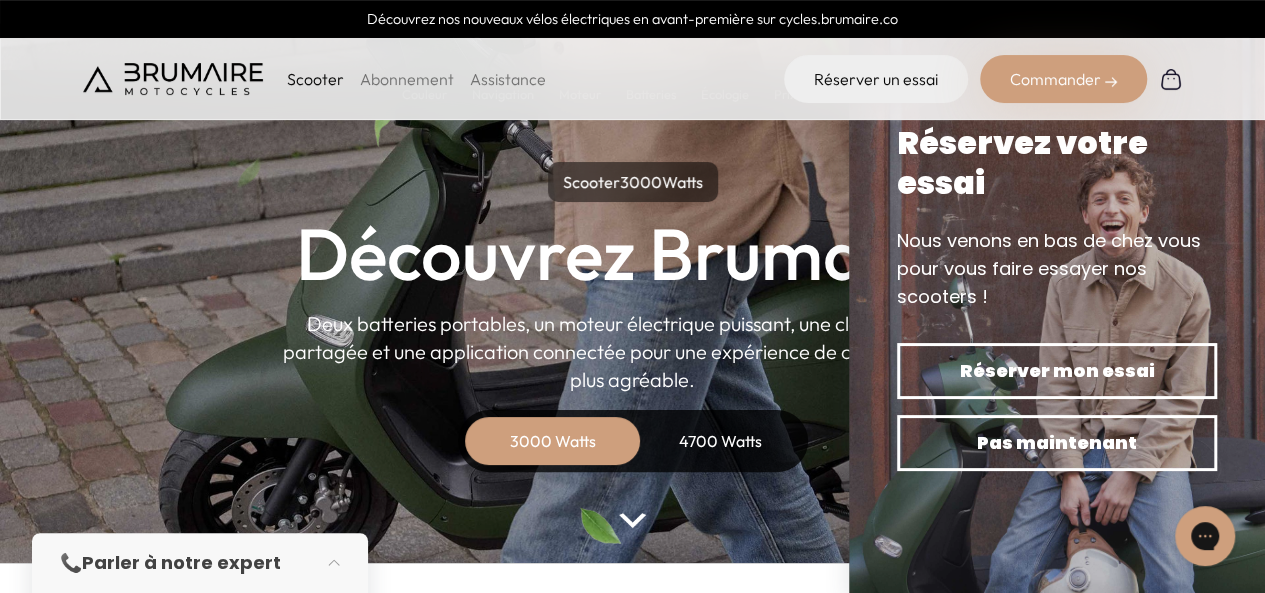 scroll, scrollTop: 0, scrollLeft: 0, axis: both 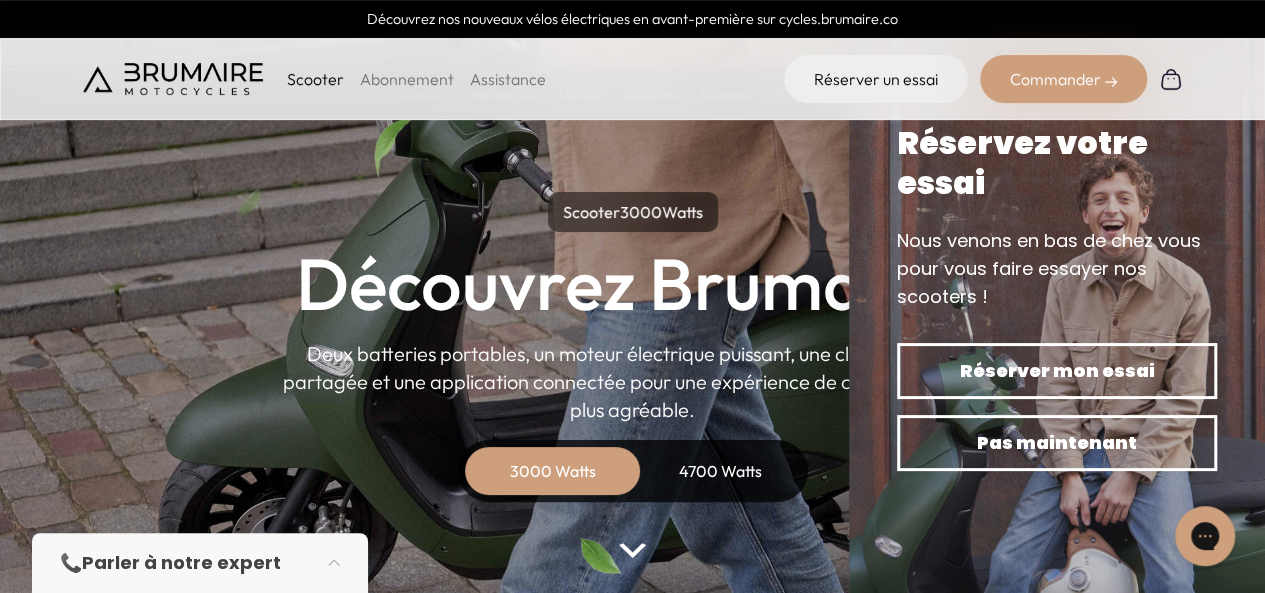 click on "Scooter  3000  Watts
Découvrez Brumaire.
Deux batteries portables, un moteur électrique puissant, une clé numérique partagée et une application connectée
pour une expérience de conduite encore plus agréable.
3000 Watts
4700 Watts" at bounding box center [633, 347] 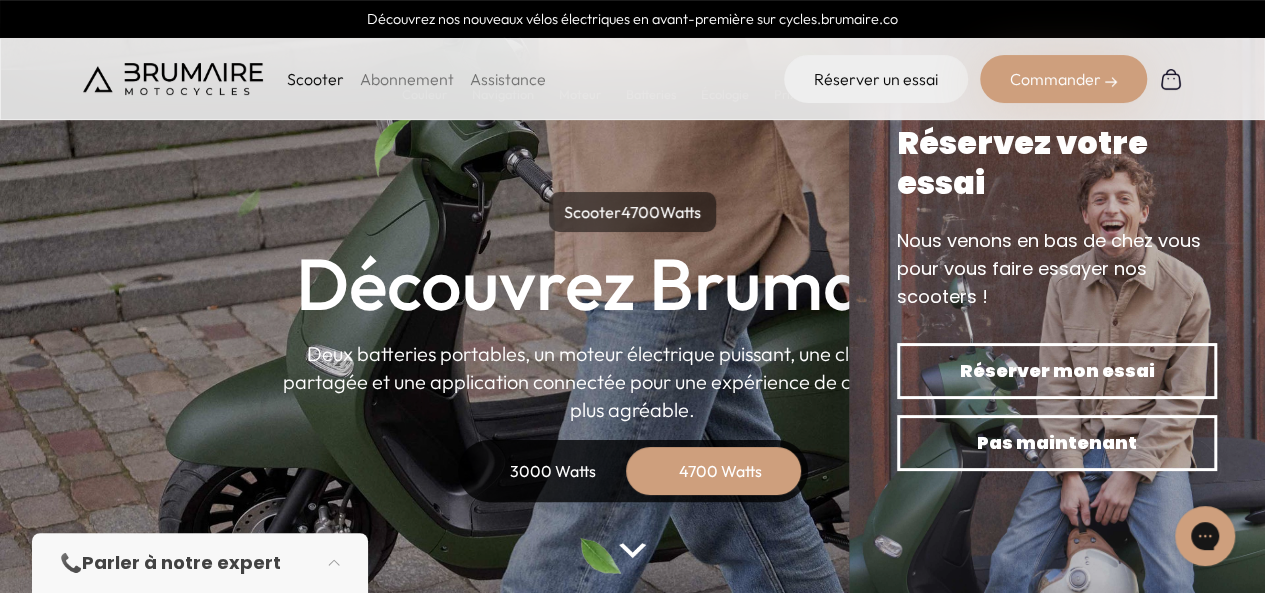 click on "3000 Watts" at bounding box center [553, 471] 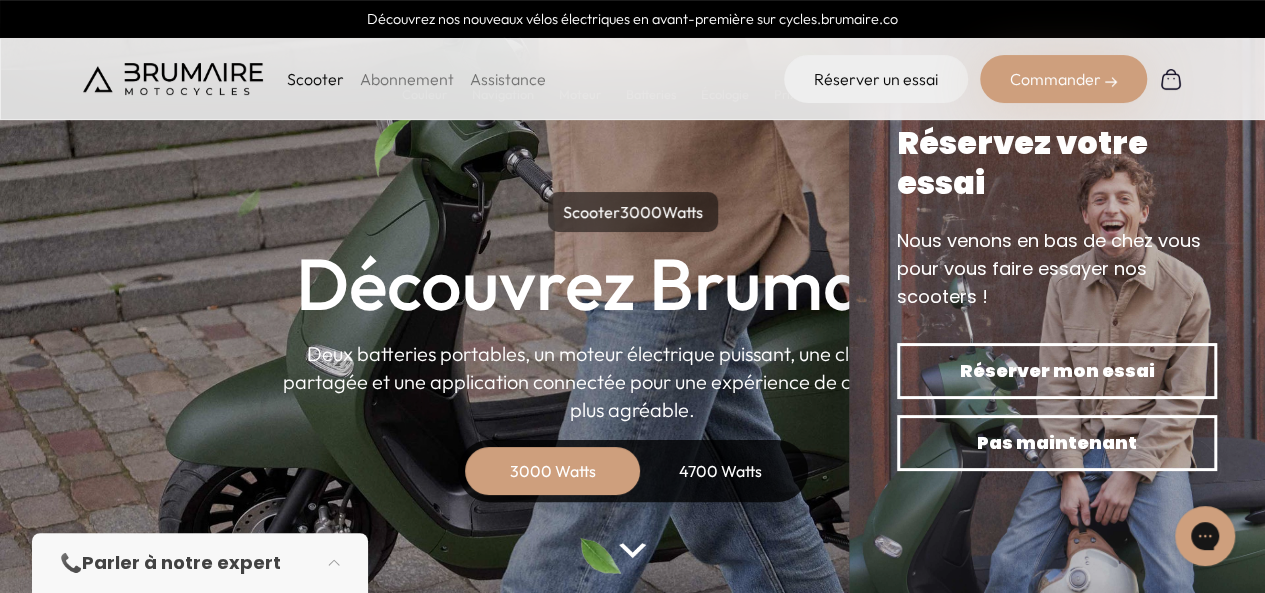 click at bounding box center [632, 550] 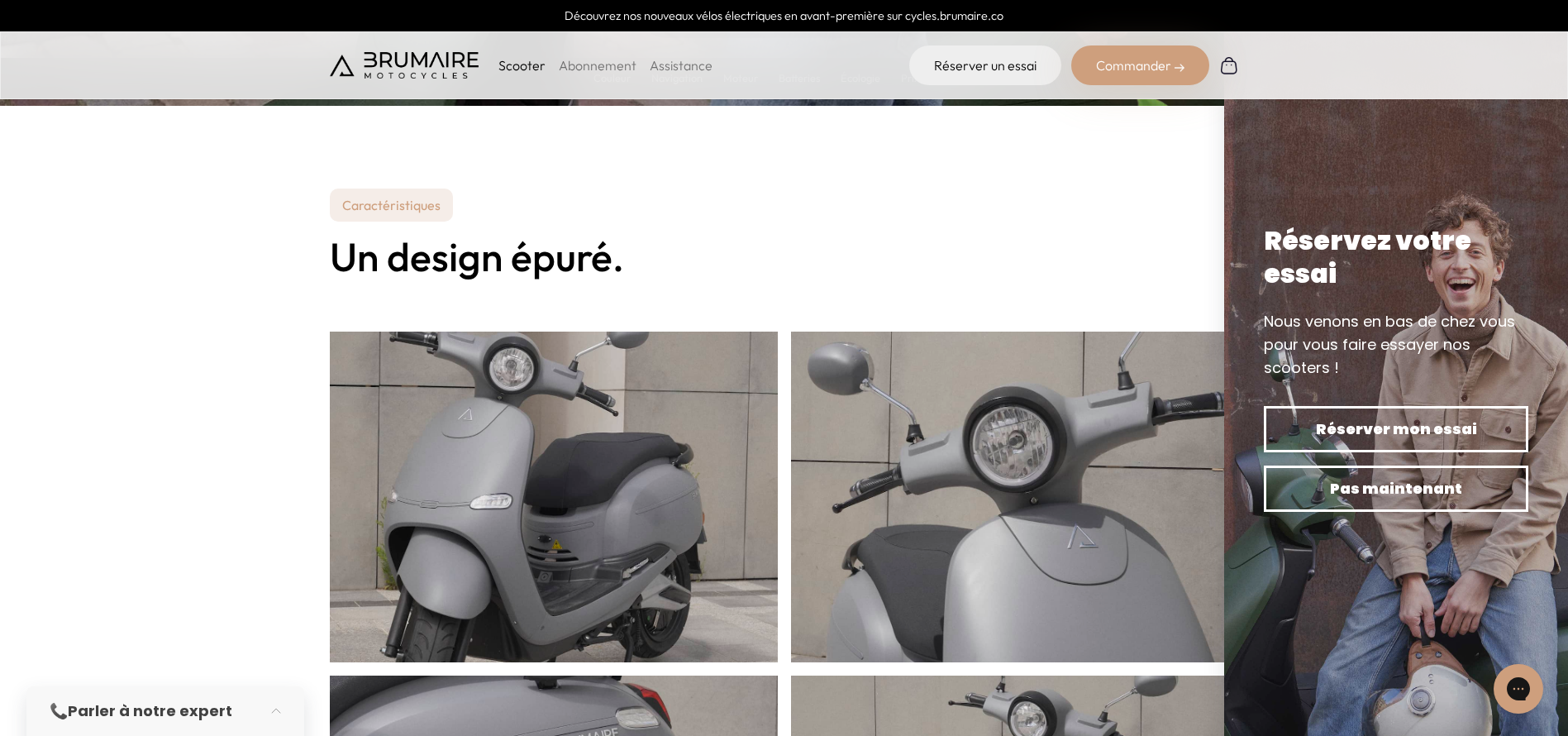 scroll, scrollTop: 408, scrollLeft: 0, axis: vertical 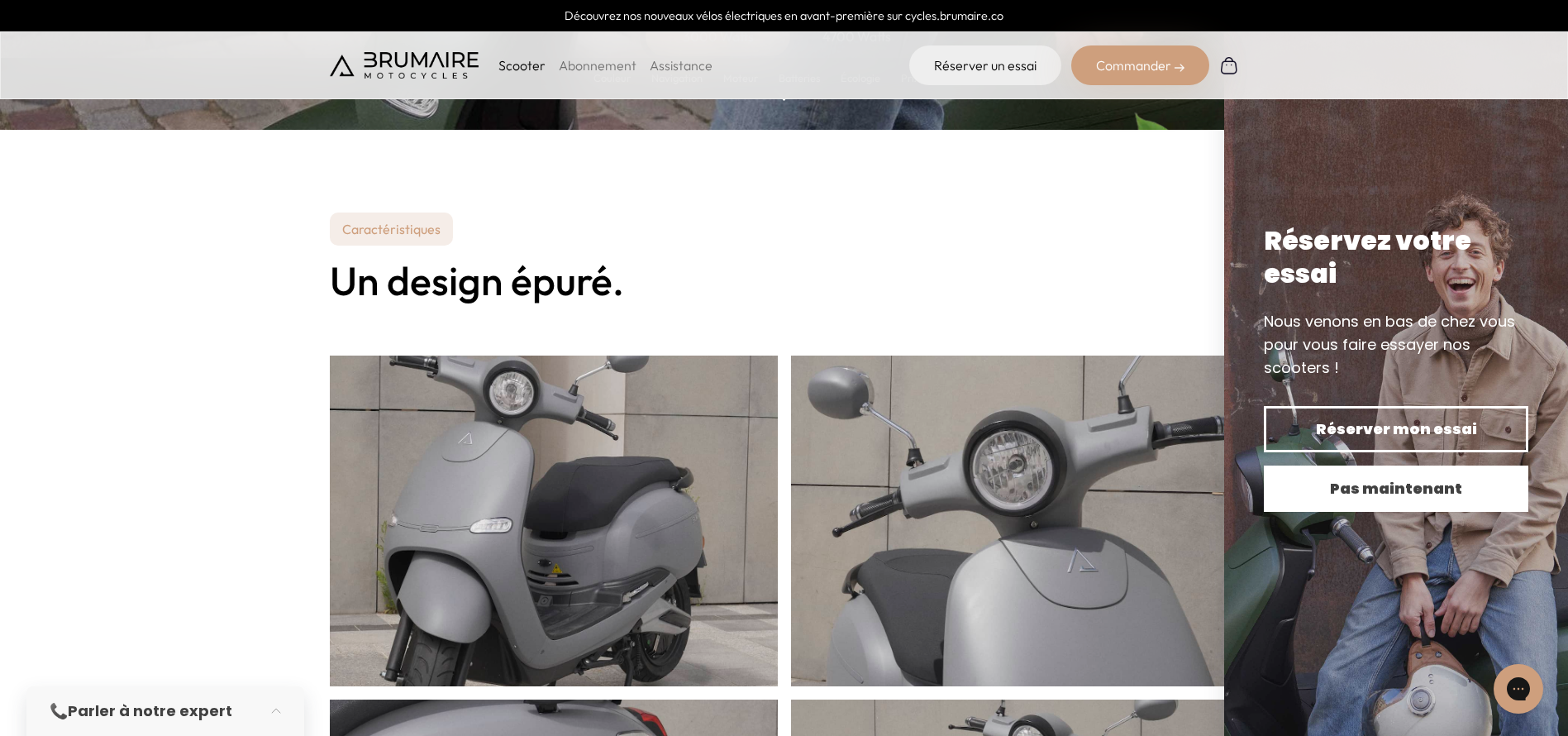 click on "Pas maintenant" at bounding box center [1396, 489] 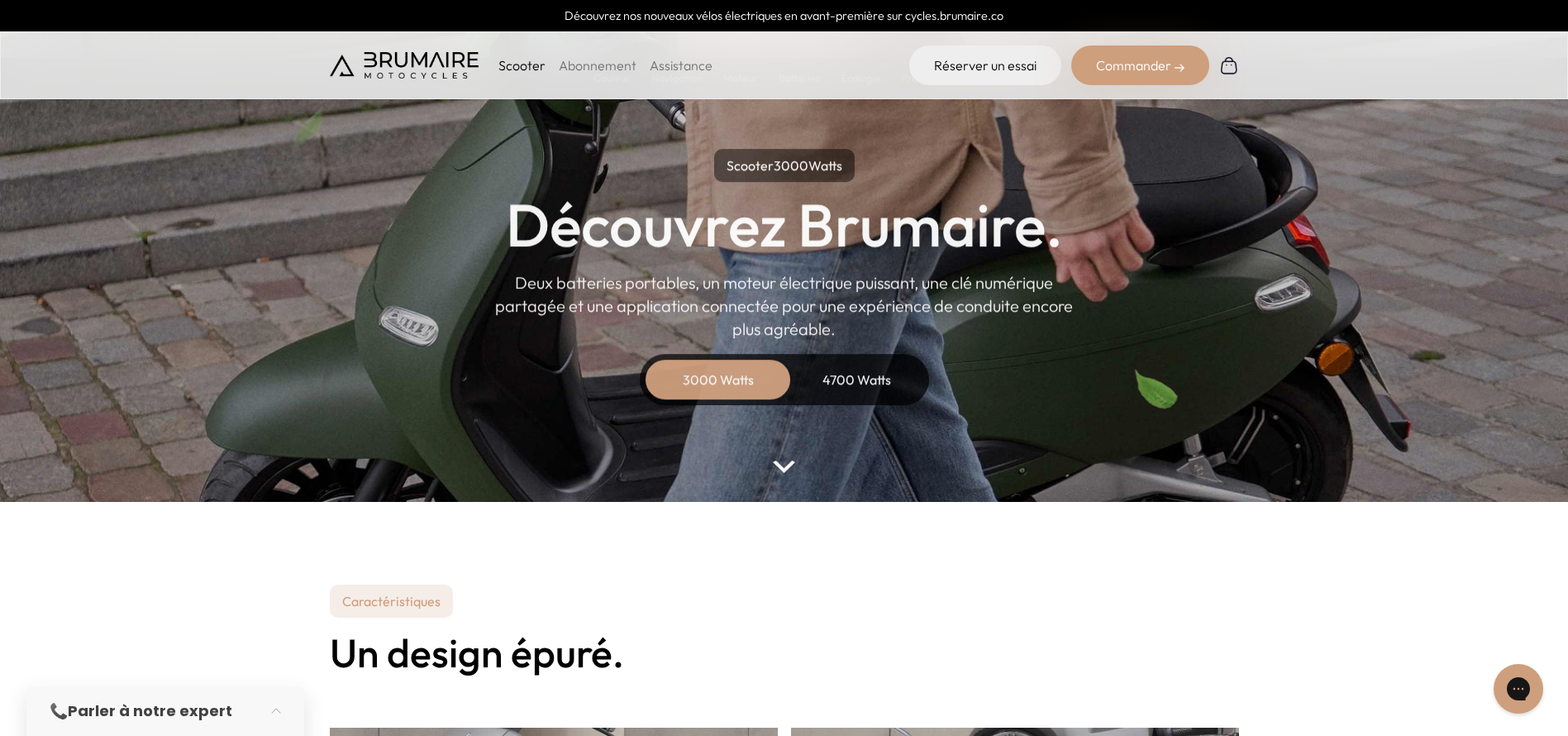 scroll, scrollTop: 0, scrollLeft: 0, axis: both 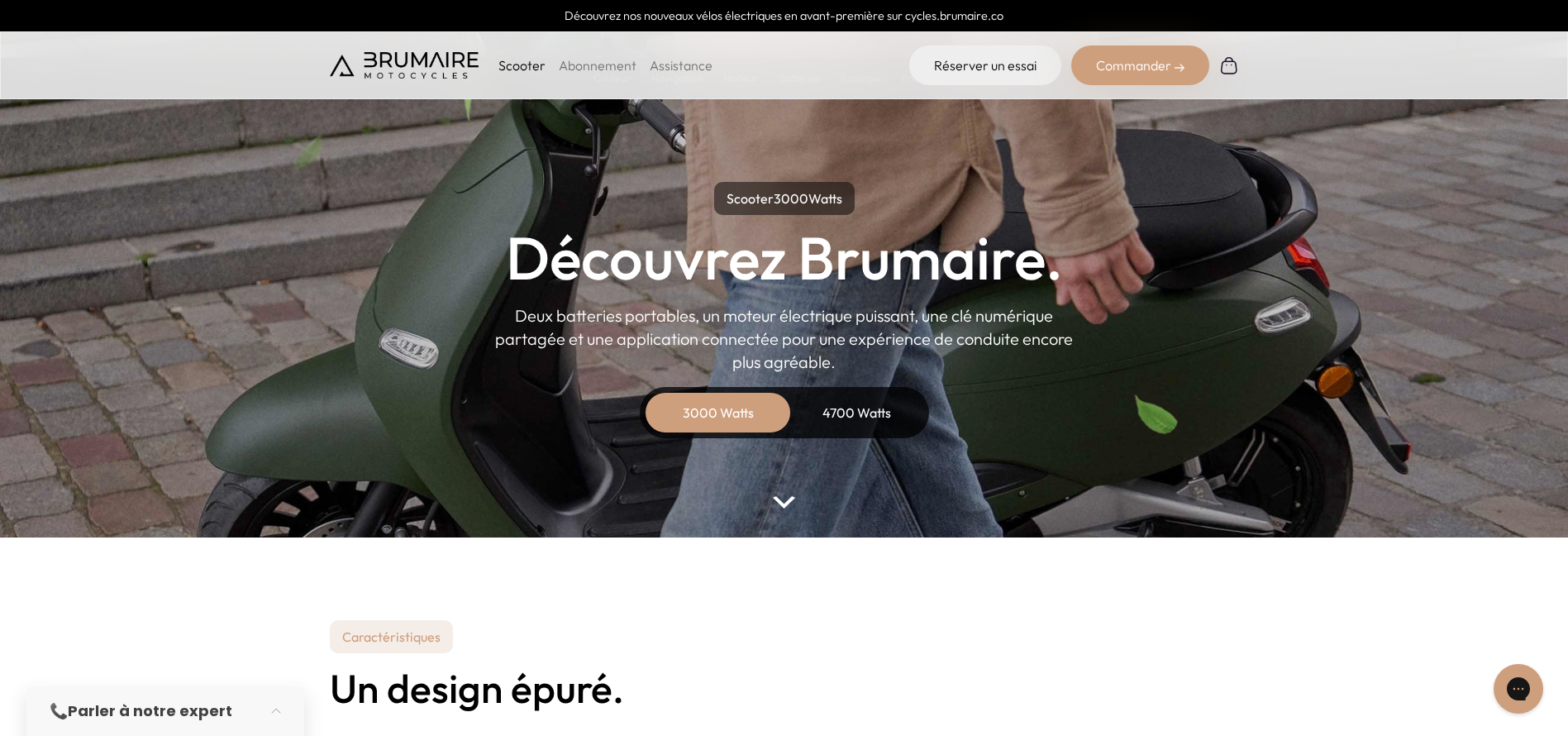 click on "4700 Watts" at bounding box center (857, 413) 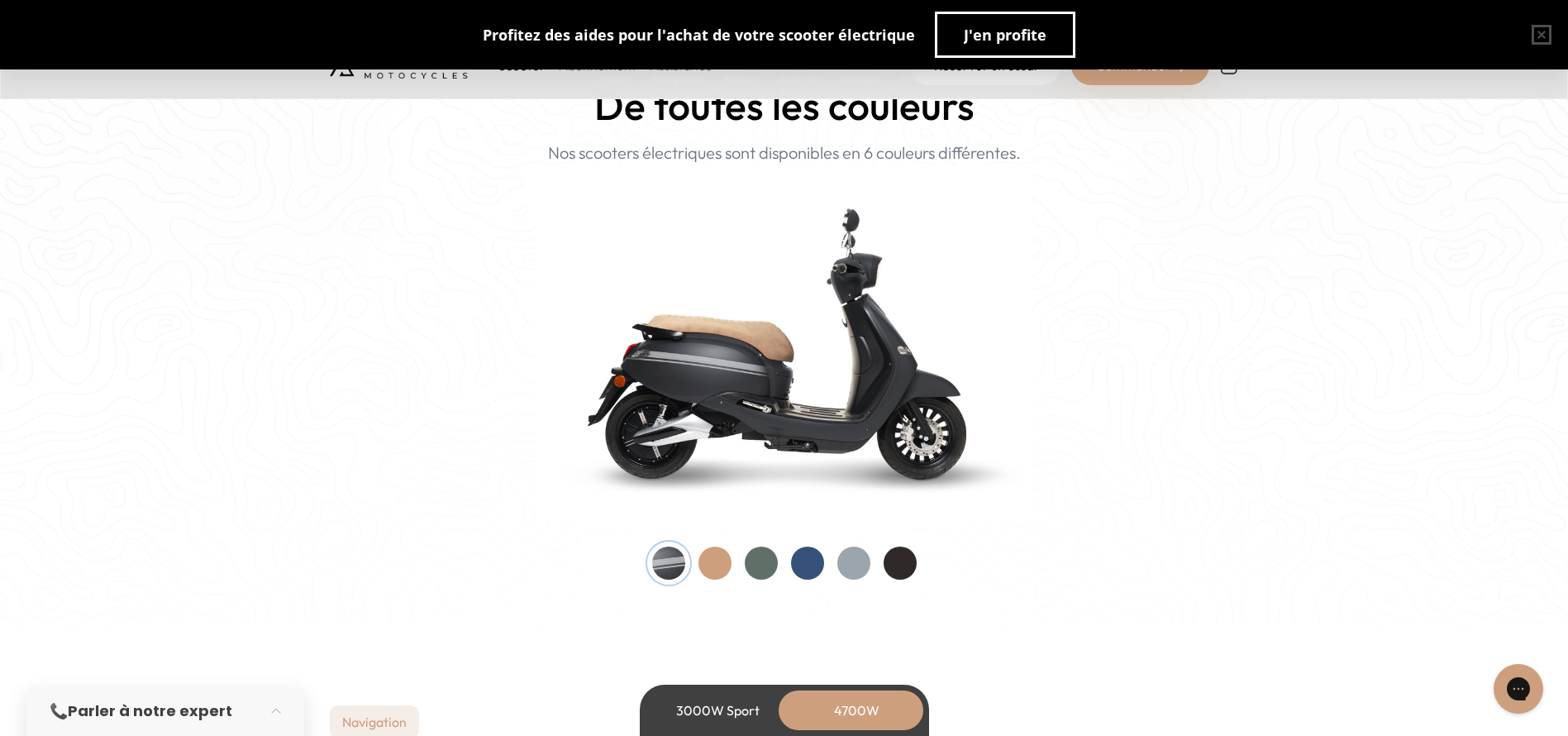 scroll, scrollTop: 1613, scrollLeft: 0, axis: vertical 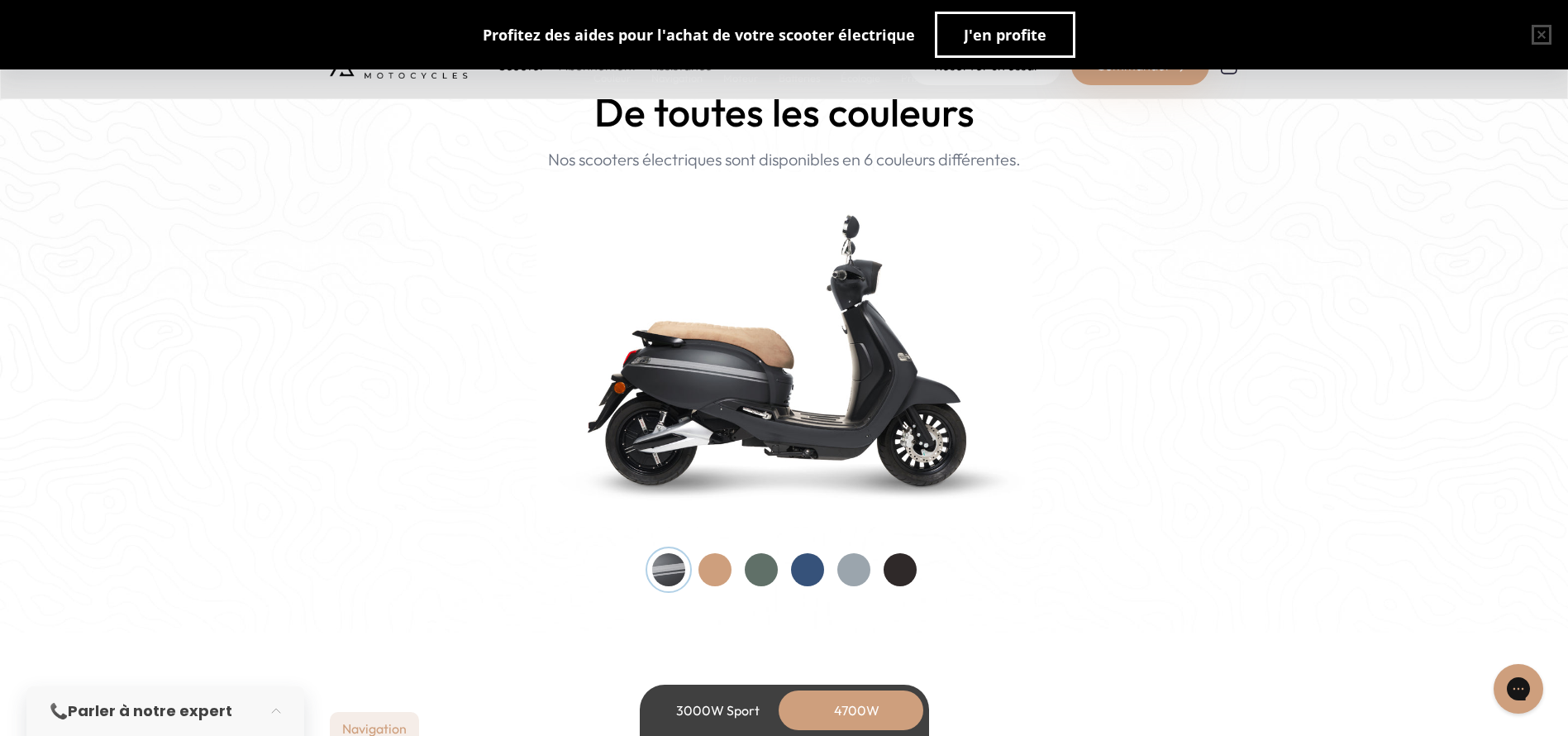 click at bounding box center [715, 570] 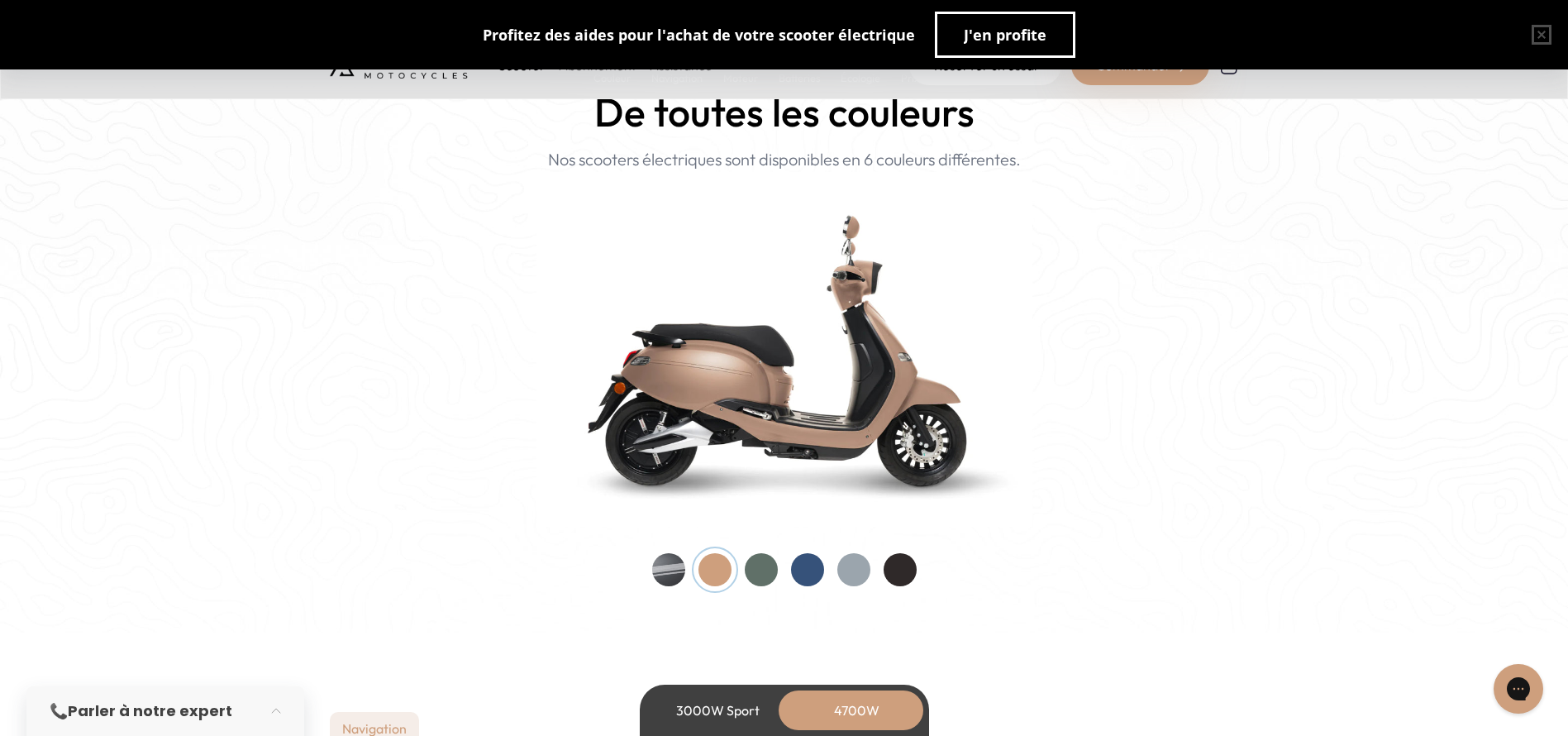 click at bounding box center [761, 570] 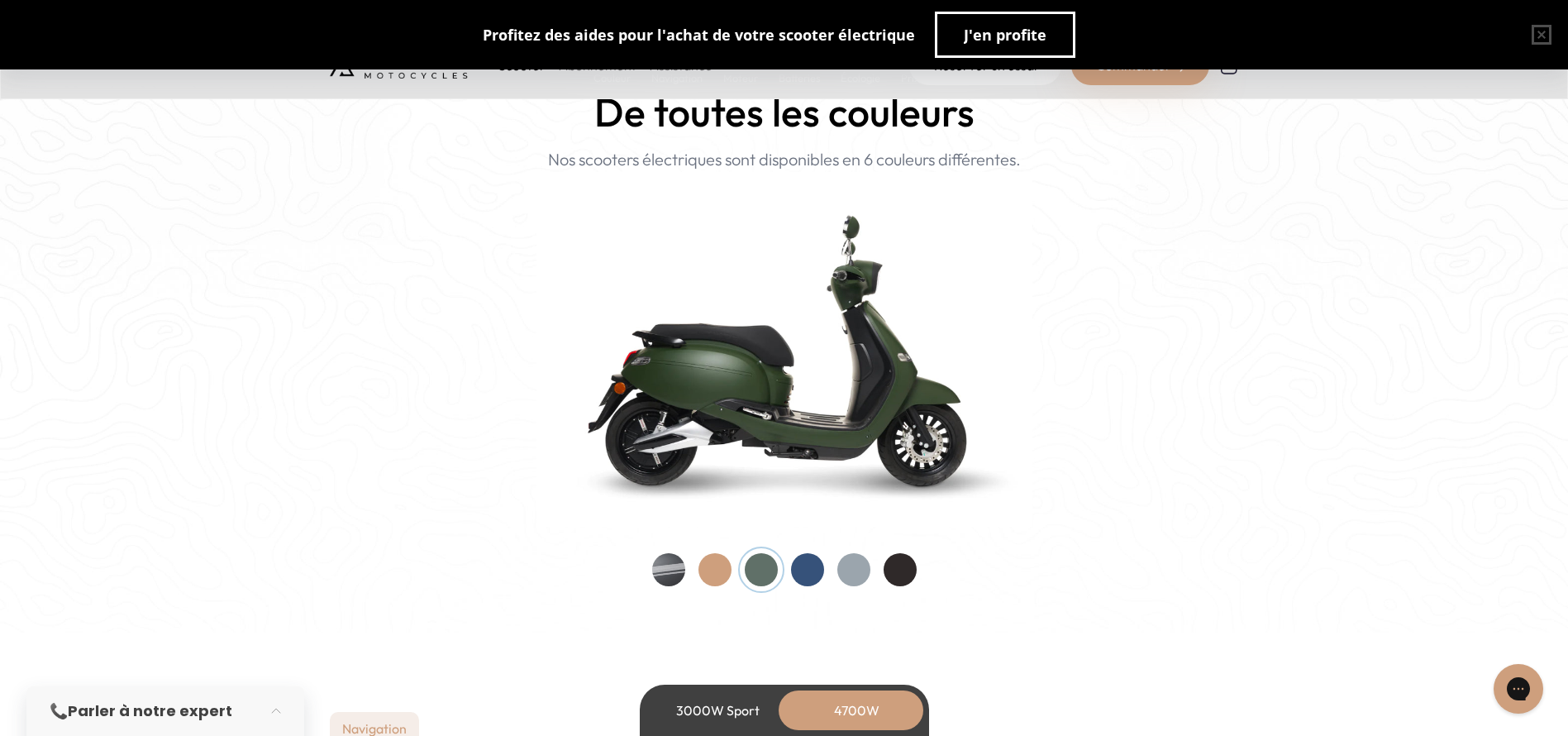 click at bounding box center (808, 570) 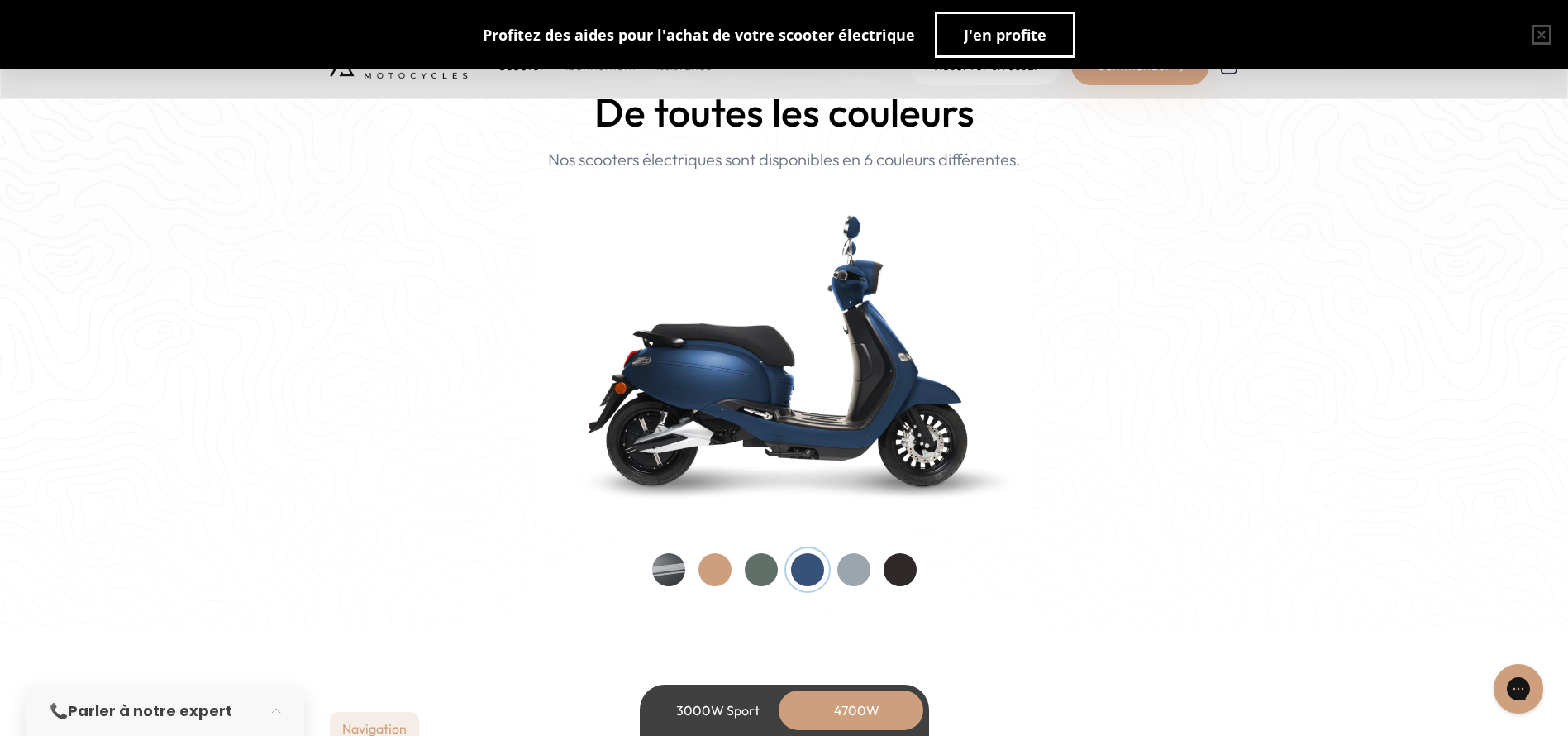 click at bounding box center (854, 570) 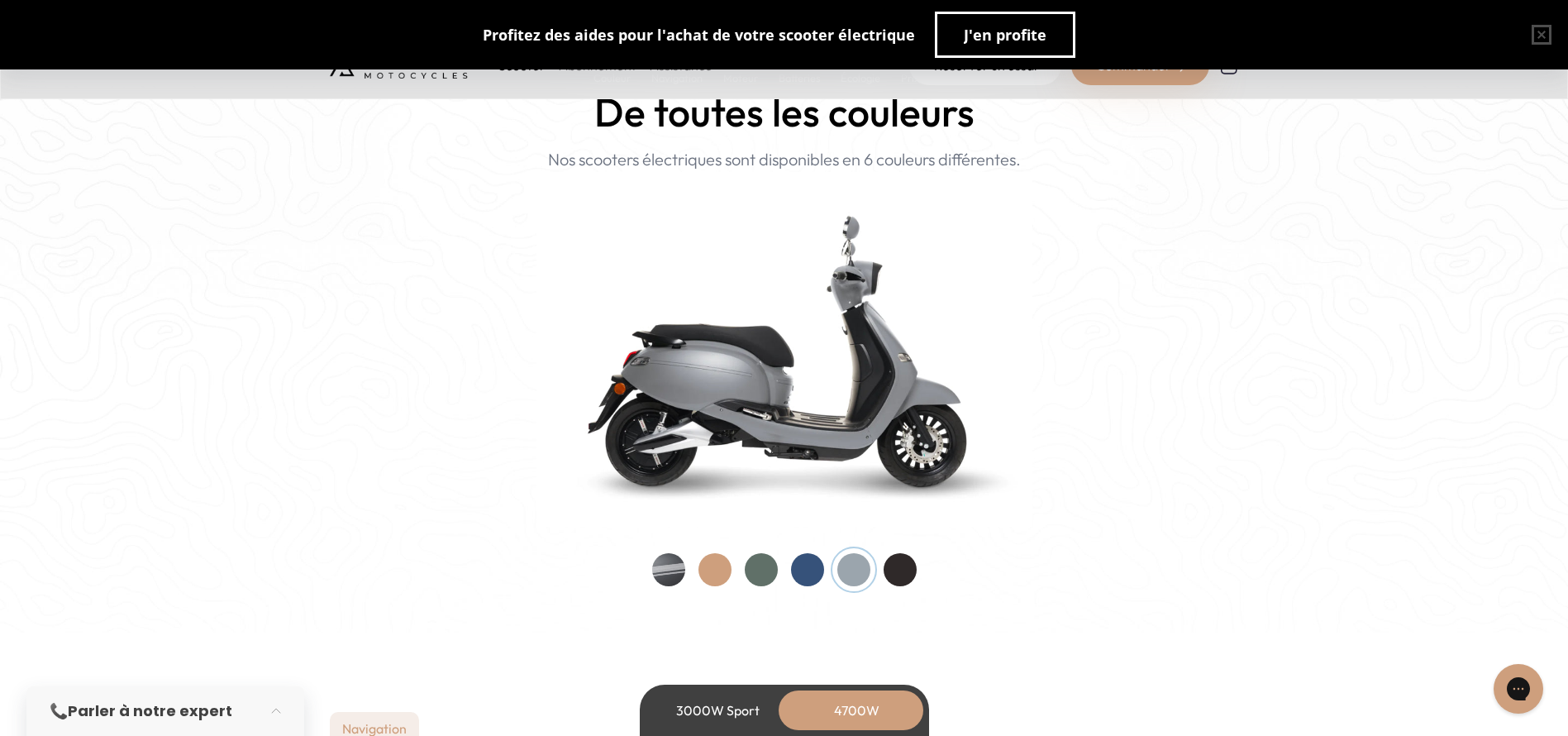 click at bounding box center [900, 570] 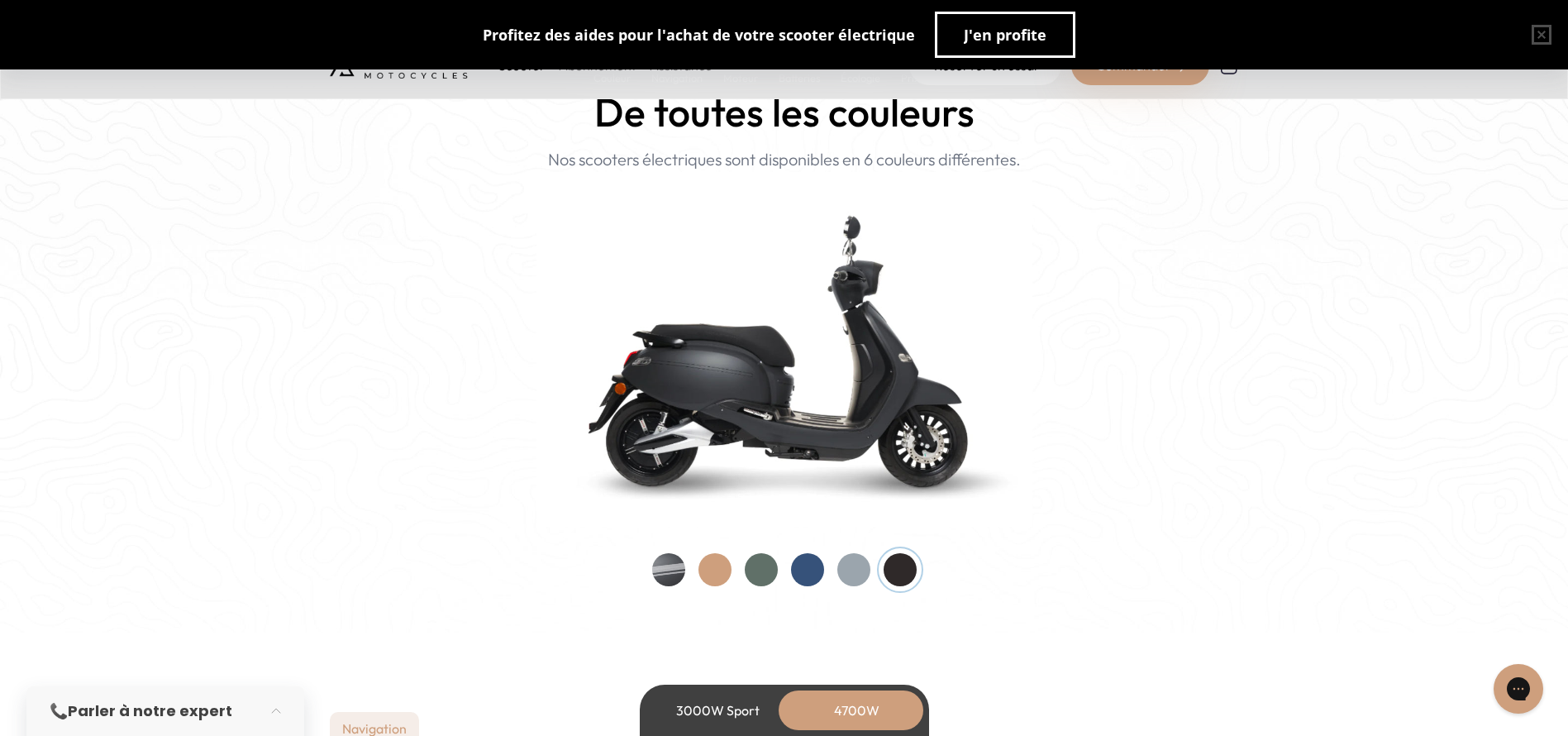 click at bounding box center (761, 570) 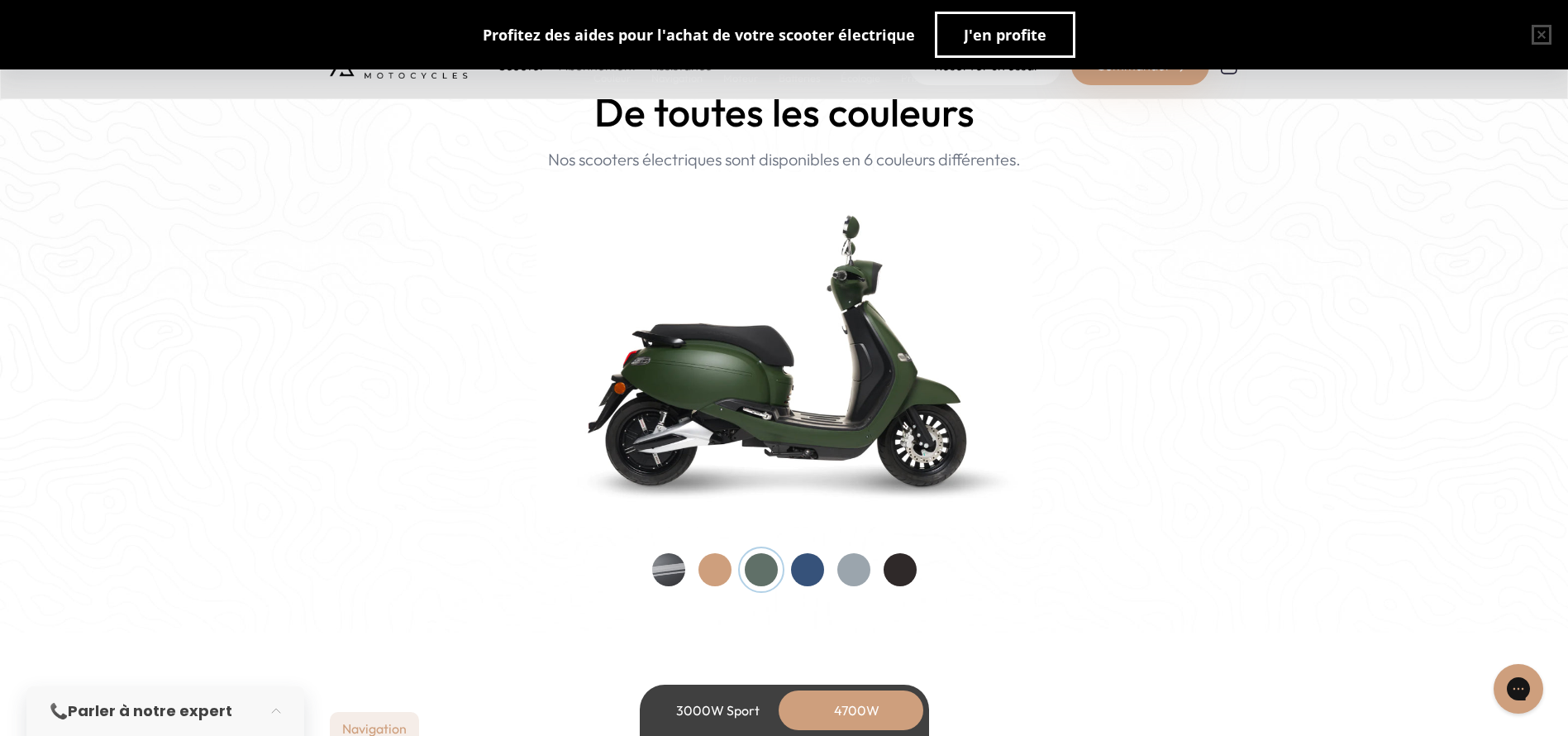 click at bounding box center (715, 570) 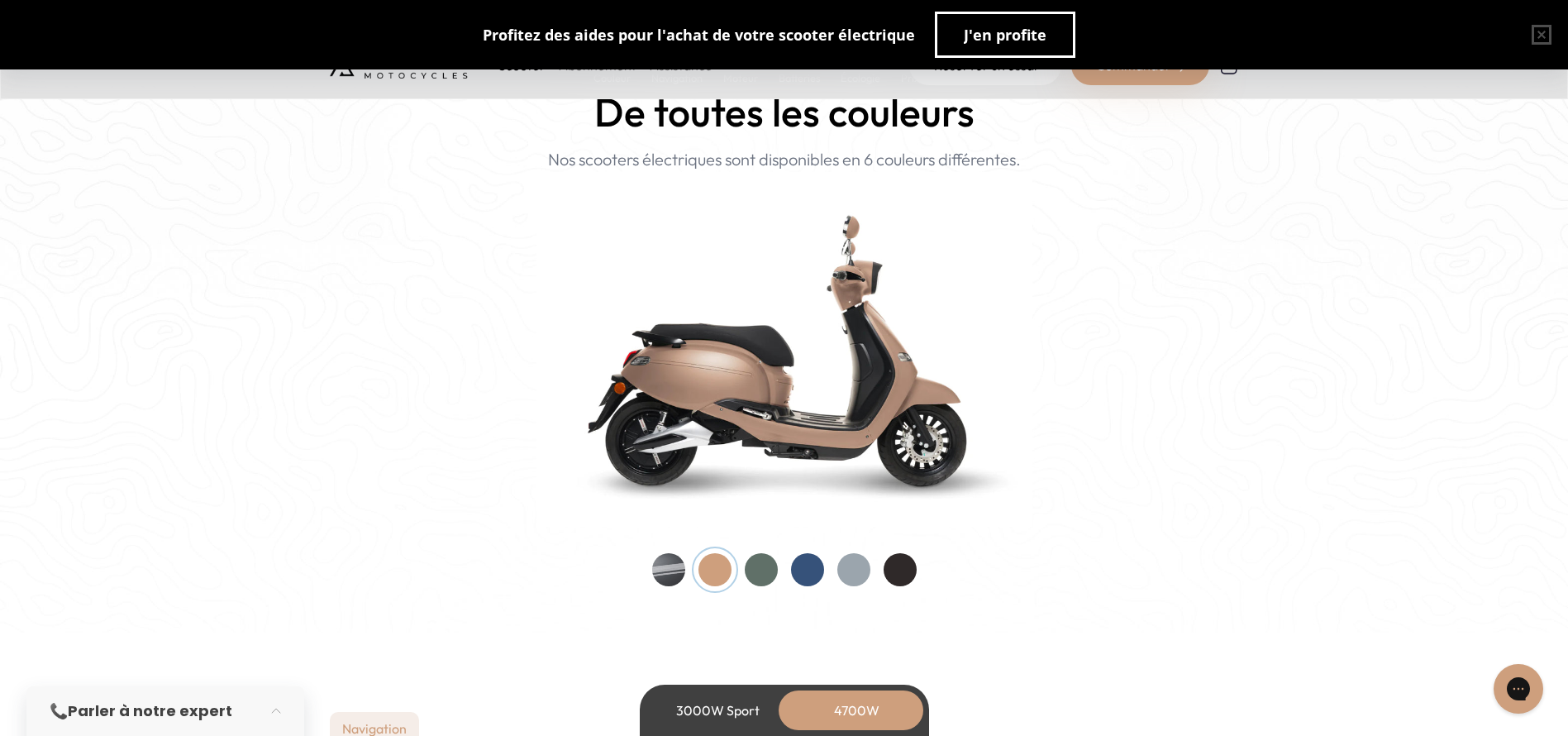 click at bounding box center (761, 570) 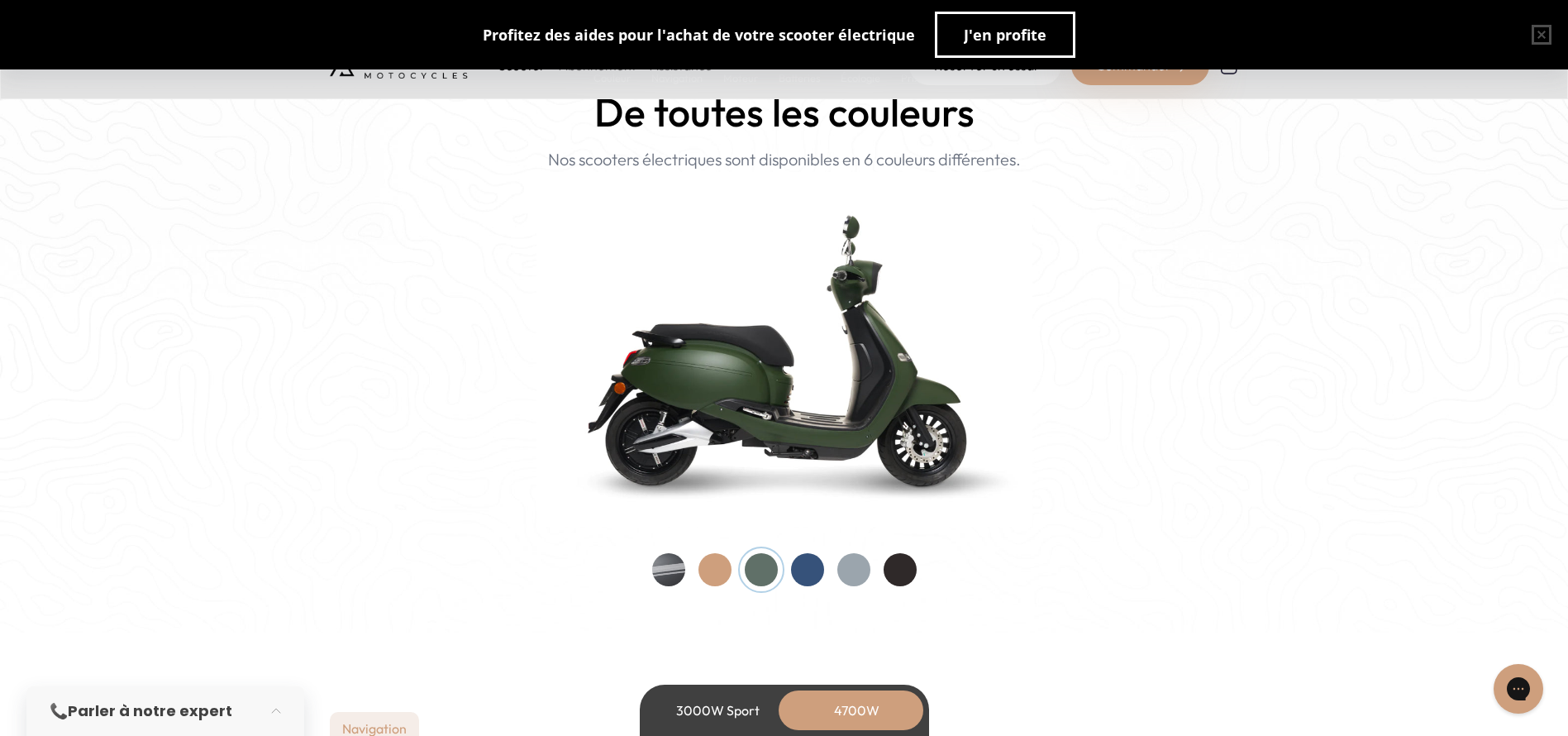 click at bounding box center (808, 570) 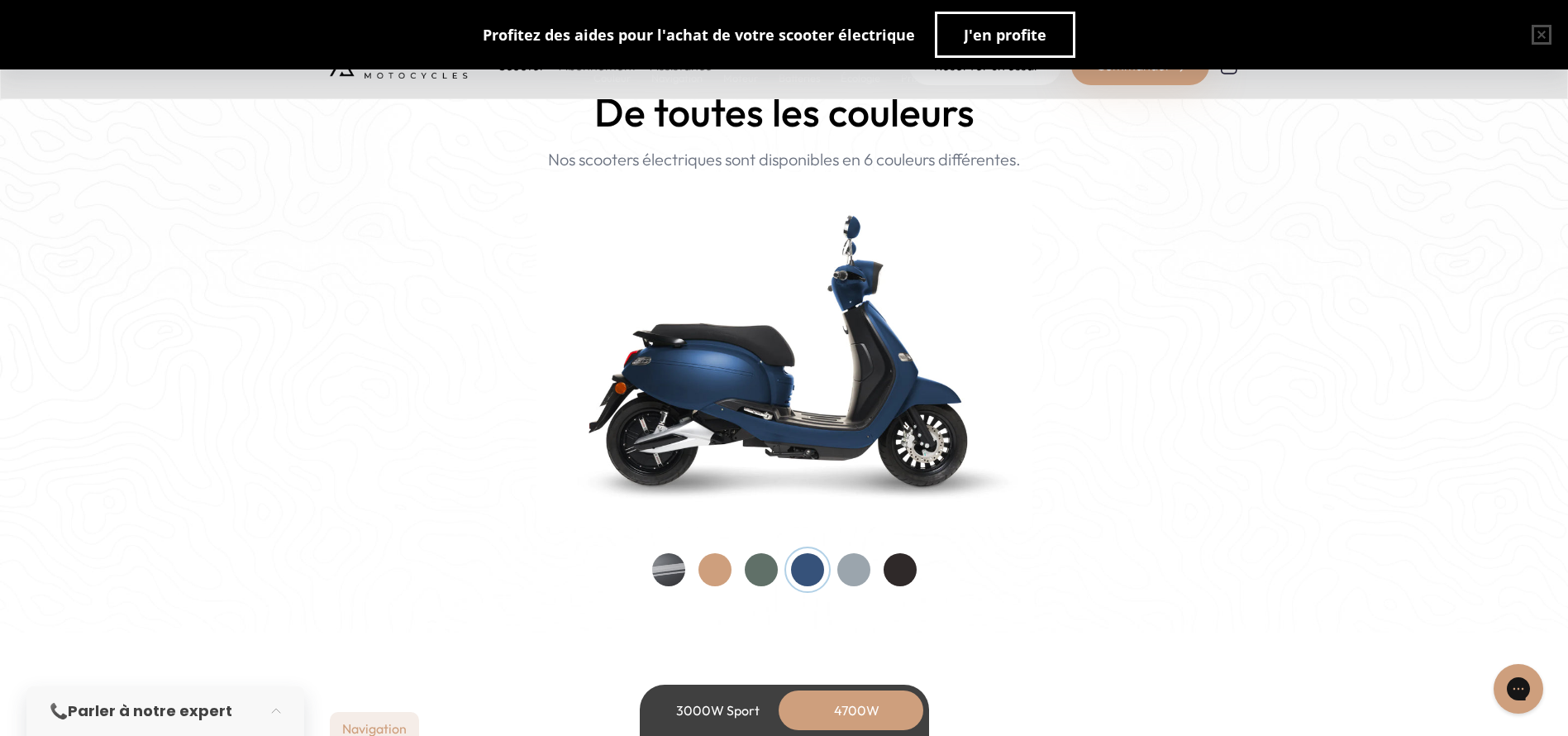 click at bounding box center [854, 570] 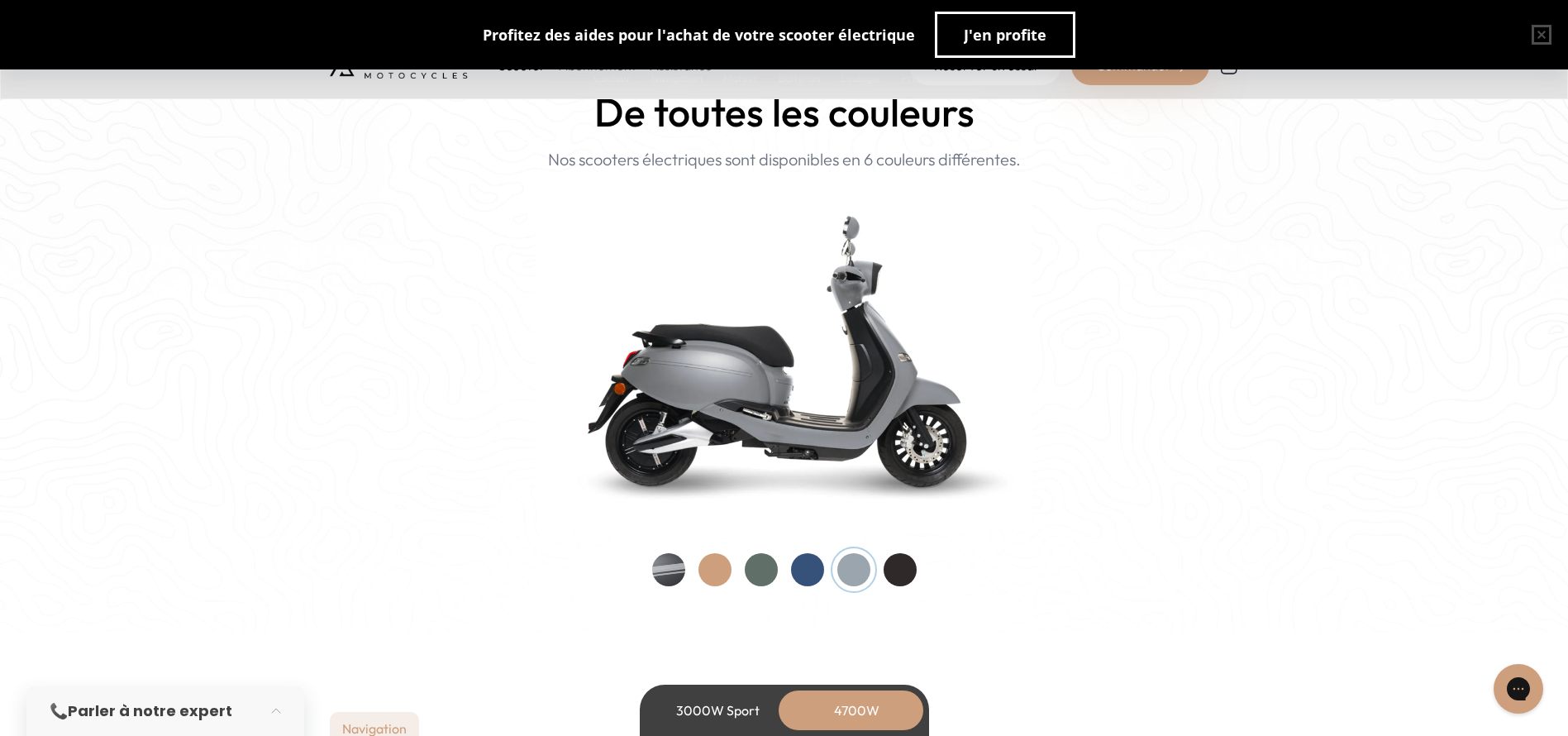 click at bounding box center [669, 570] 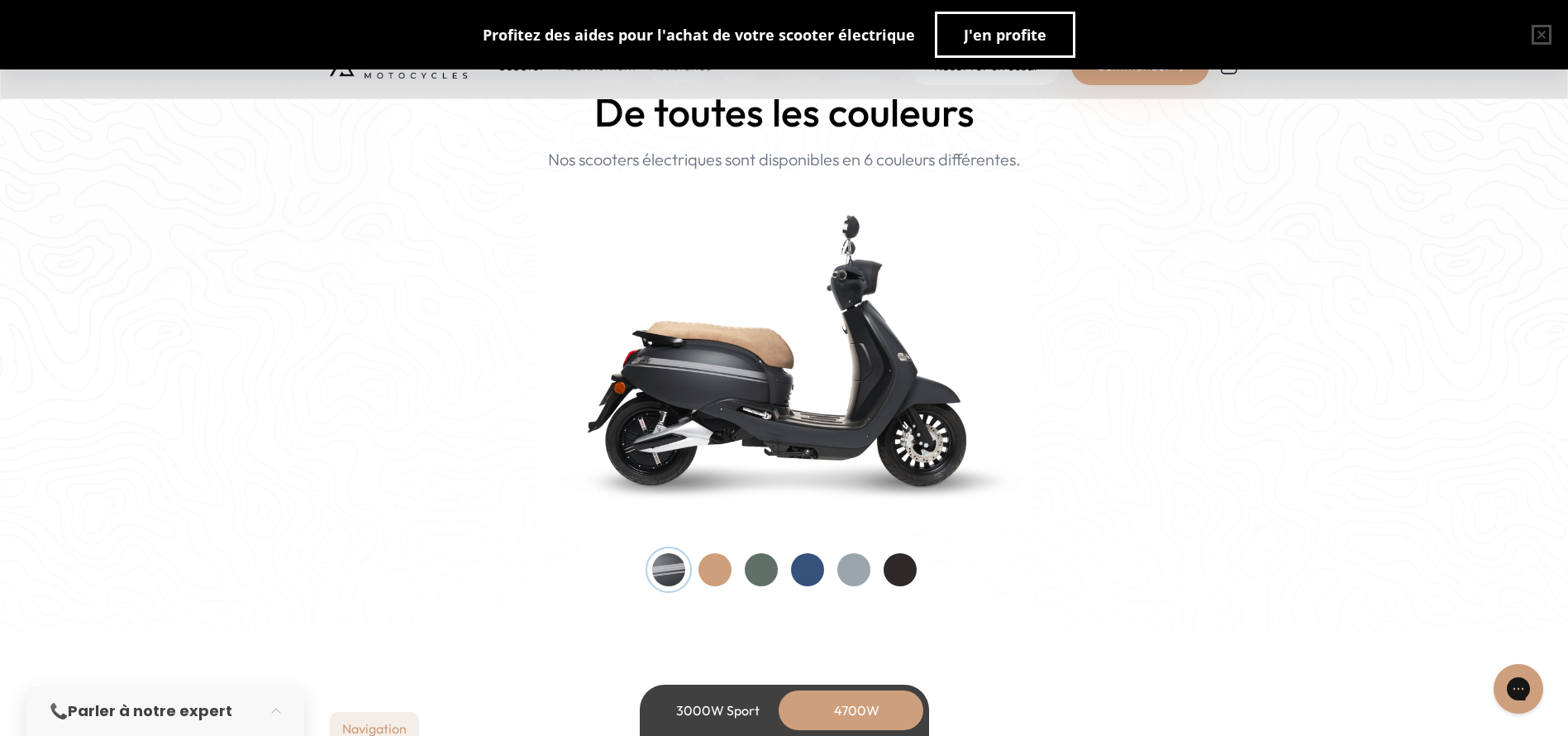 click at bounding box center [900, 570] 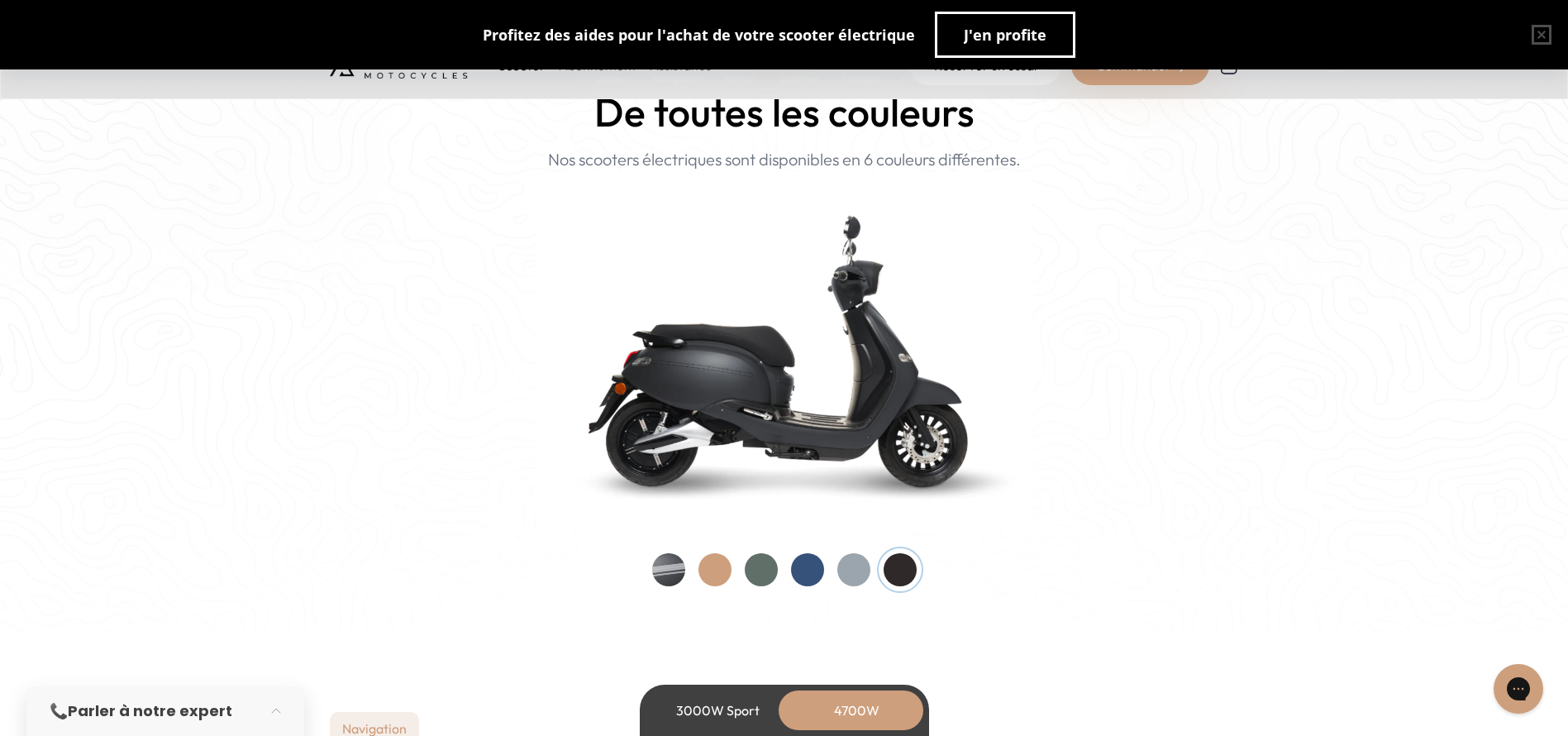 click at bounding box center (854, 570) 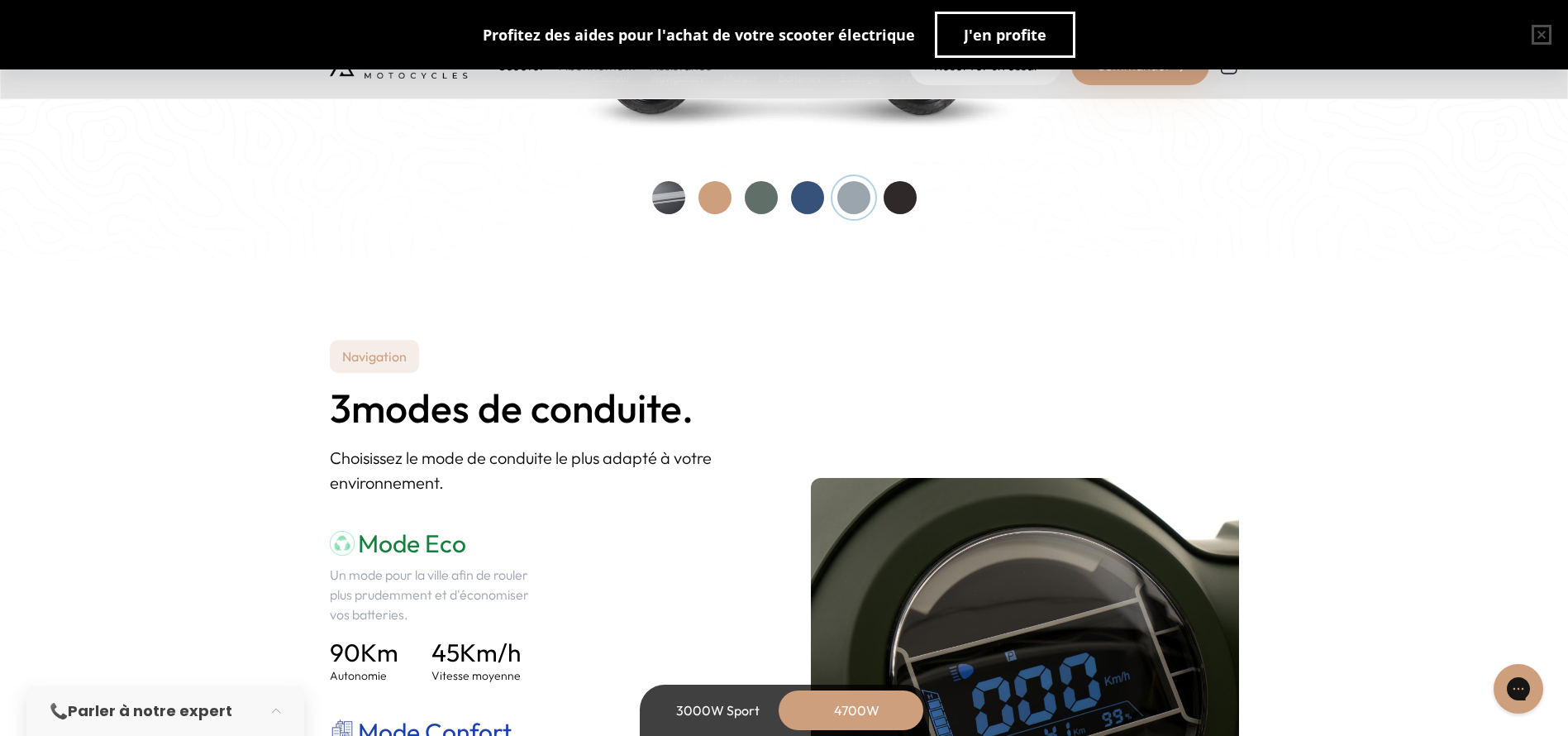 scroll, scrollTop: 1737, scrollLeft: 0, axis: vertical 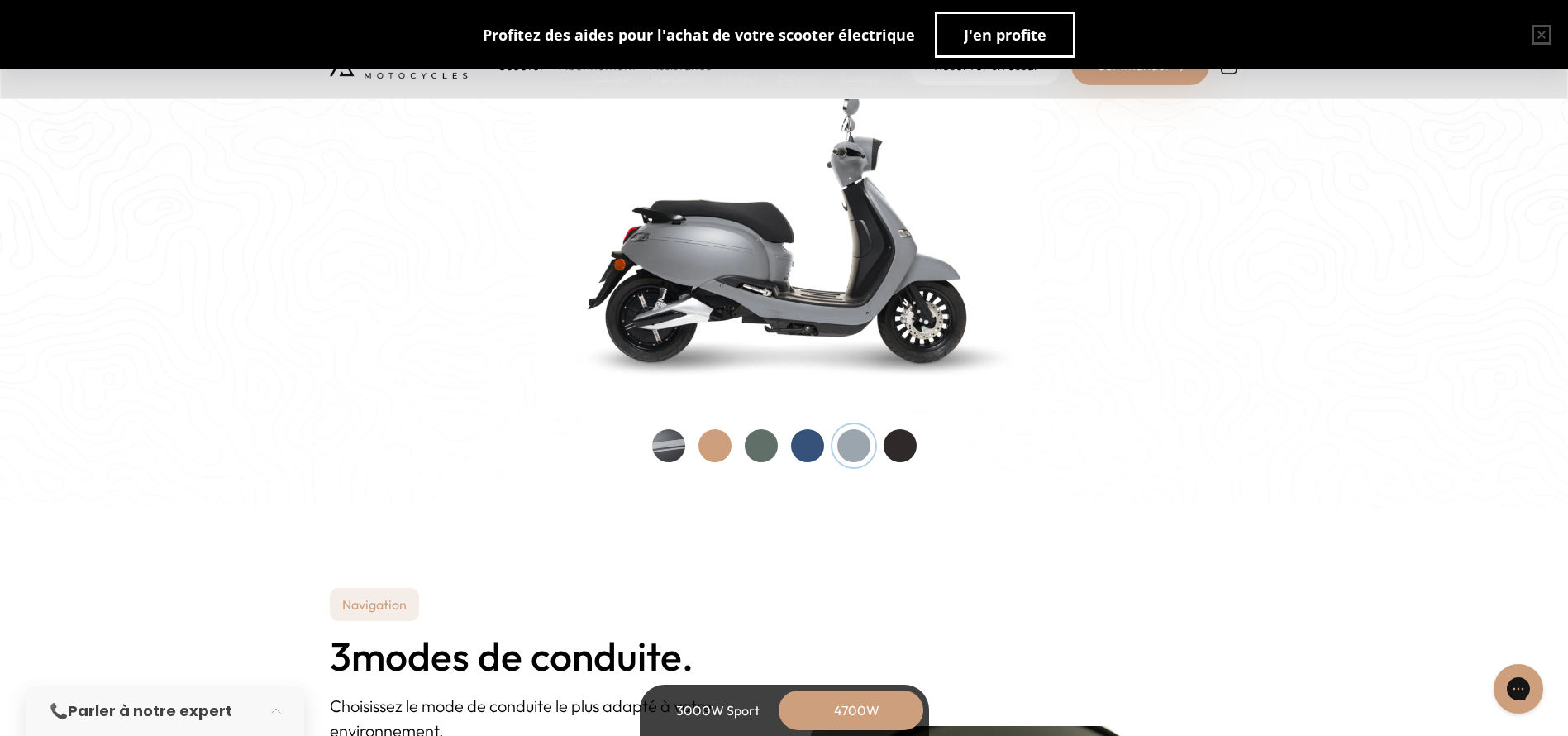 click on "3000W Sport" at bounding box center (718, 710) 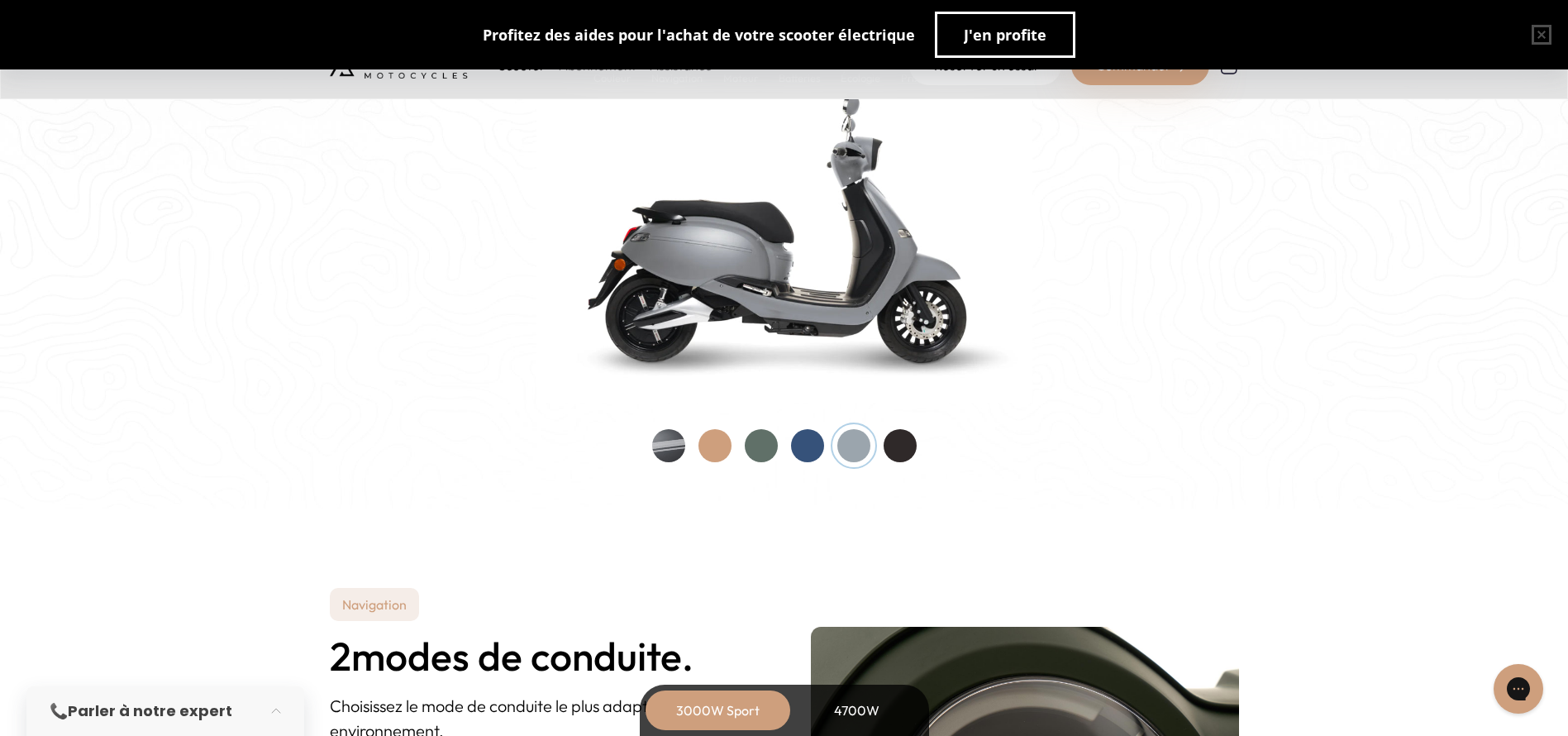 click on "4700W" at bounding box center [857, 710] 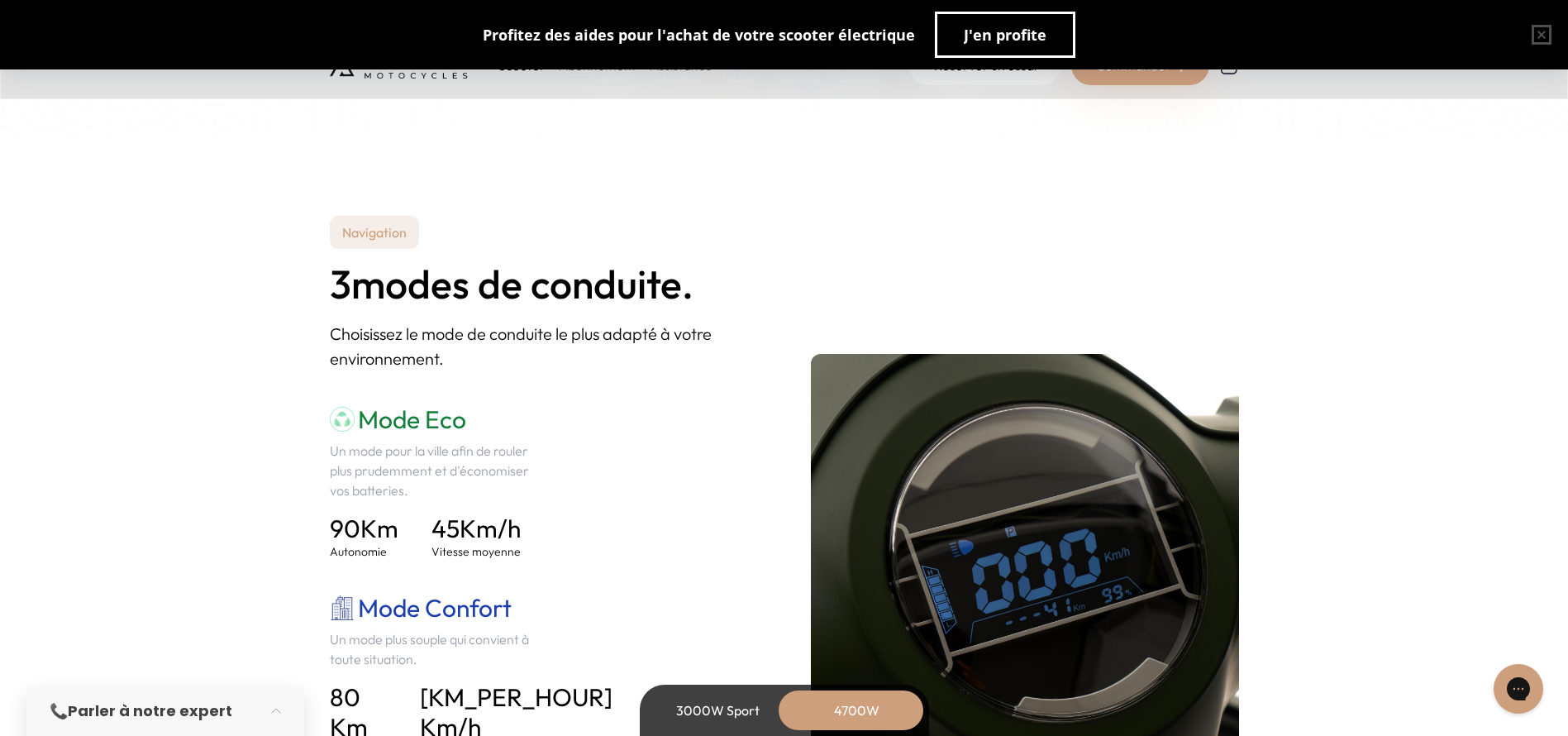 scroll, scrollTop: 2233, scrollLeft: 0, axis: vertical 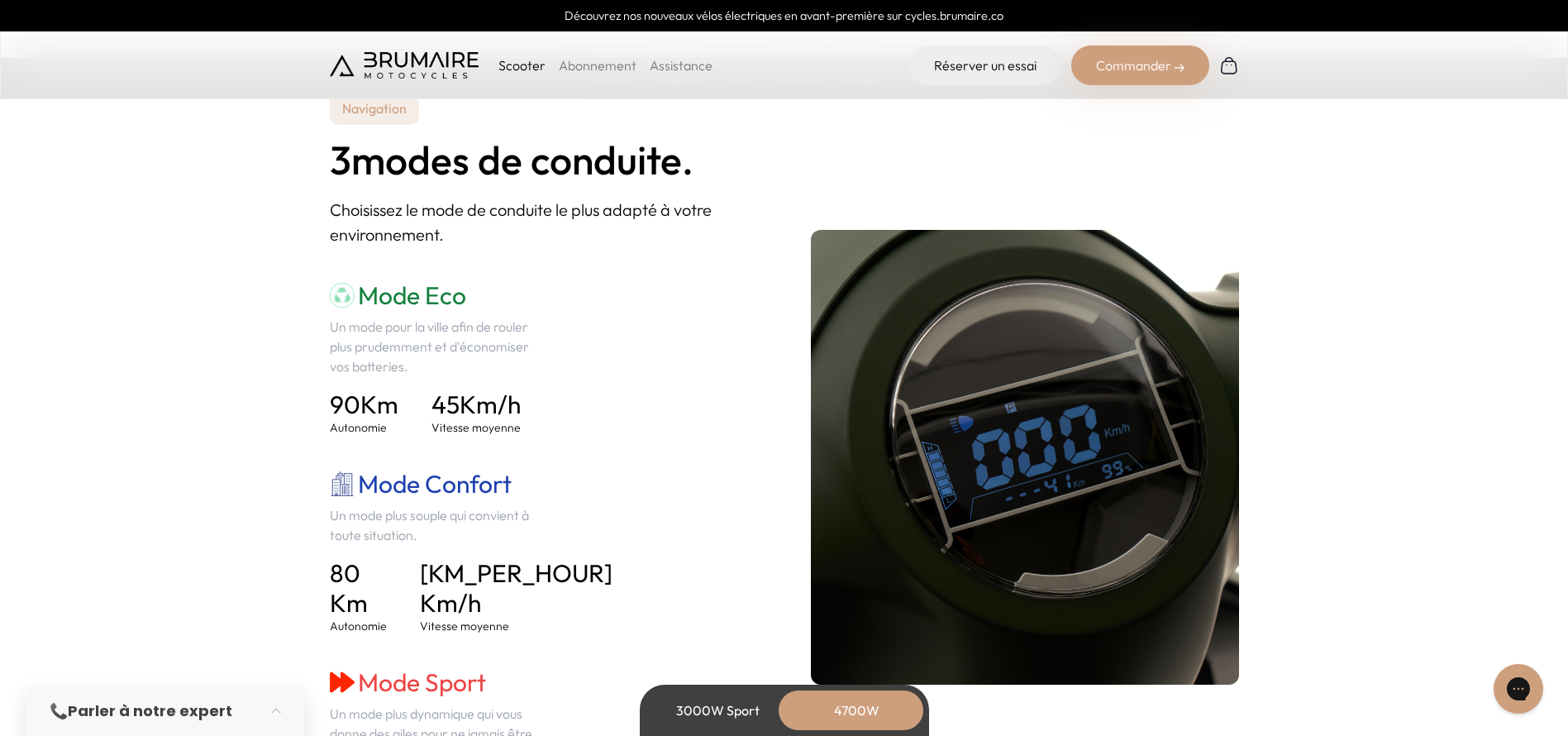 click on "3000W Sport" at bounding box center (718, 710) 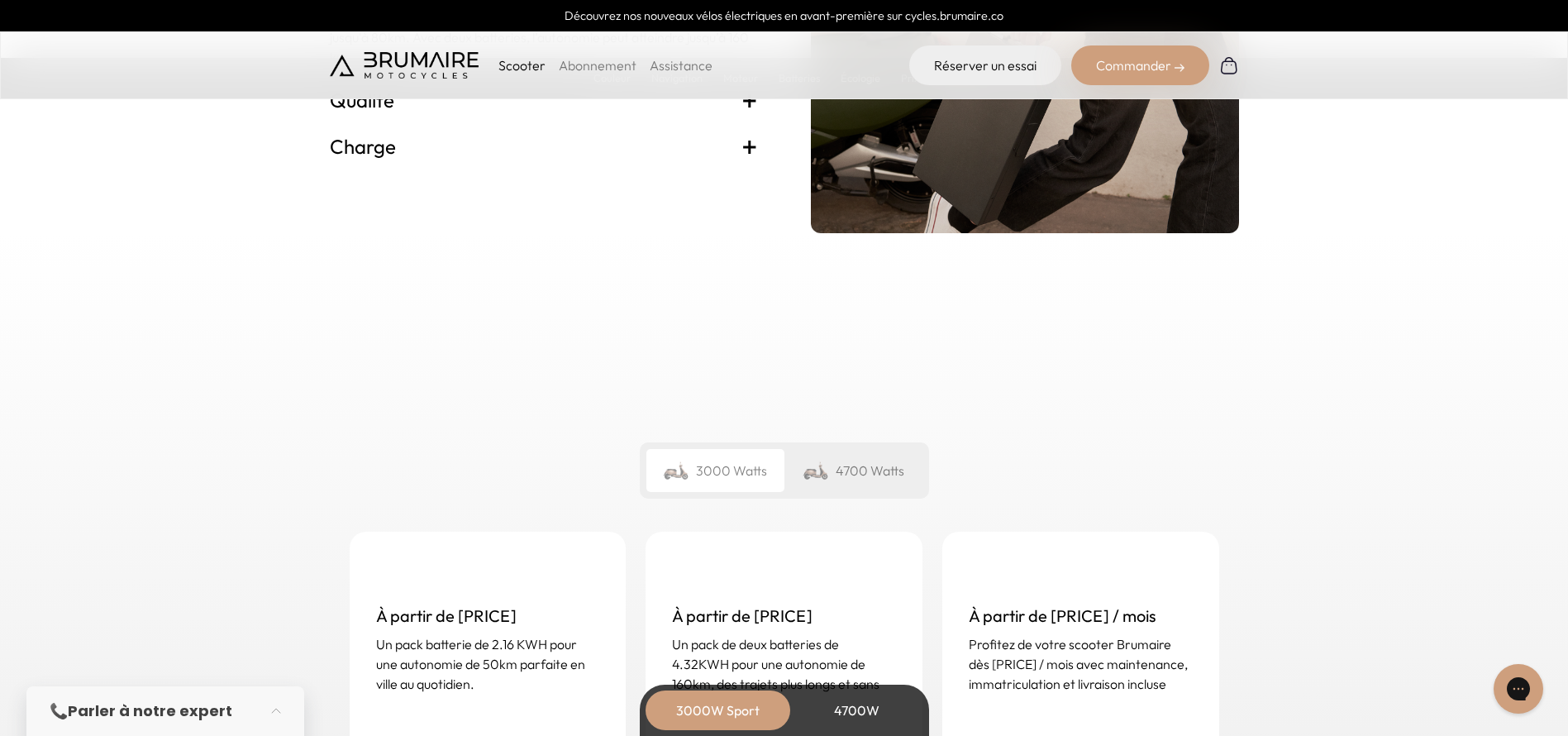 scroll, scrollTop: 3845, scrollLeft: 0, axis: vertical 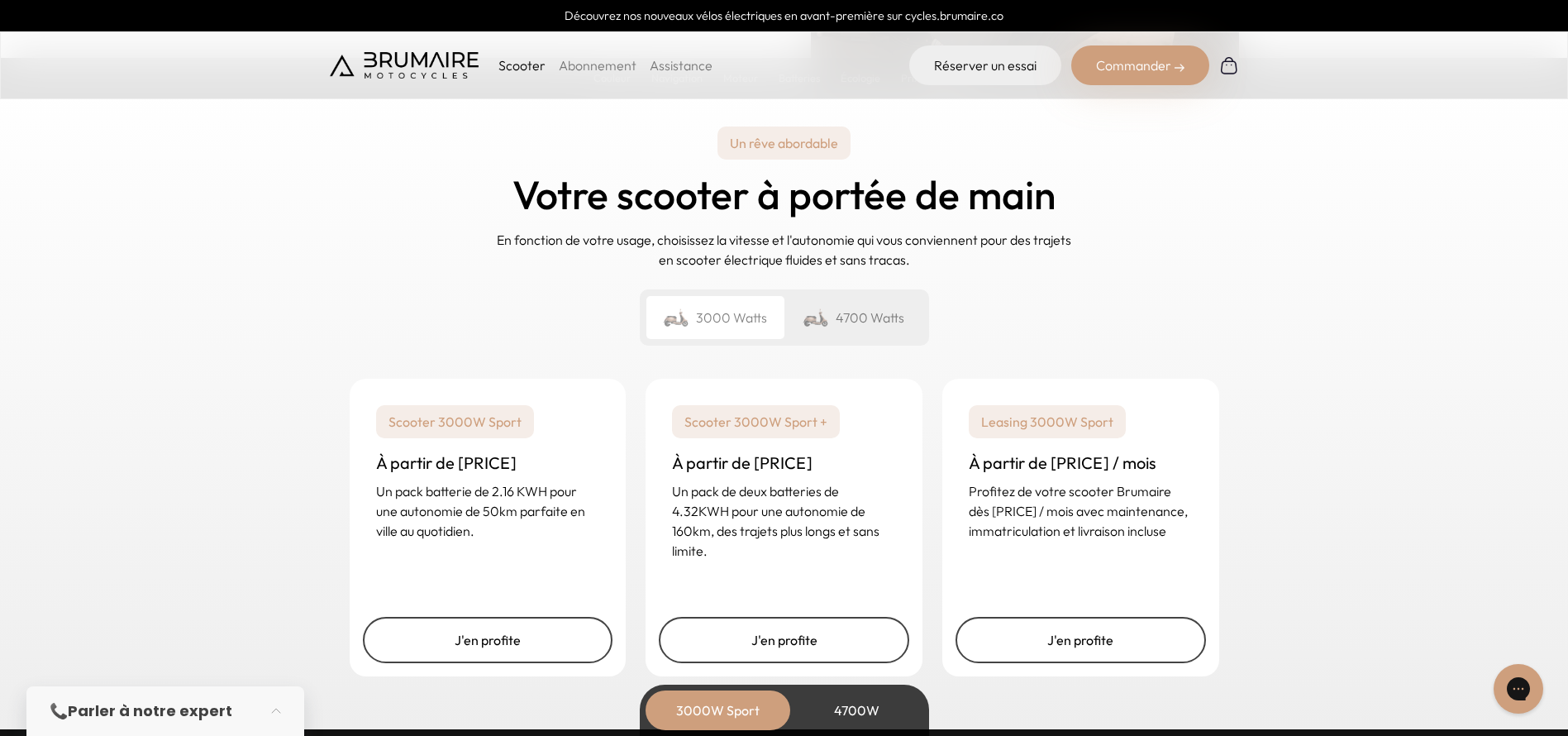 click on "4700 Watts" at bounding box center (853, 318) 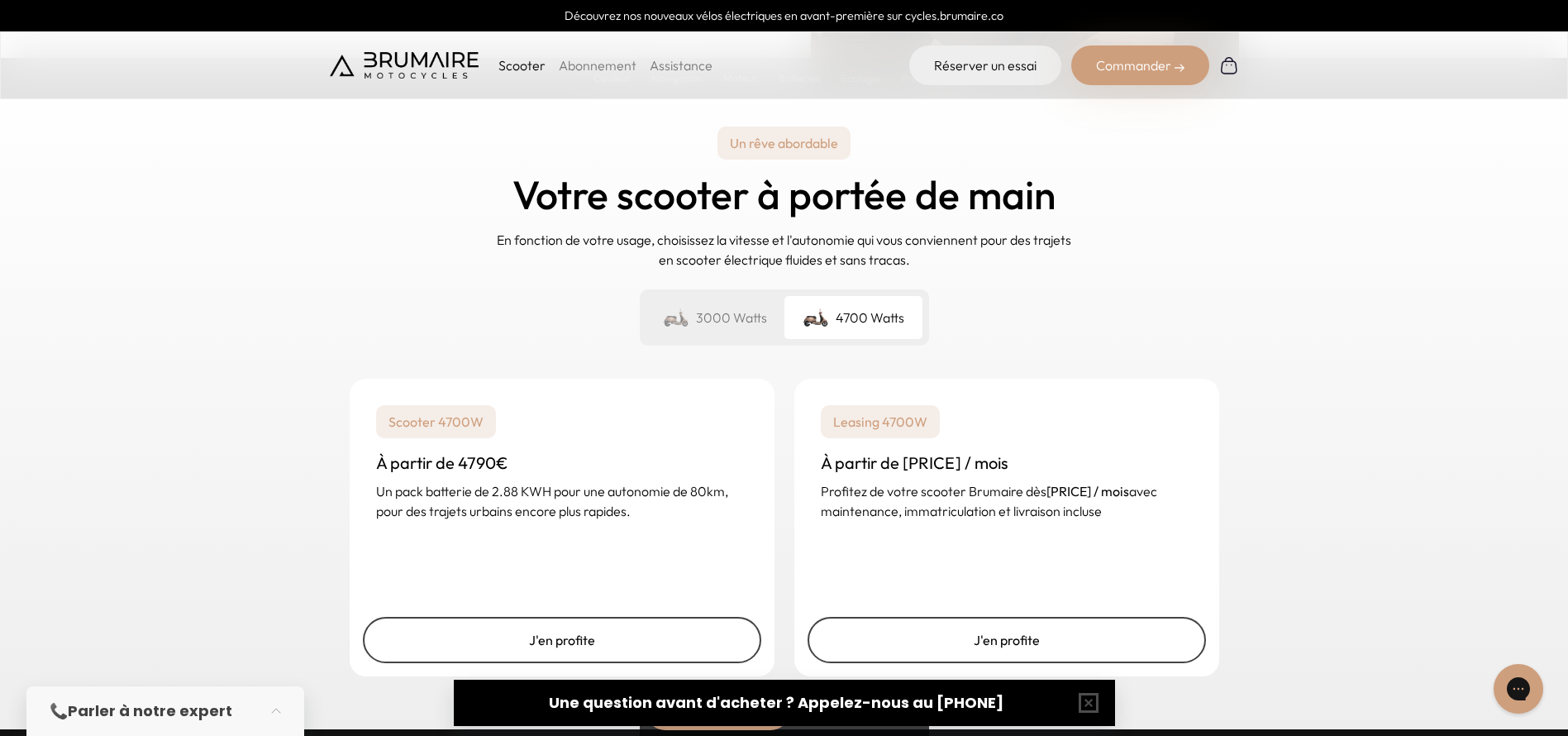 click on "3000 Watts" at bounding box center (715, 318) 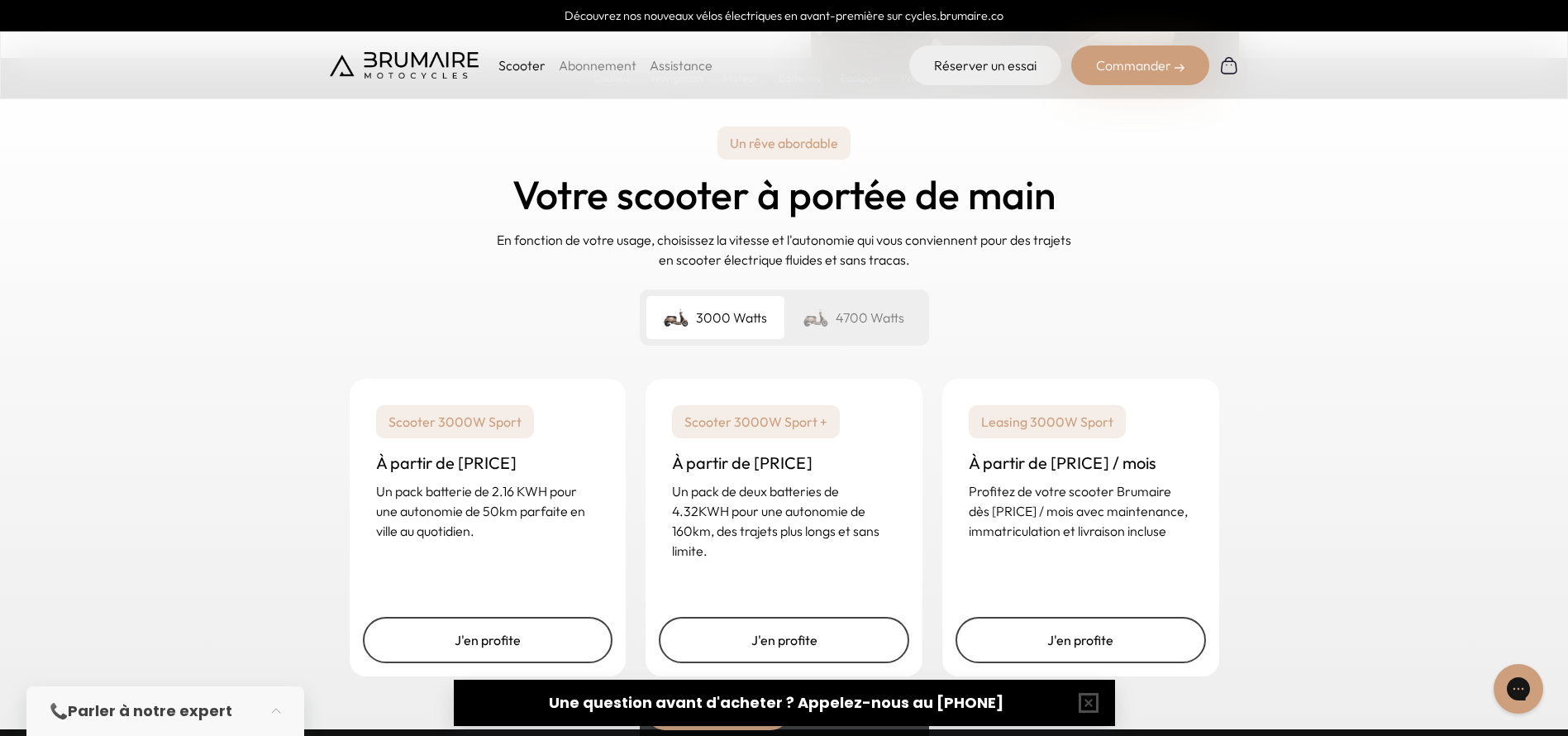 click on "4700 Watts" at bounding box center (853, 318) 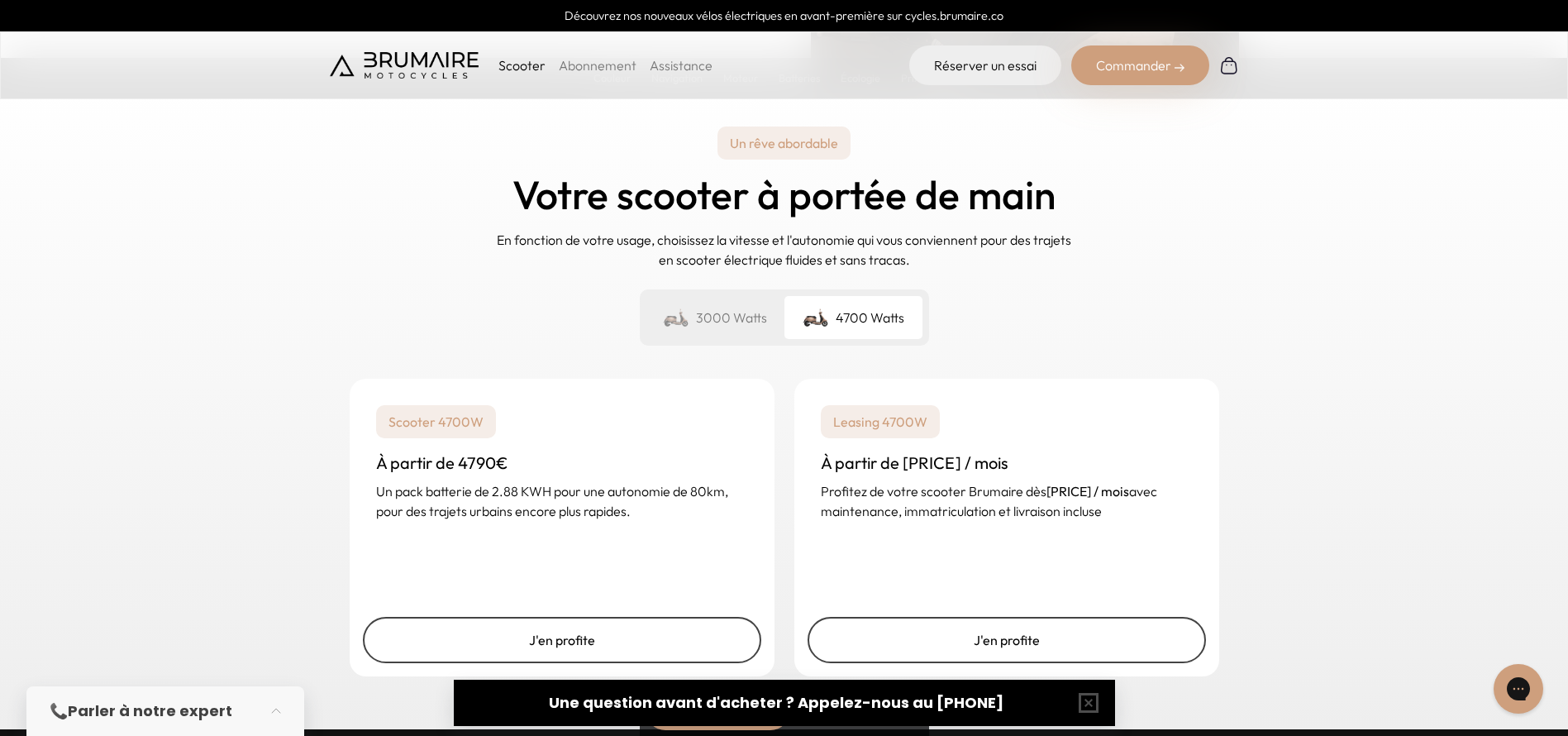 click on "3000 Watts" at bounding box center [715, 318] 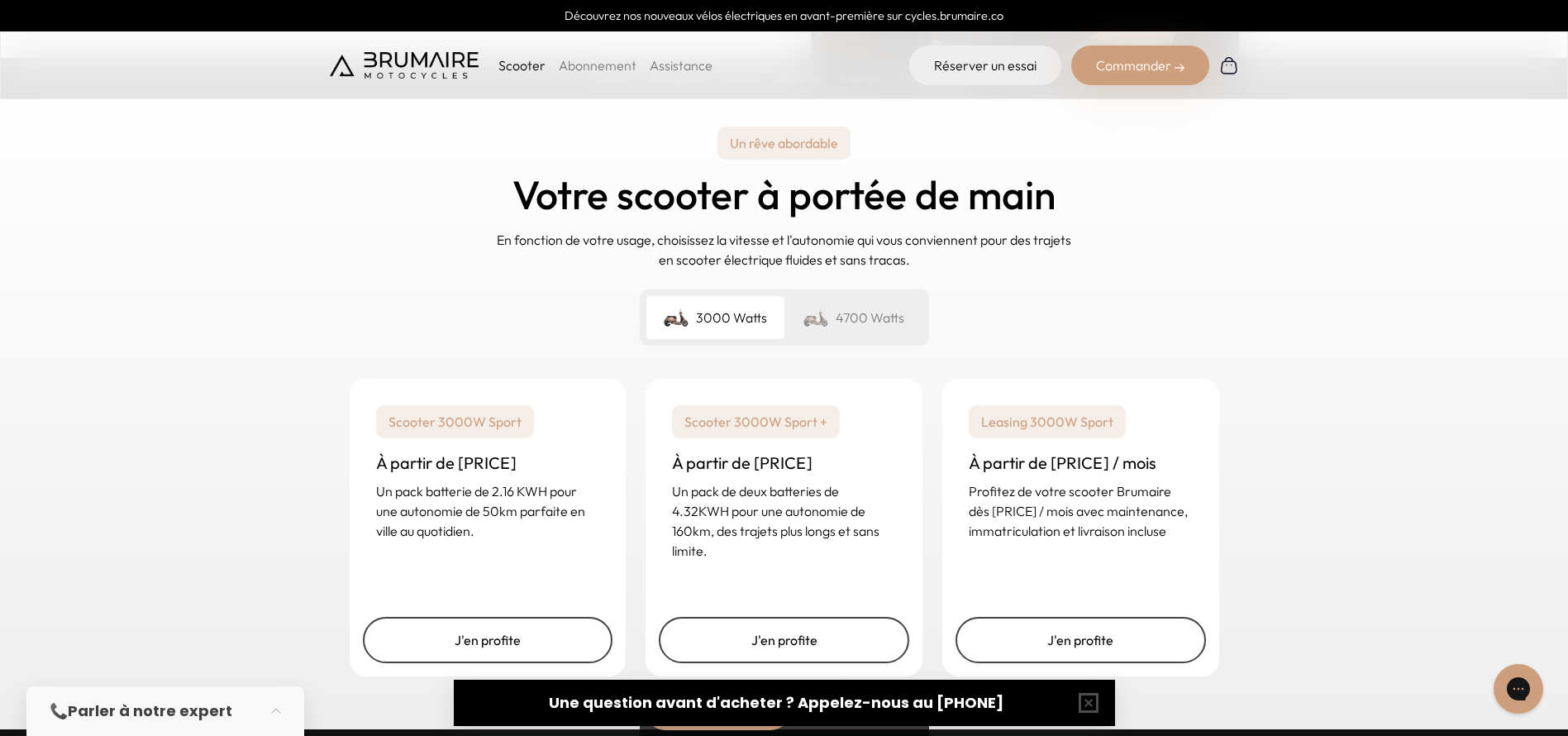 click on "4700 Watts" at bounding box center [853, 318] 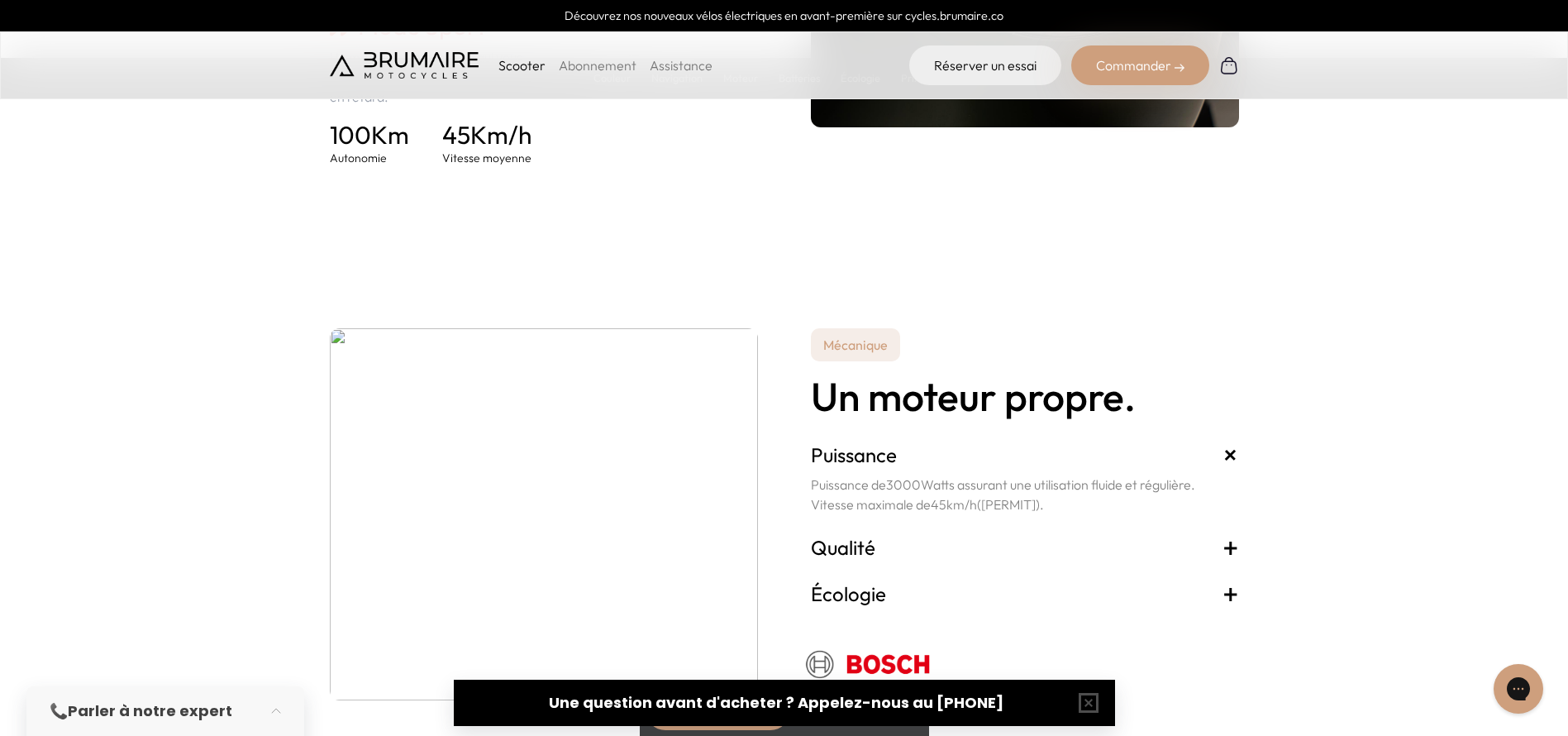 scroll, scrollTop: 2729, scrollLeft: 0, axis: vertical 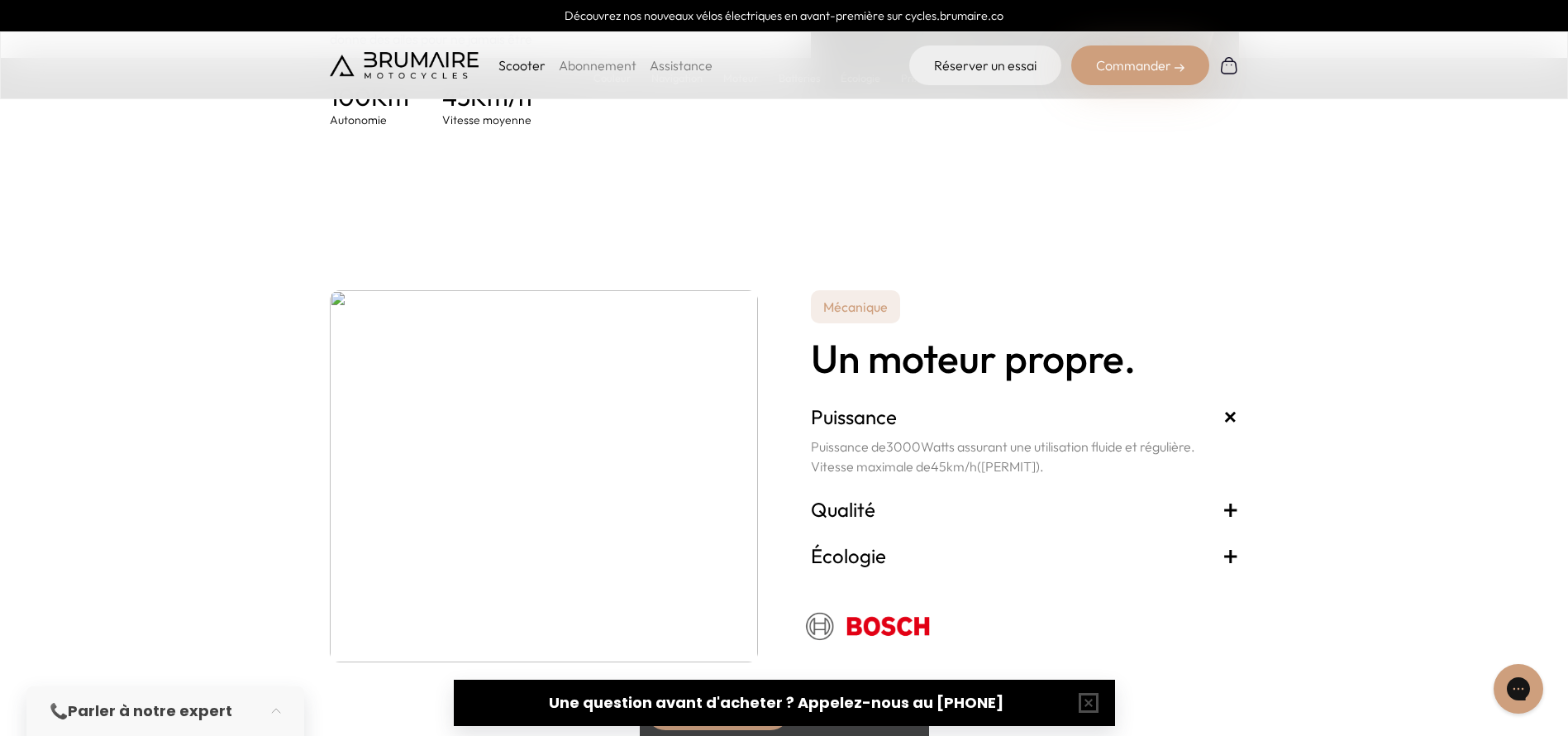 click on "+" at bounding box center (1231, 509) 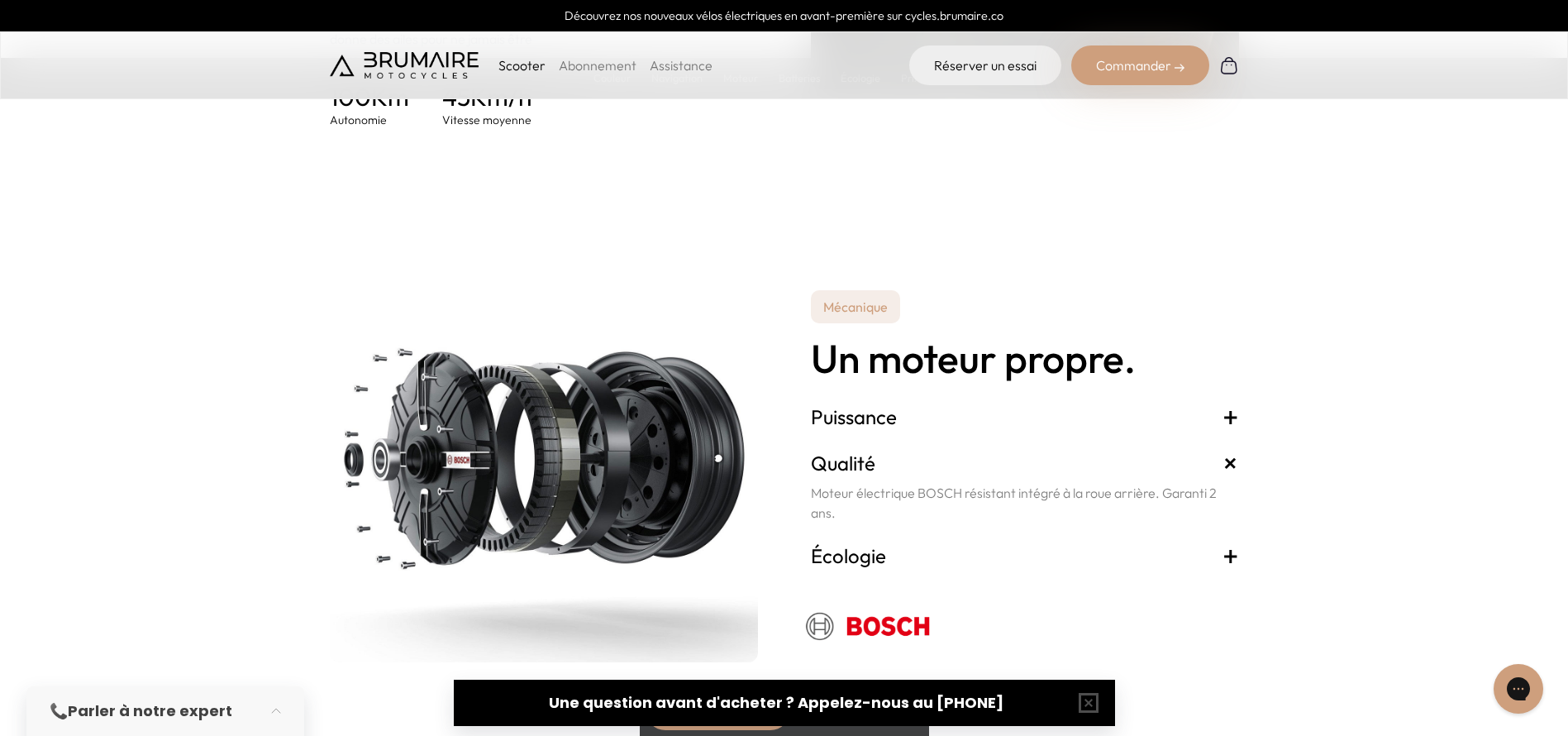 click on "+" at bounding box center (1231, 556) 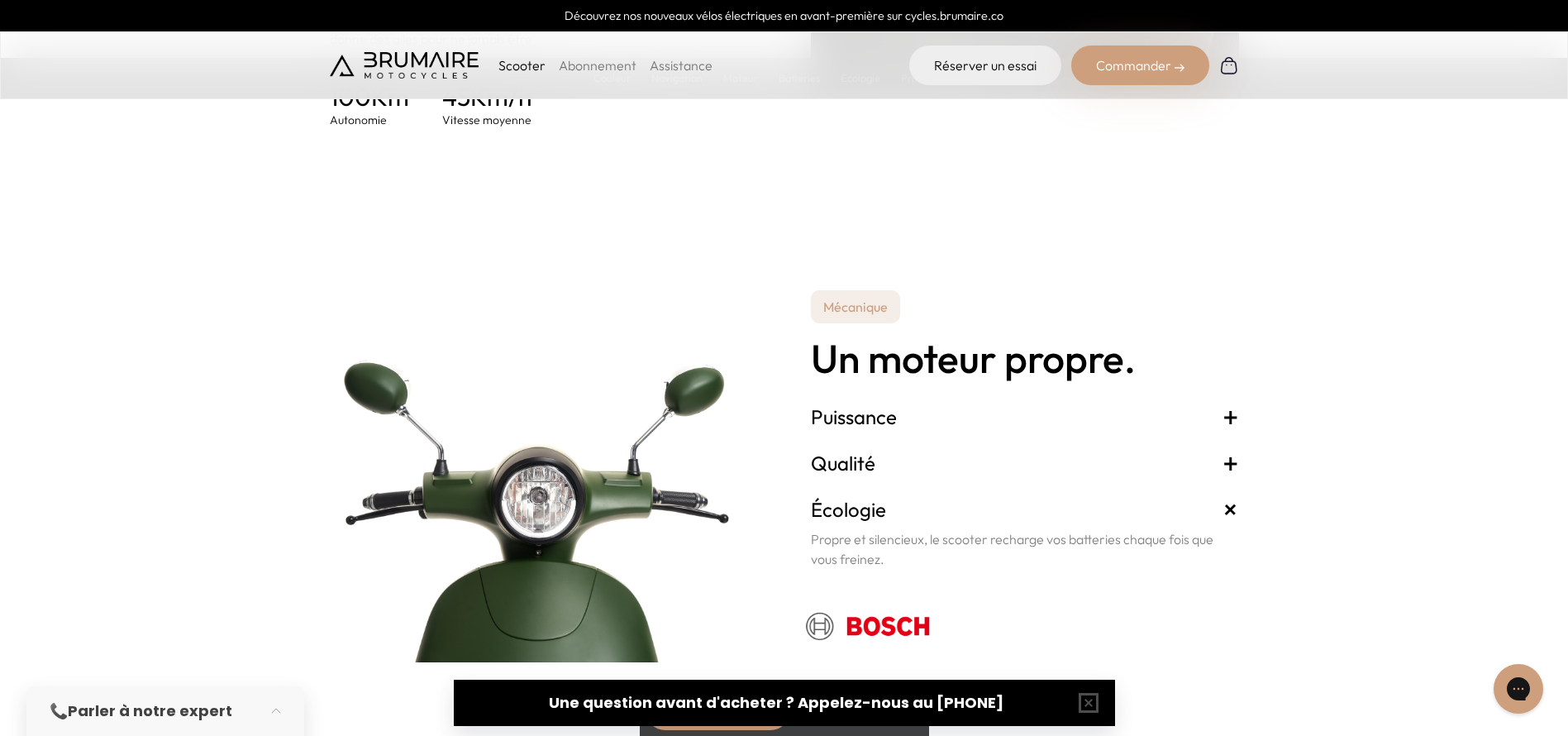 click on "+" at bounding box center [1230, 509] 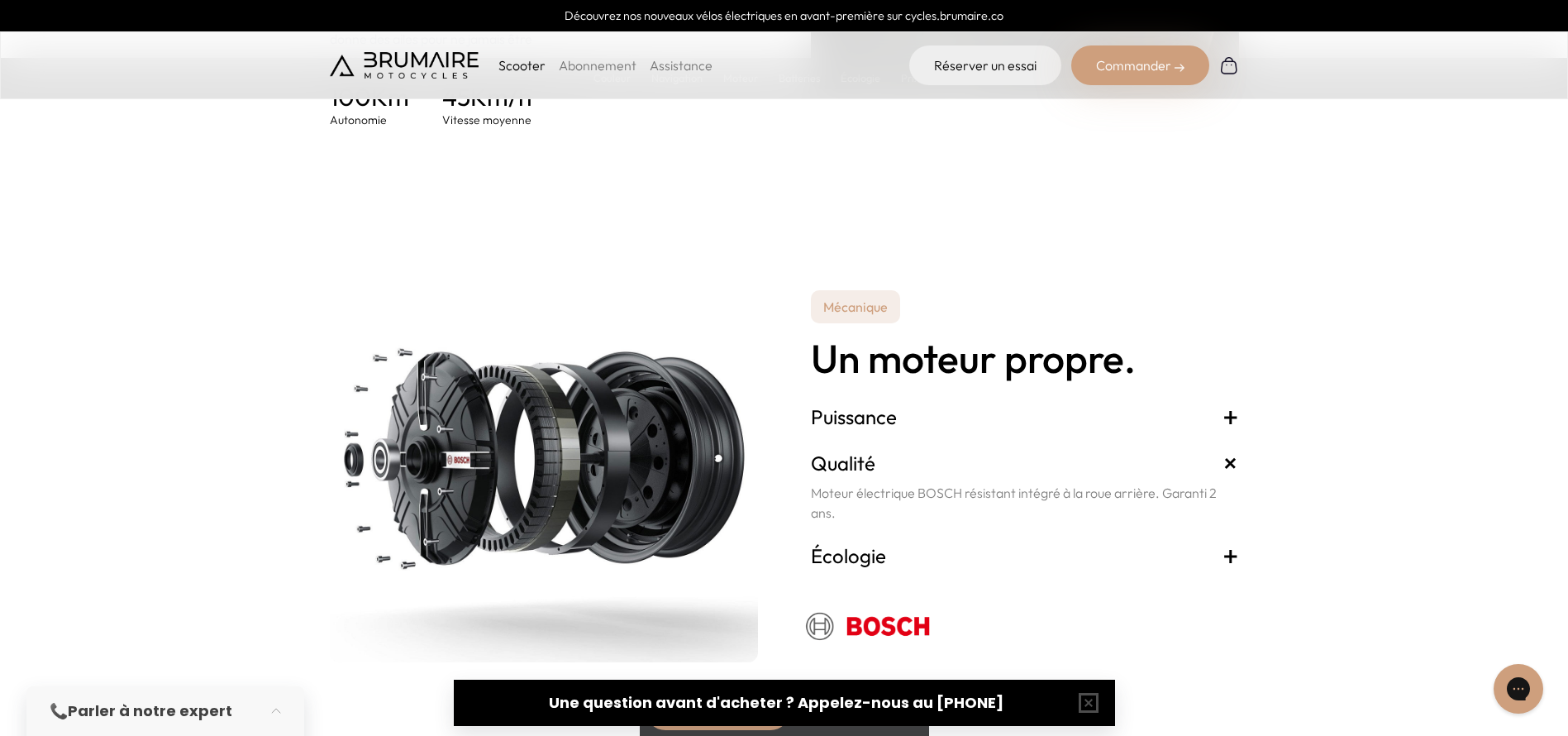 click on "+" at bounding box center (1231, 417) 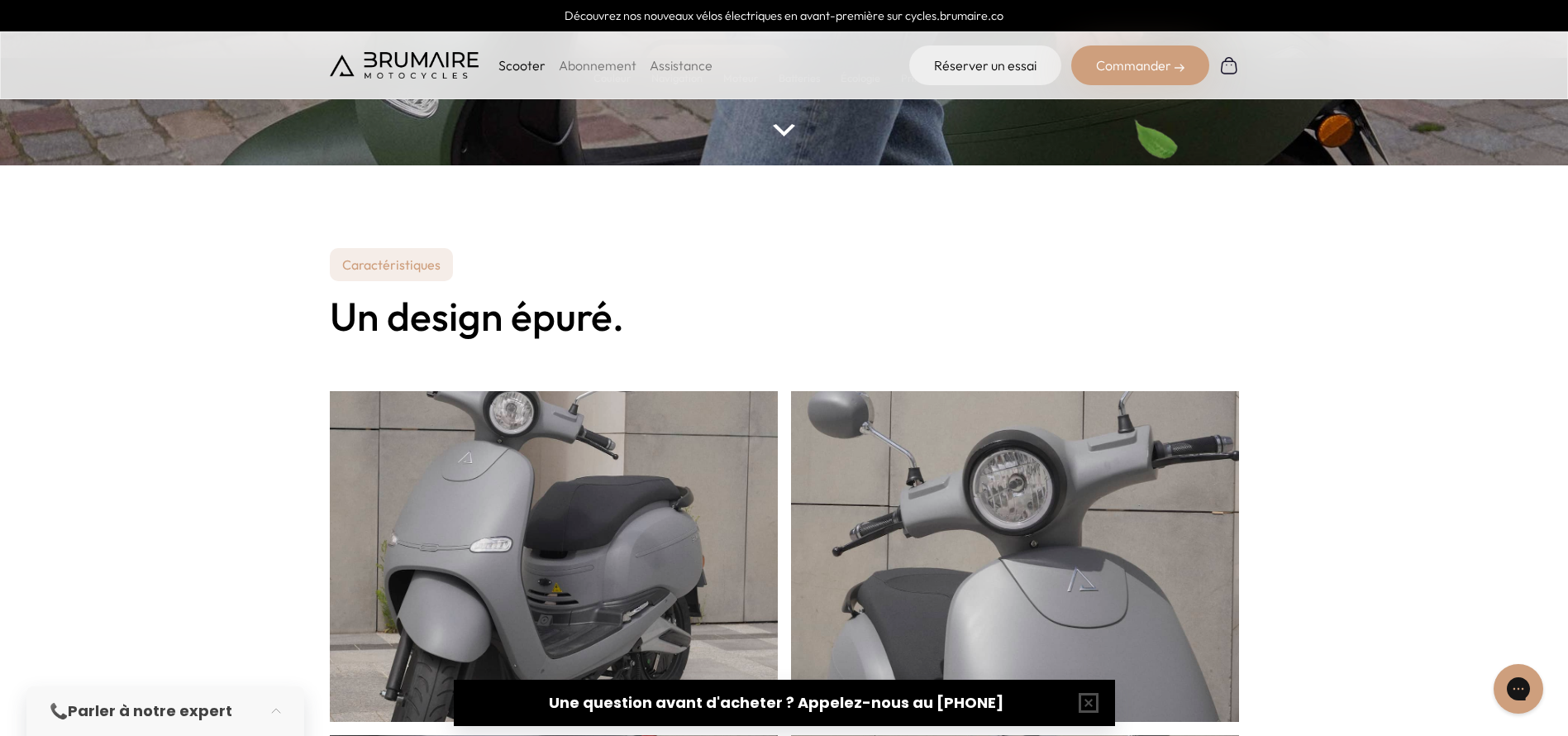 scroll, scrollTop: 0, scrollLeft: 0, axis: both 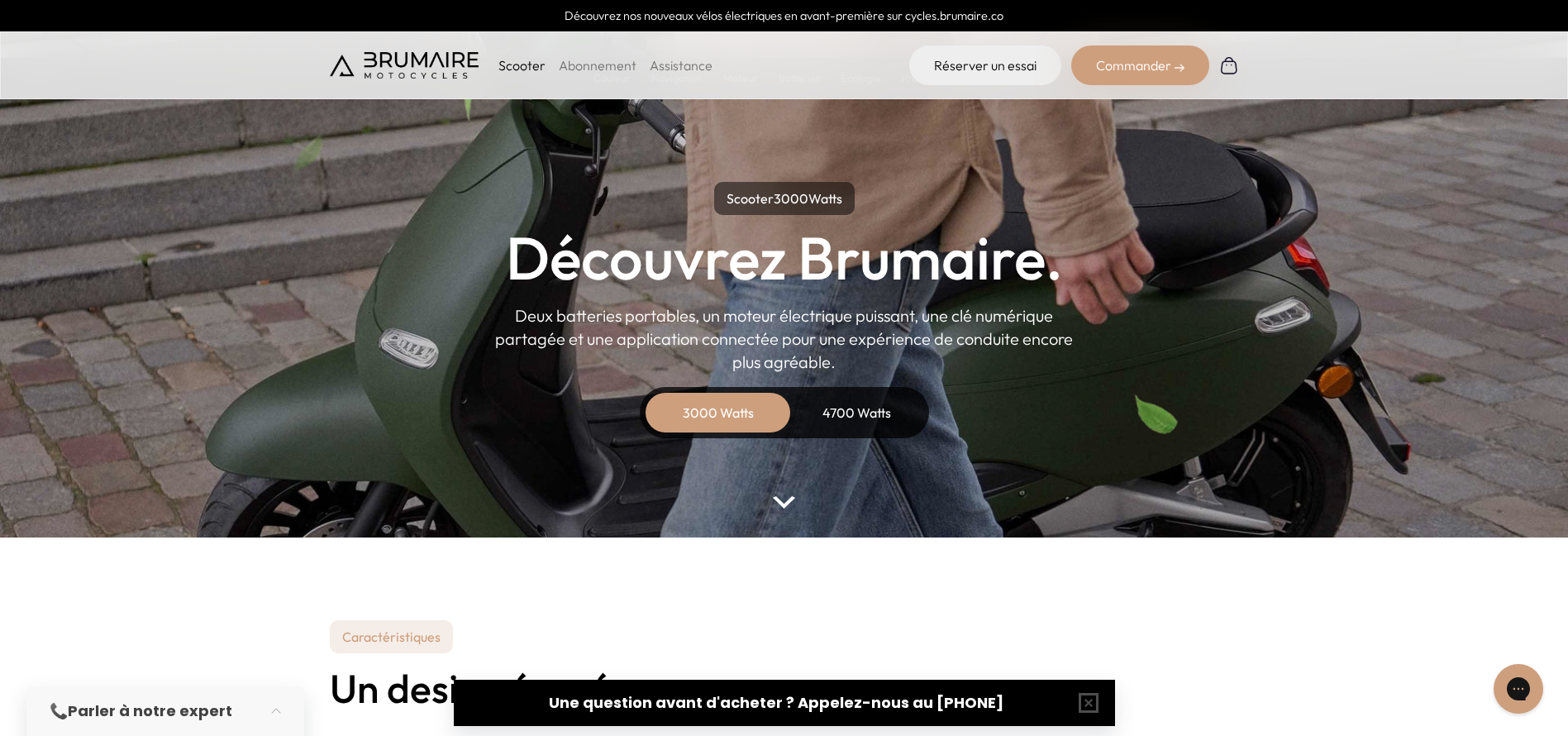 click on "4700 Watts" at bounding box center [857, 413] 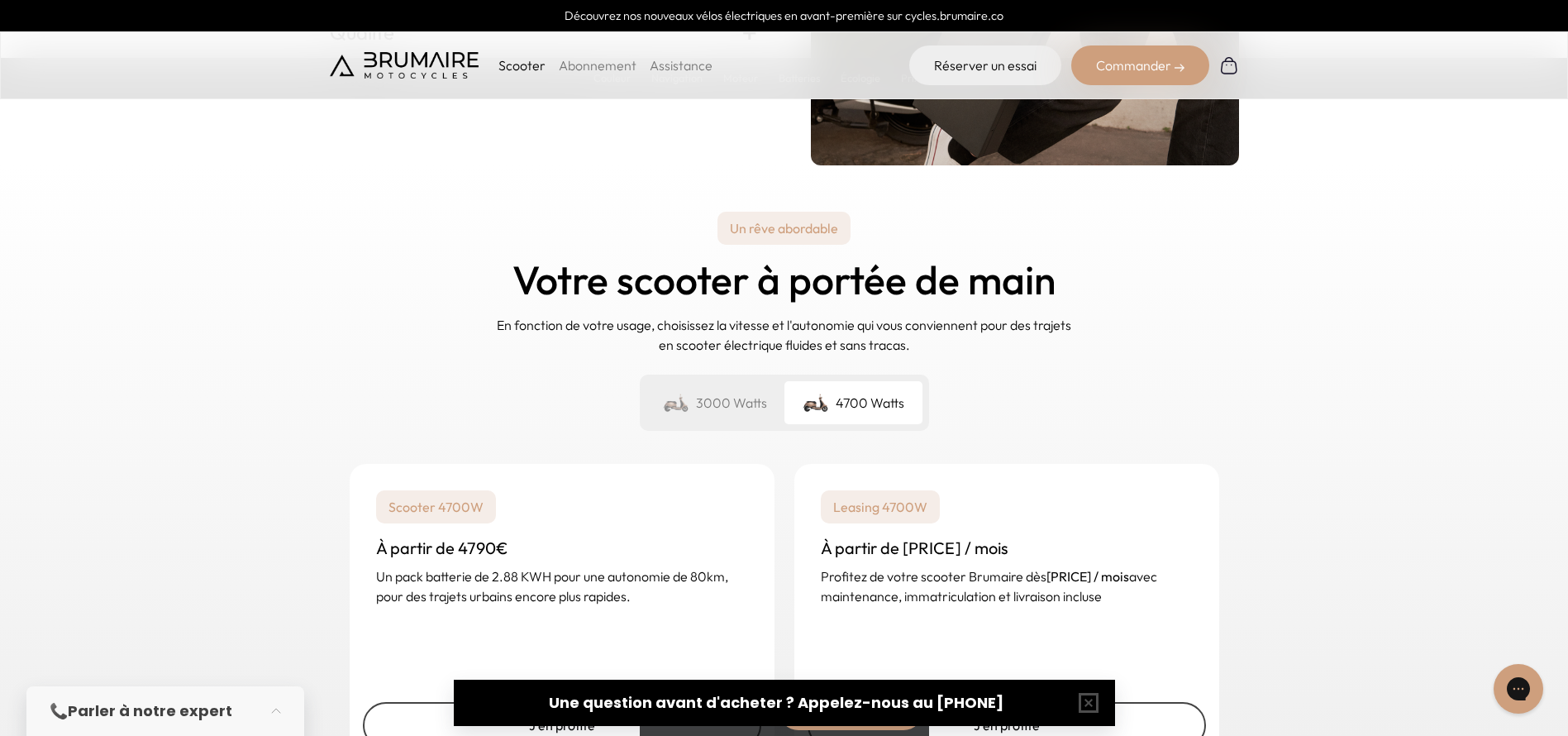 scroll, scrollTop: 4218, scrollLeft: 0, axis: vertical 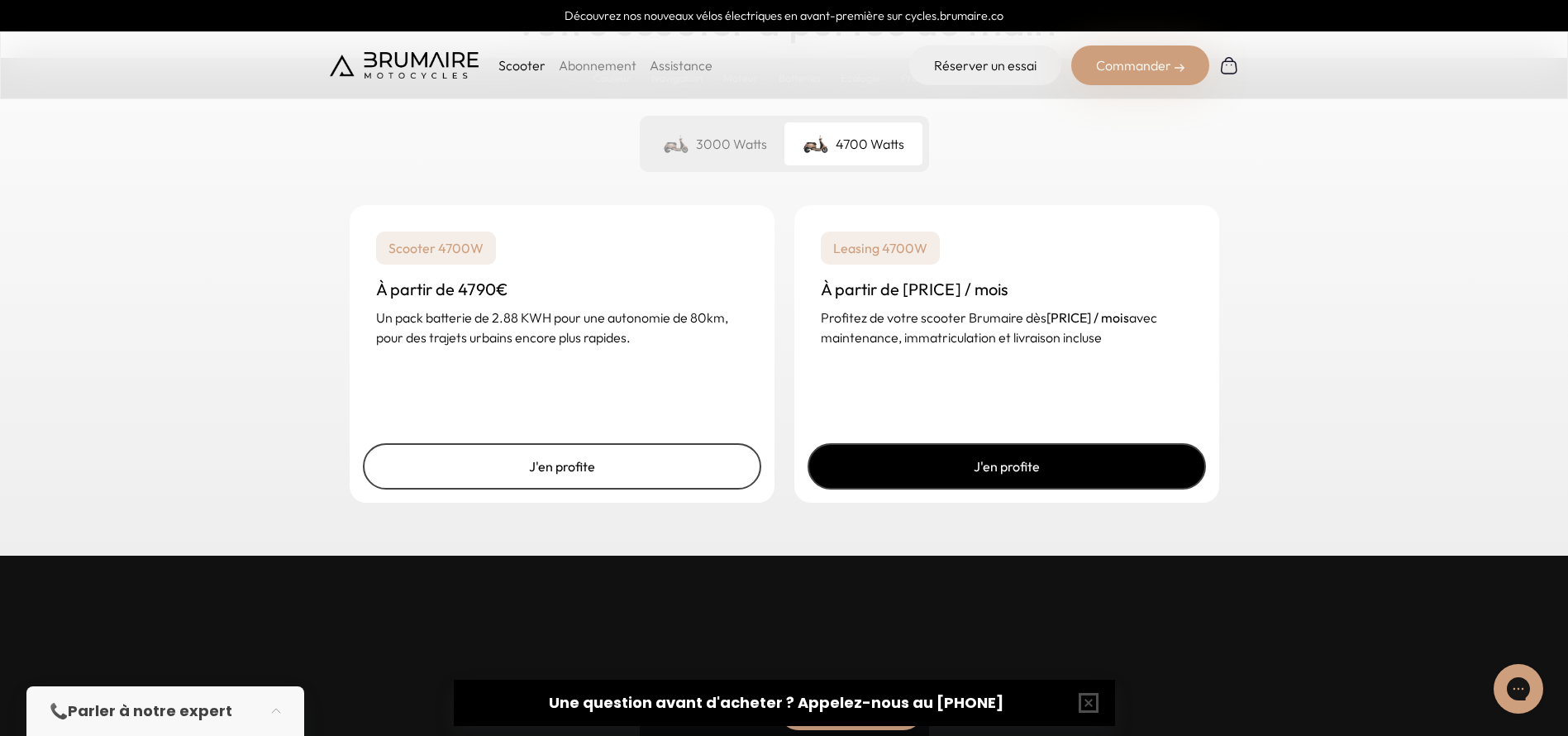 click on "J'en profite" at bounding box center (1007, 466) 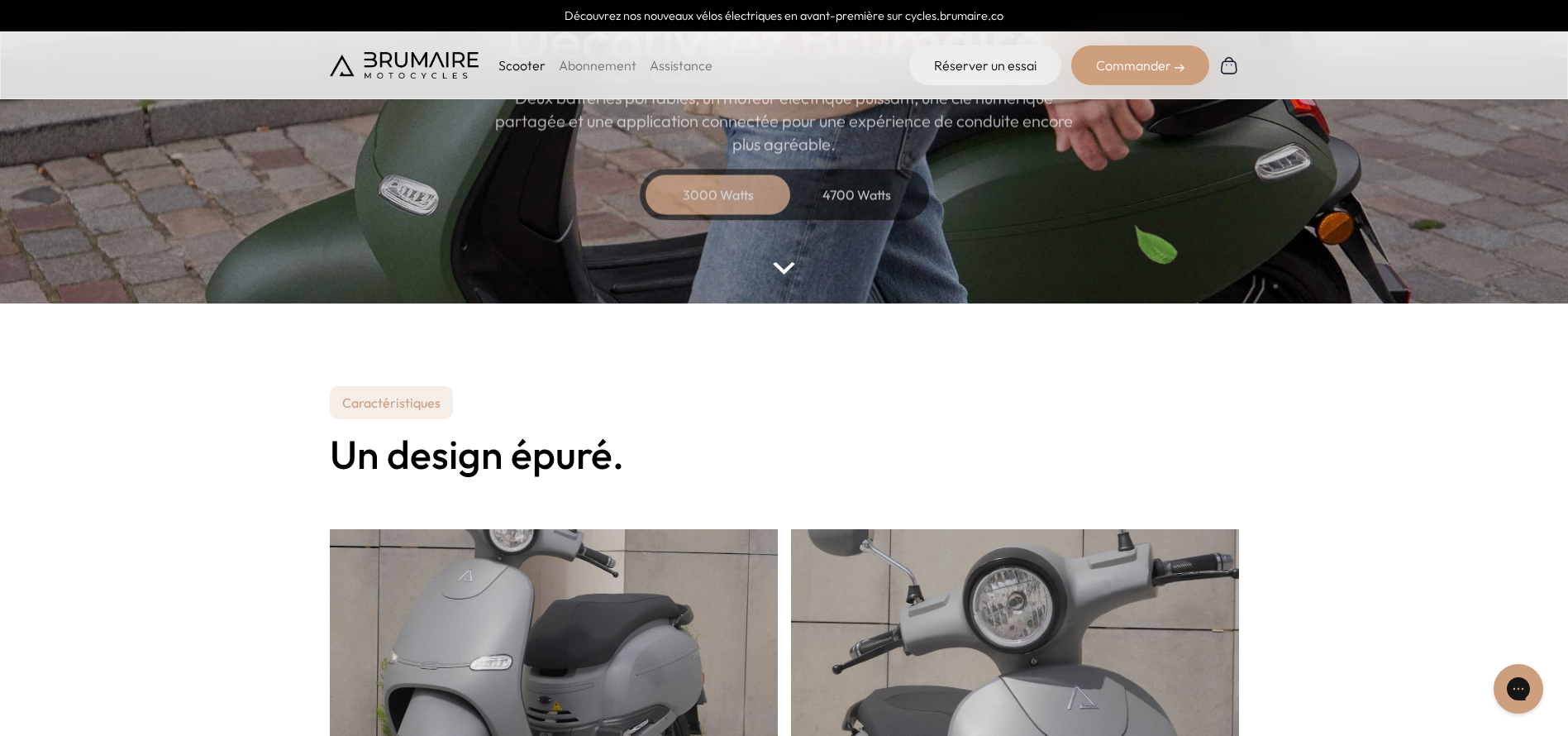 scroll, scrollTop: 0, scrollLeft: 0, axis: both 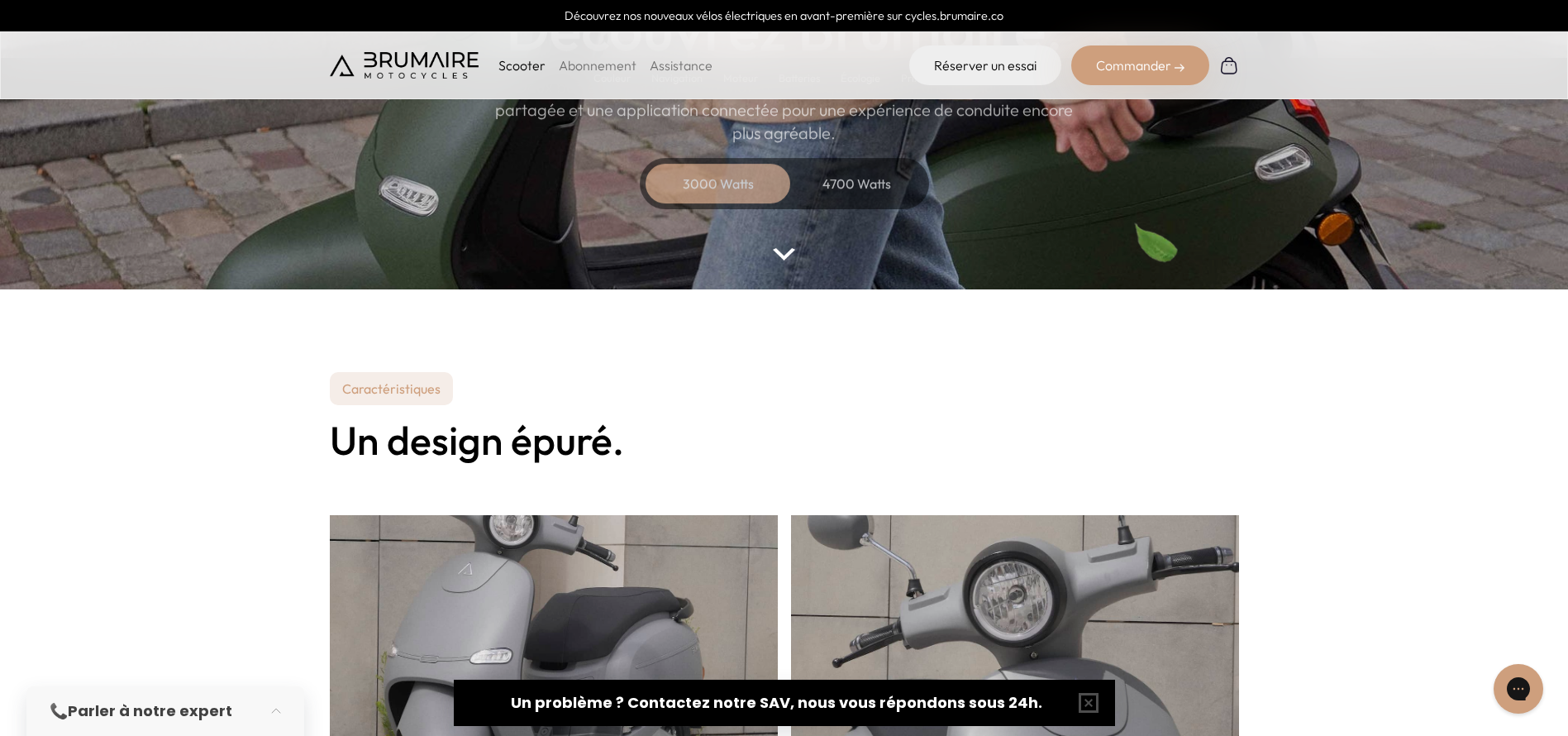 click on "4700 Watts" at bounding box center (857, 184) 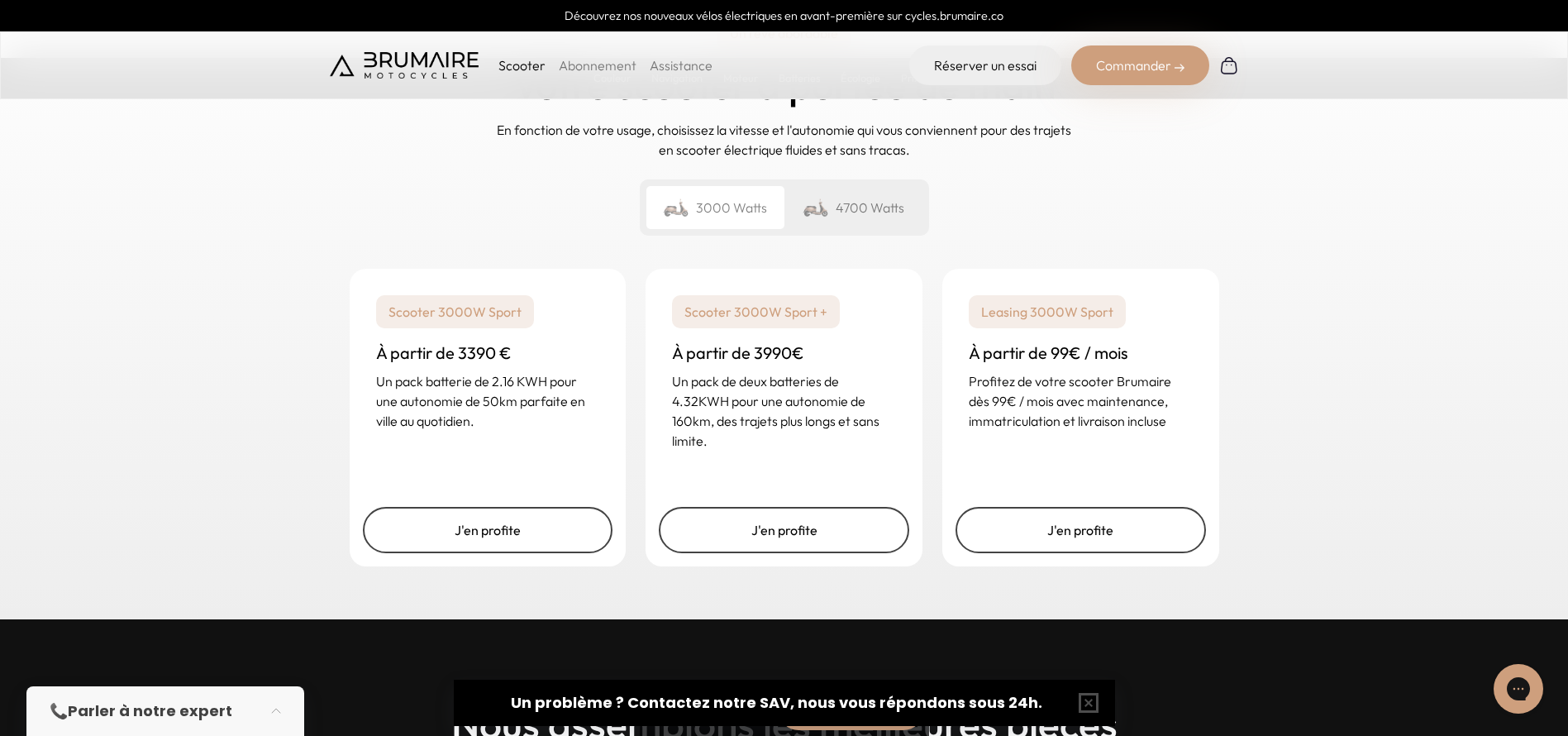 scroll, scrollTop: 4093, scrollLeft: 0, axis: vertical 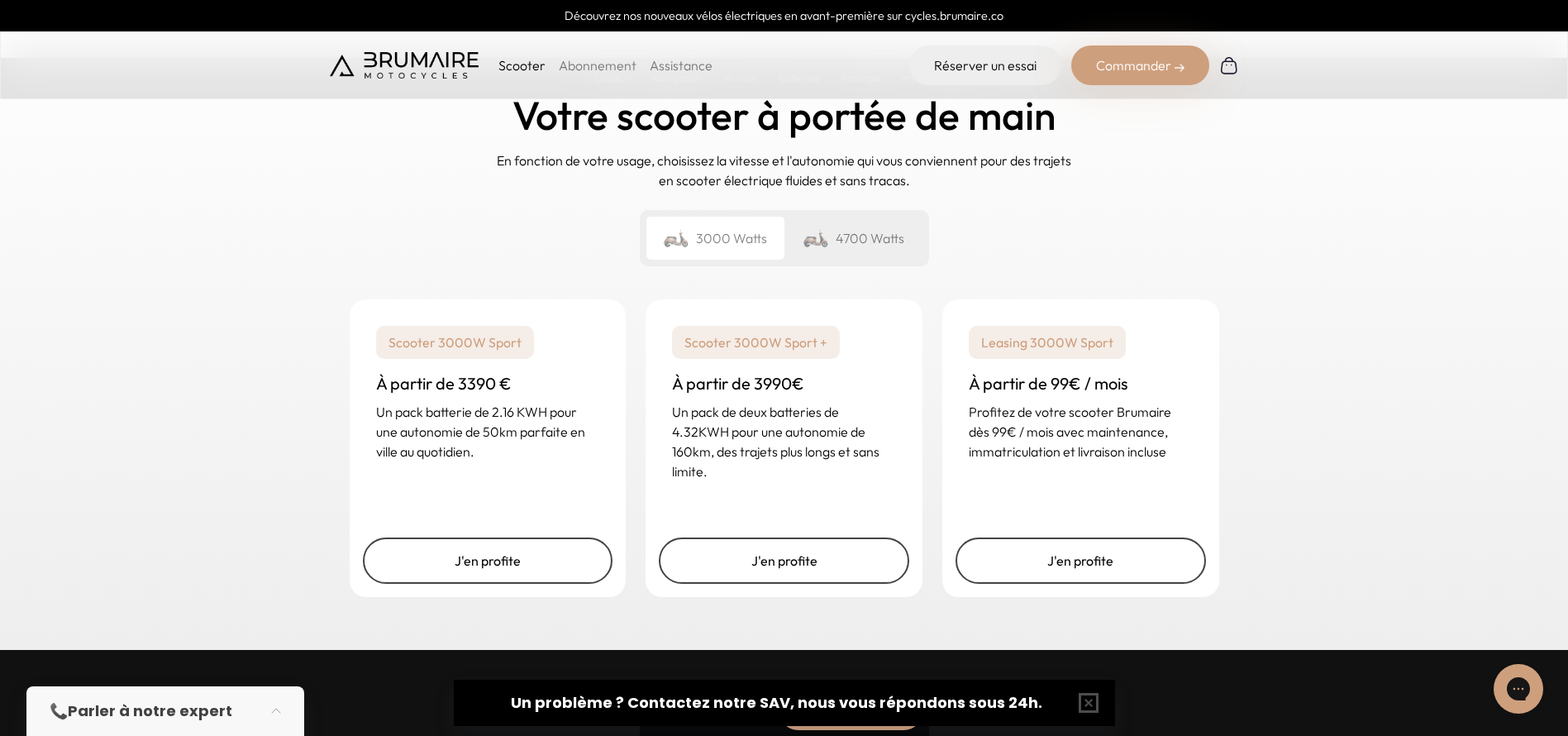 click on "4700 Watts" at bounding box center [853, 238] 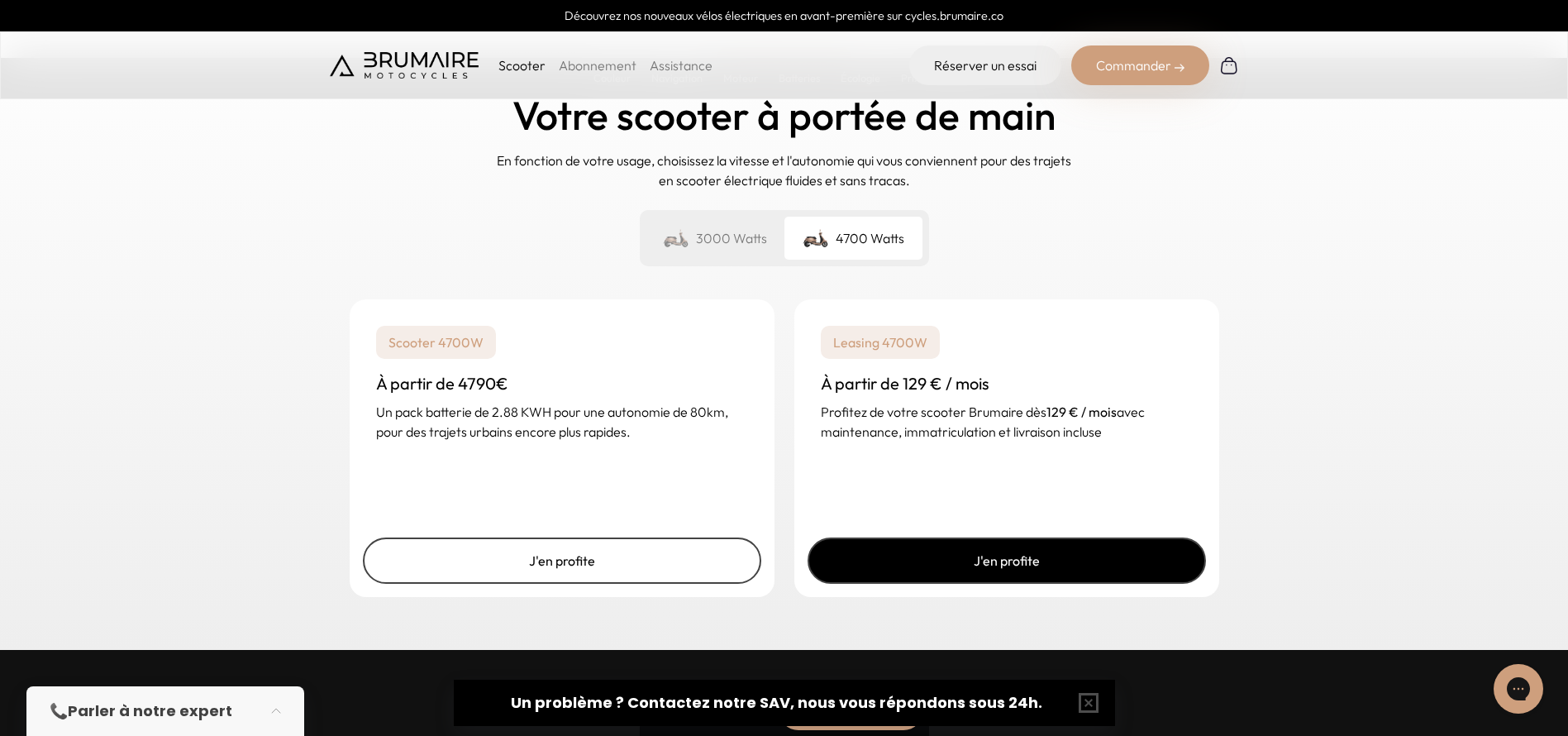 click on "J'en profite" at bounding box center (1007, 561) 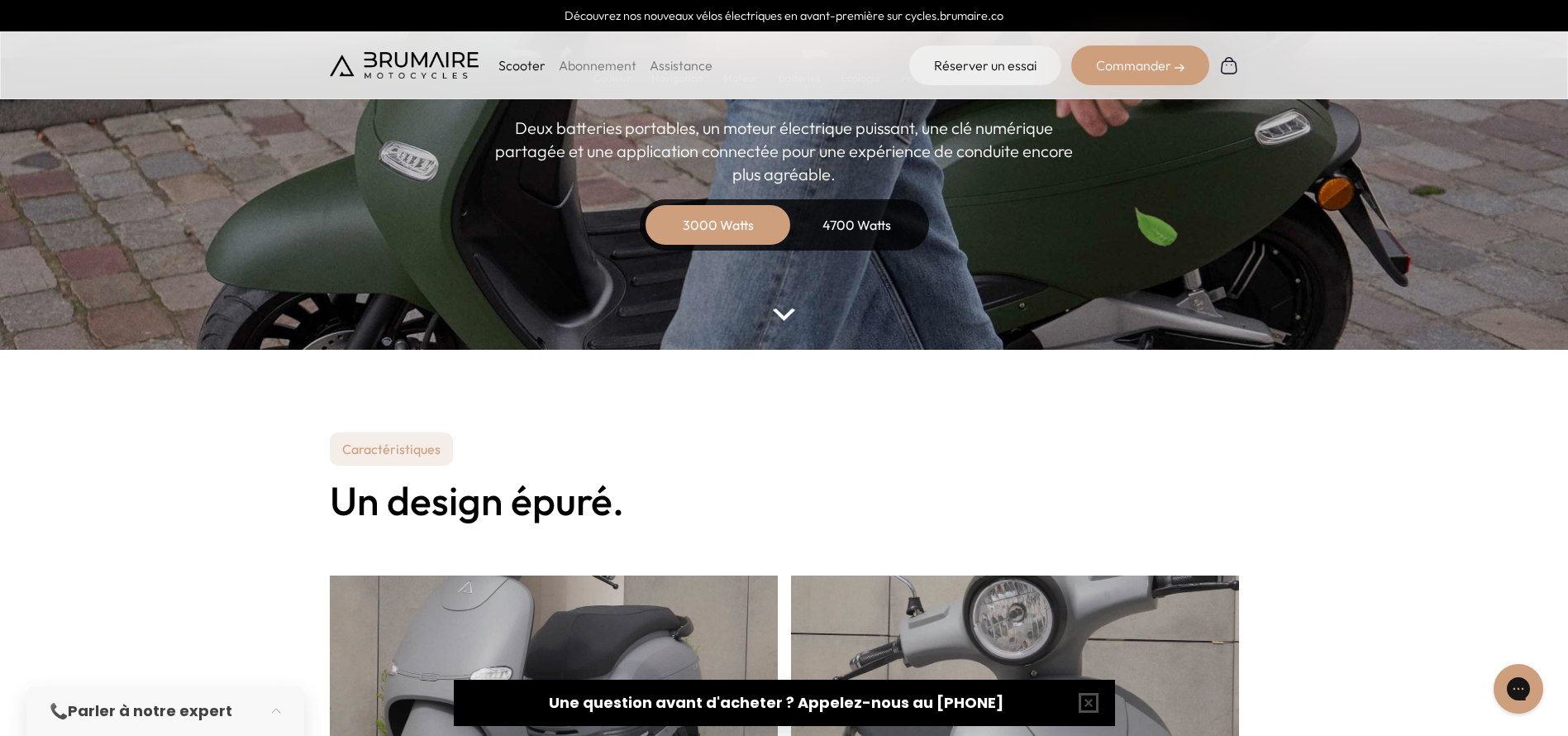 scroll, scrollTop: 0, scrollLeft: 0, axis: both 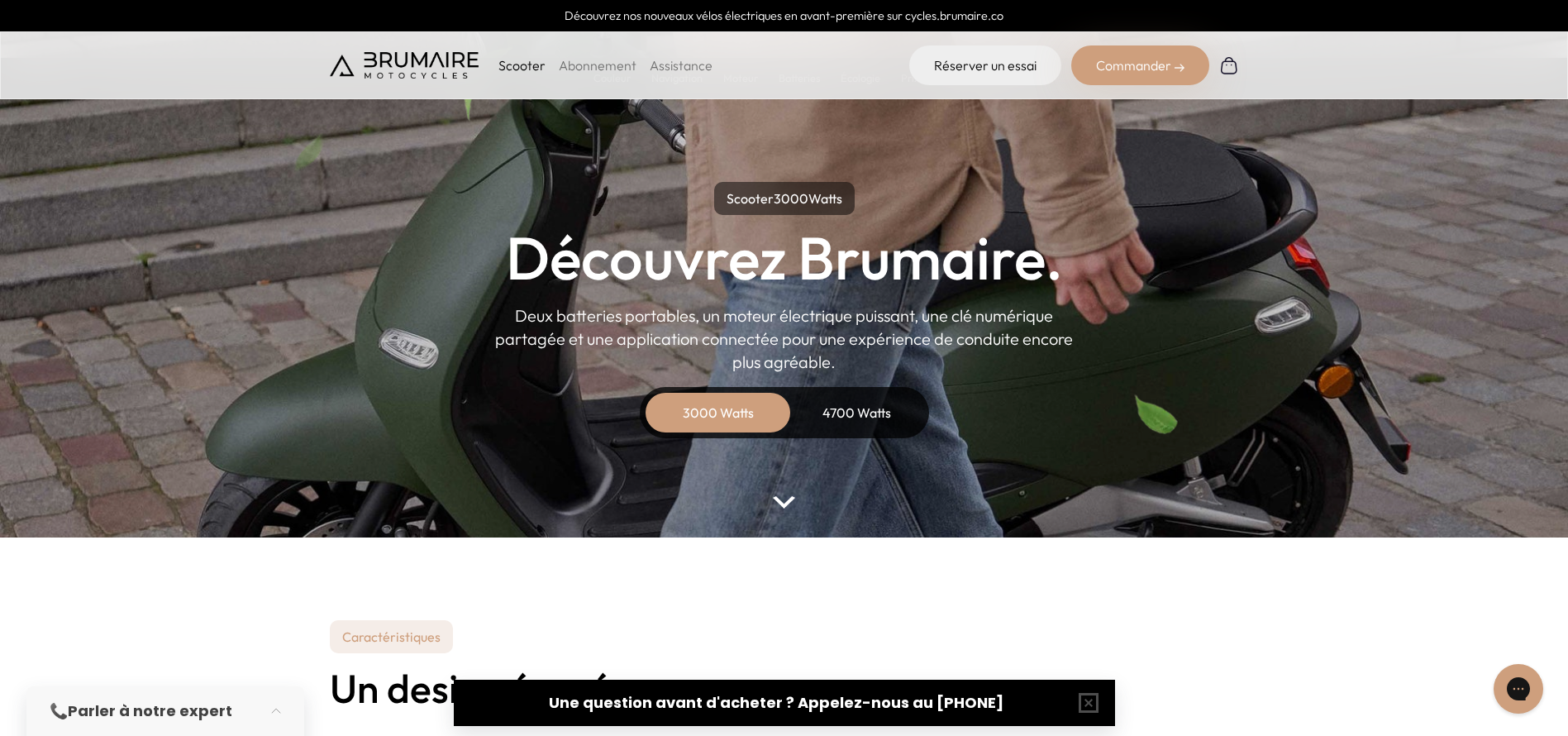 click on "Commander" at bounding box center (1140, 65) 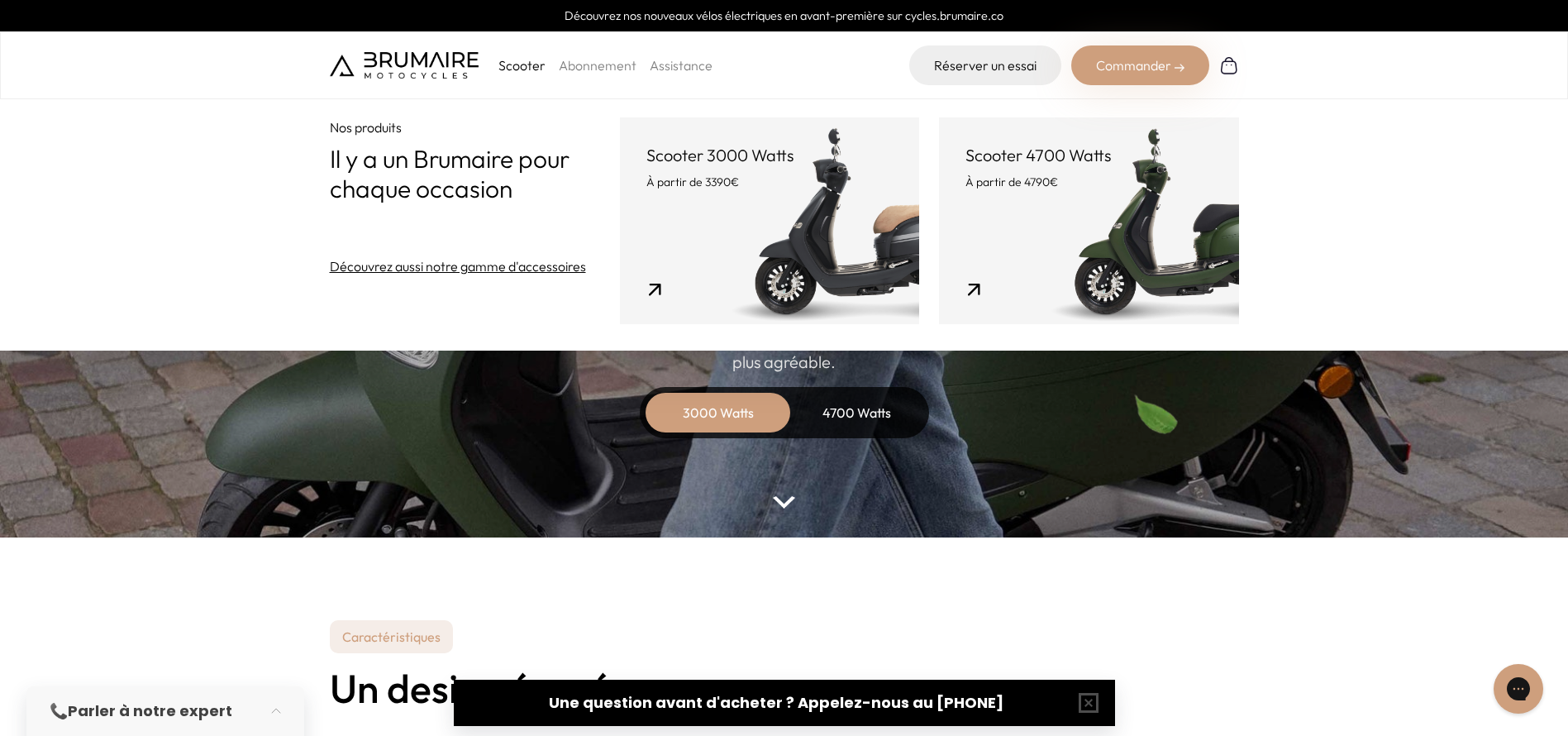 click on "À partir de 4790€" at bounding box center [1089, 182] 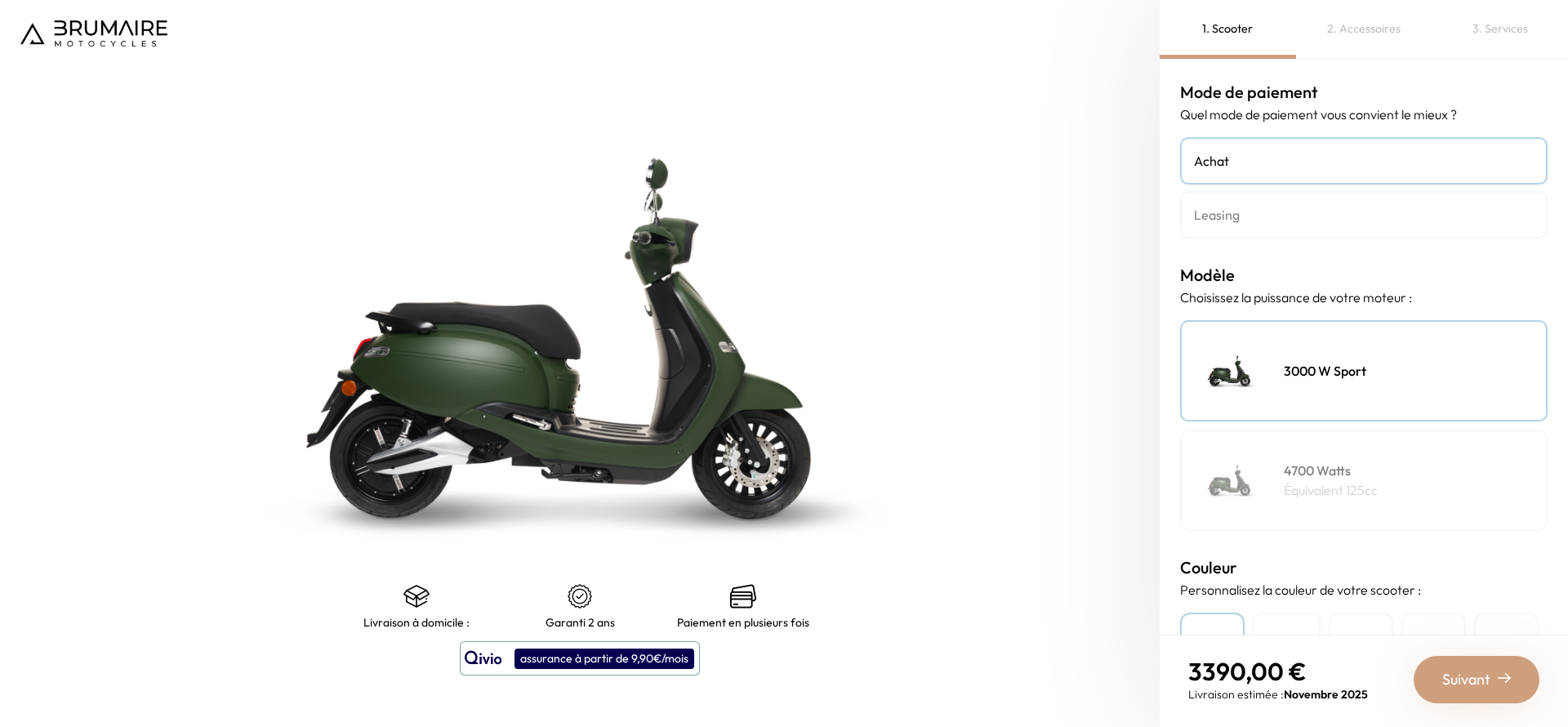 scroll, scrollTop: 0, scrollLeft: 0, axis: both 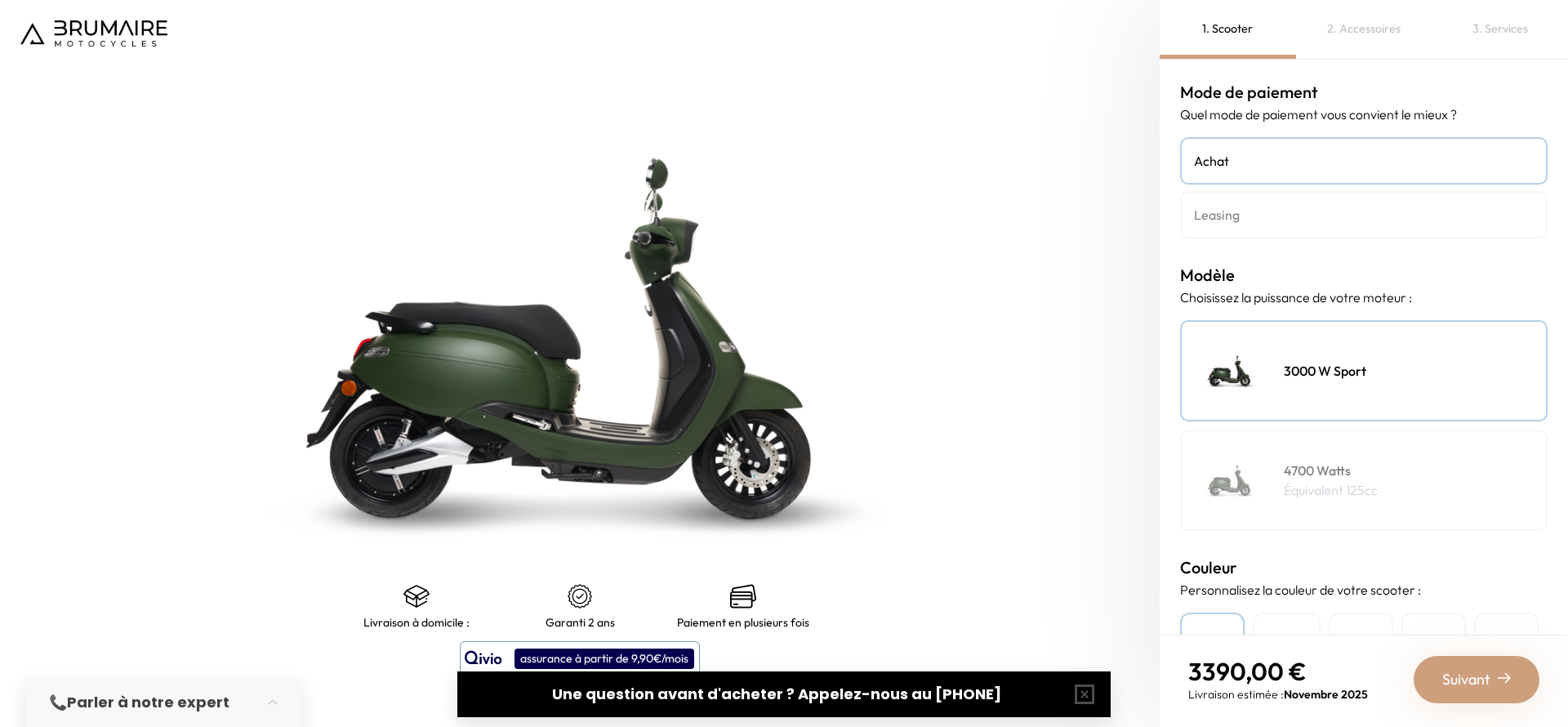 click on "4700 Watts
Équivalent 125cc" at bounding box center (1364, 480) 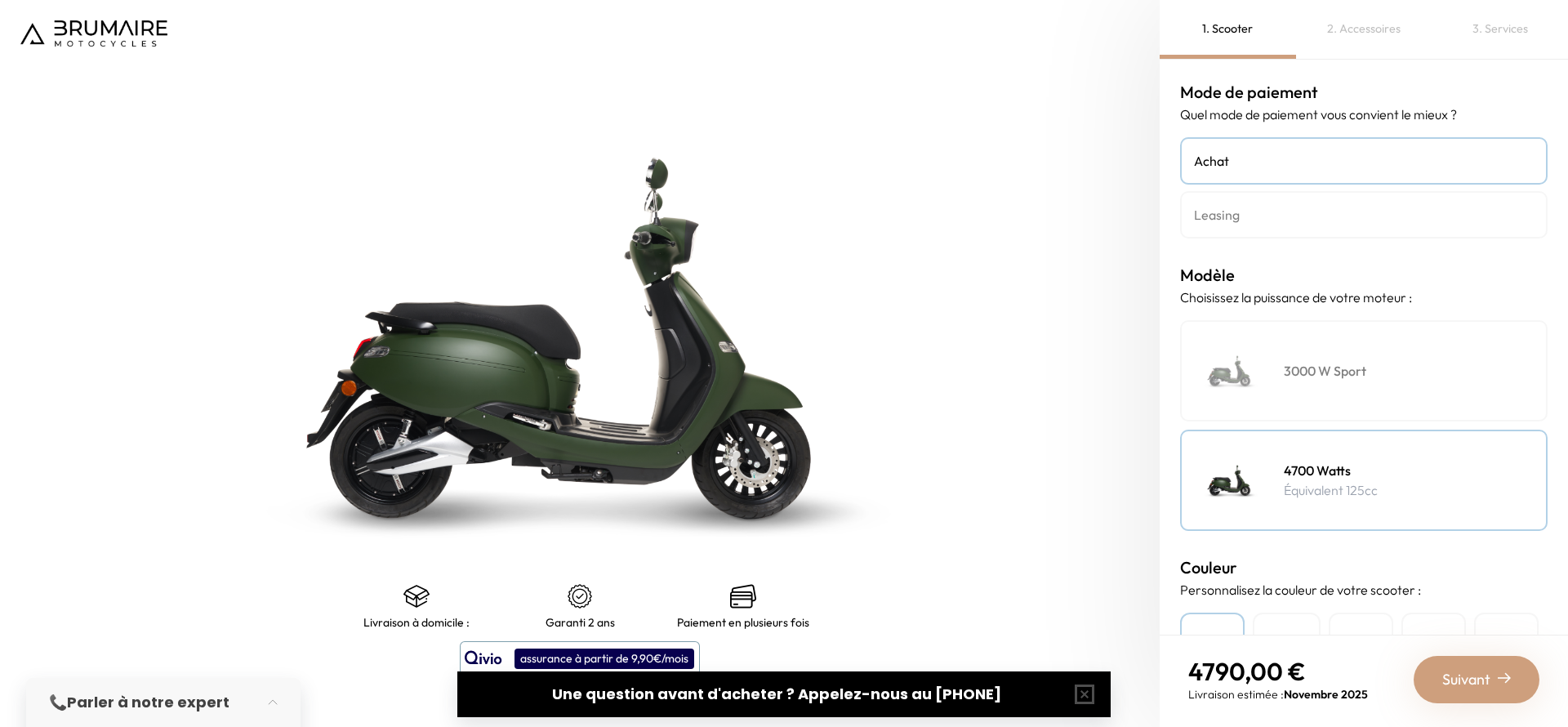click on "3000 W Sport" at bounding box center [1364, 371] 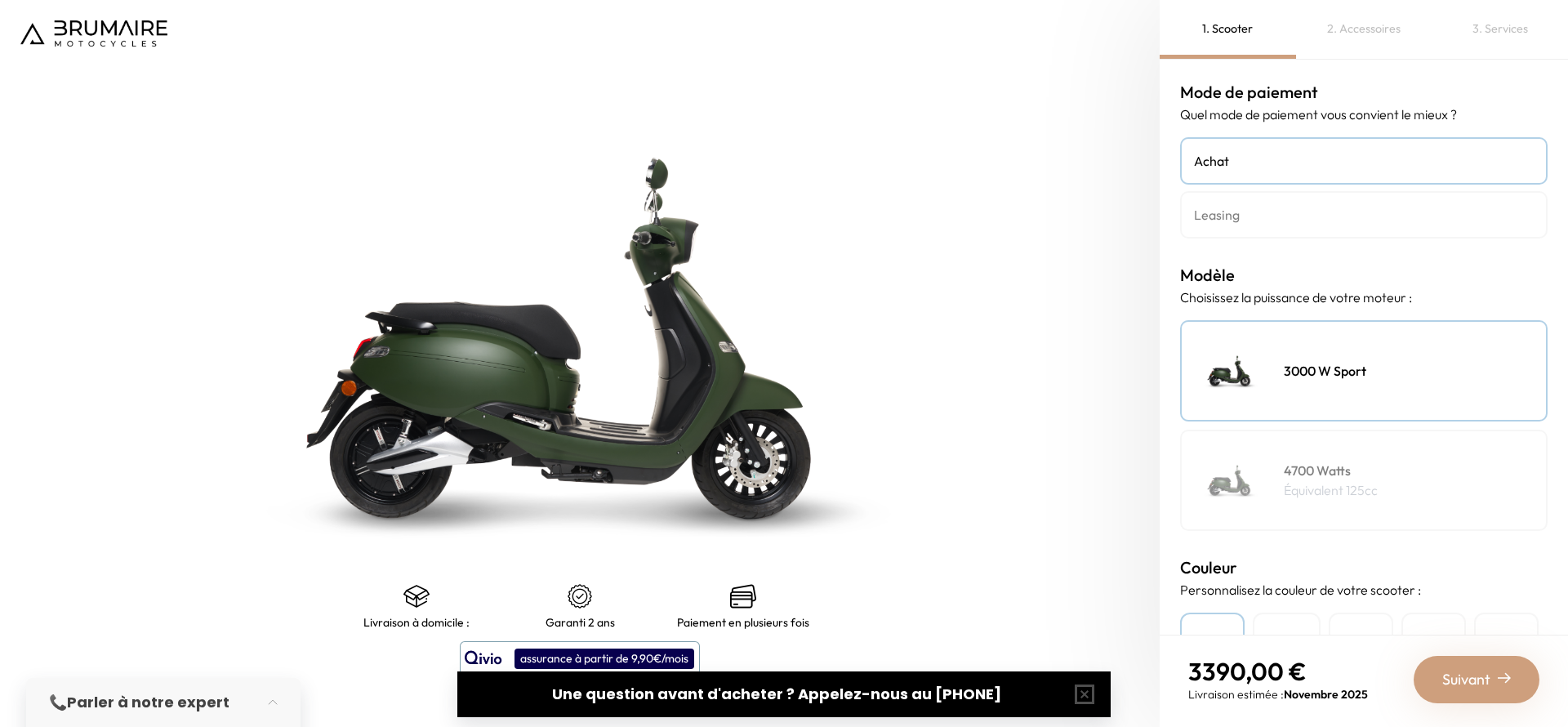 click on "4700 Watts
Équivalent 125cc" at bounding box center [1364, 480] 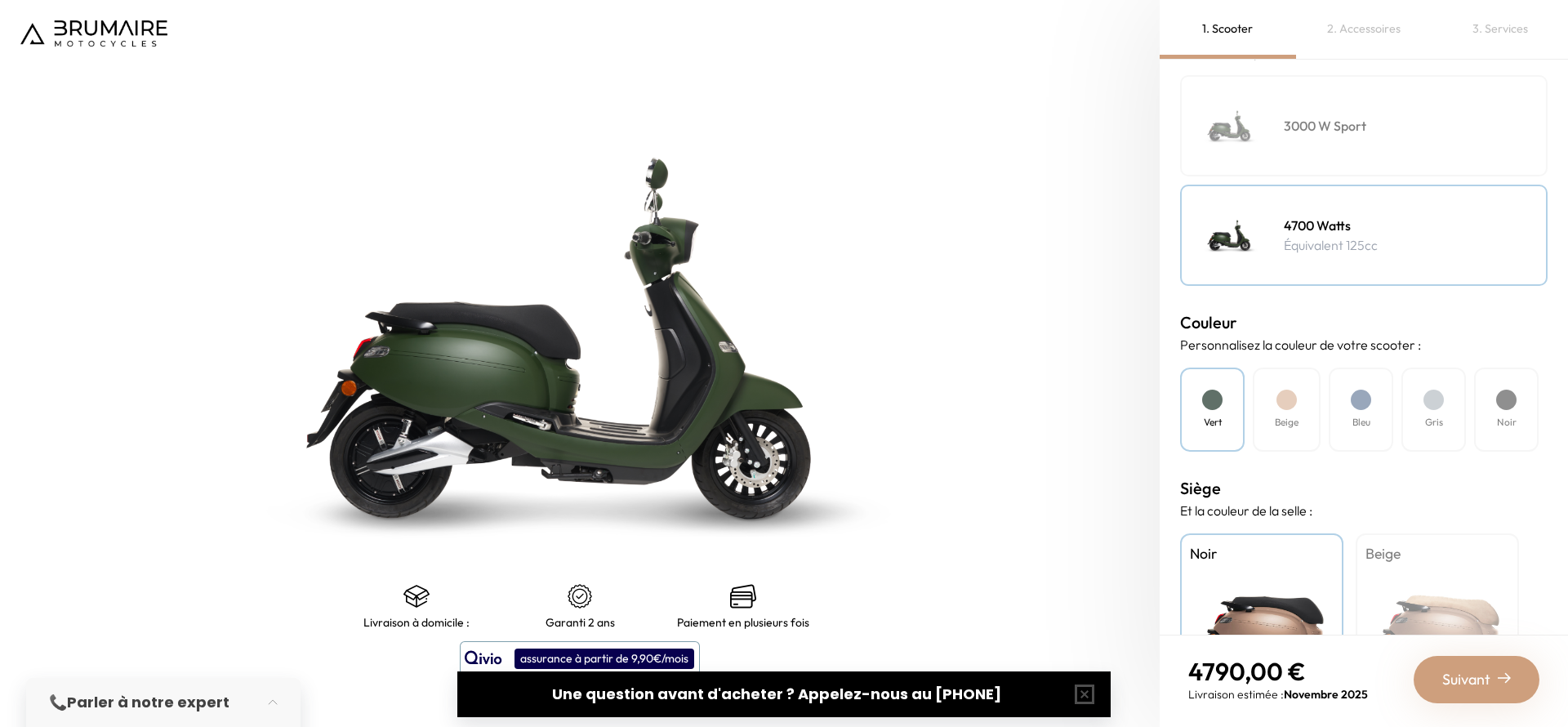 scroll, scrollTop: 368, scrollLeft: 0, axis: vertical 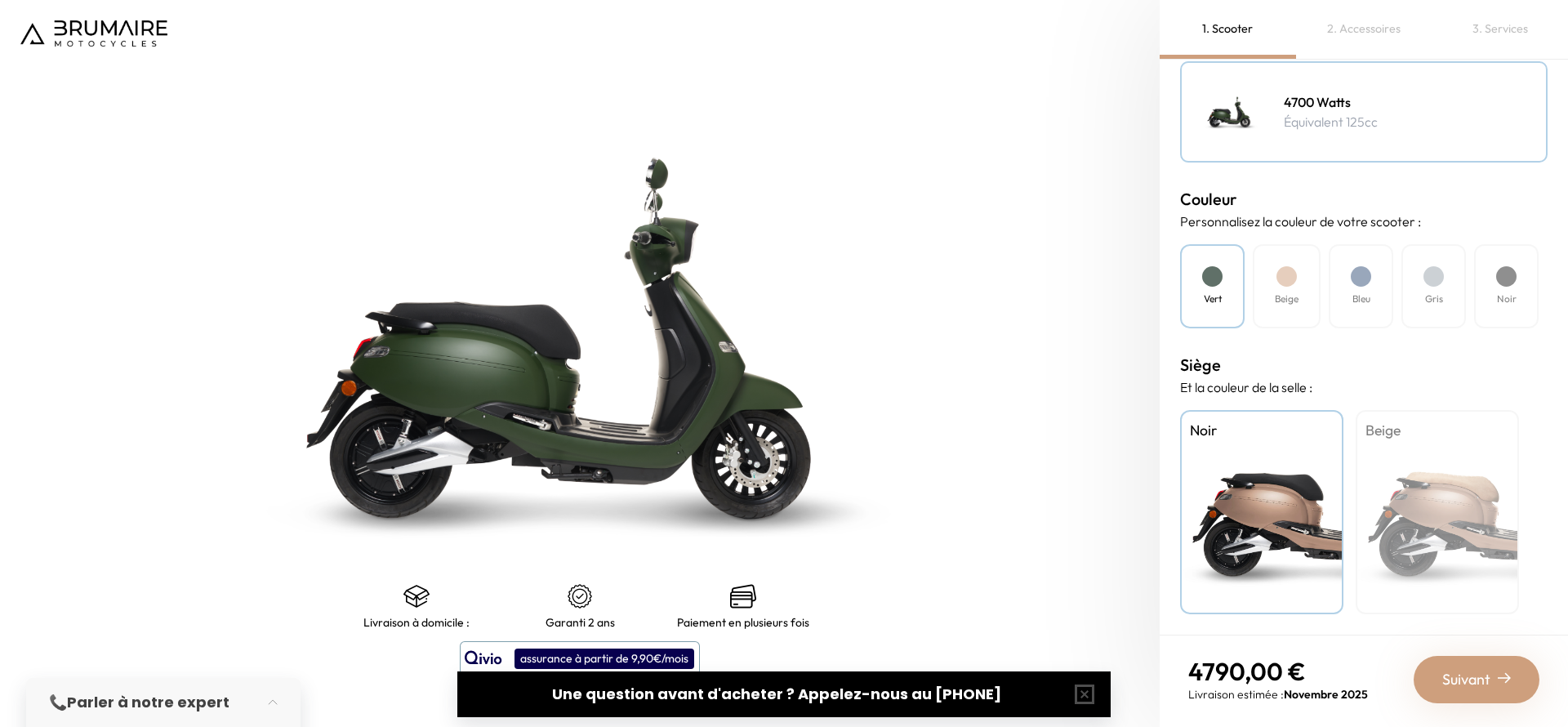 click on "Beige" at bounding box center [1437, 512] 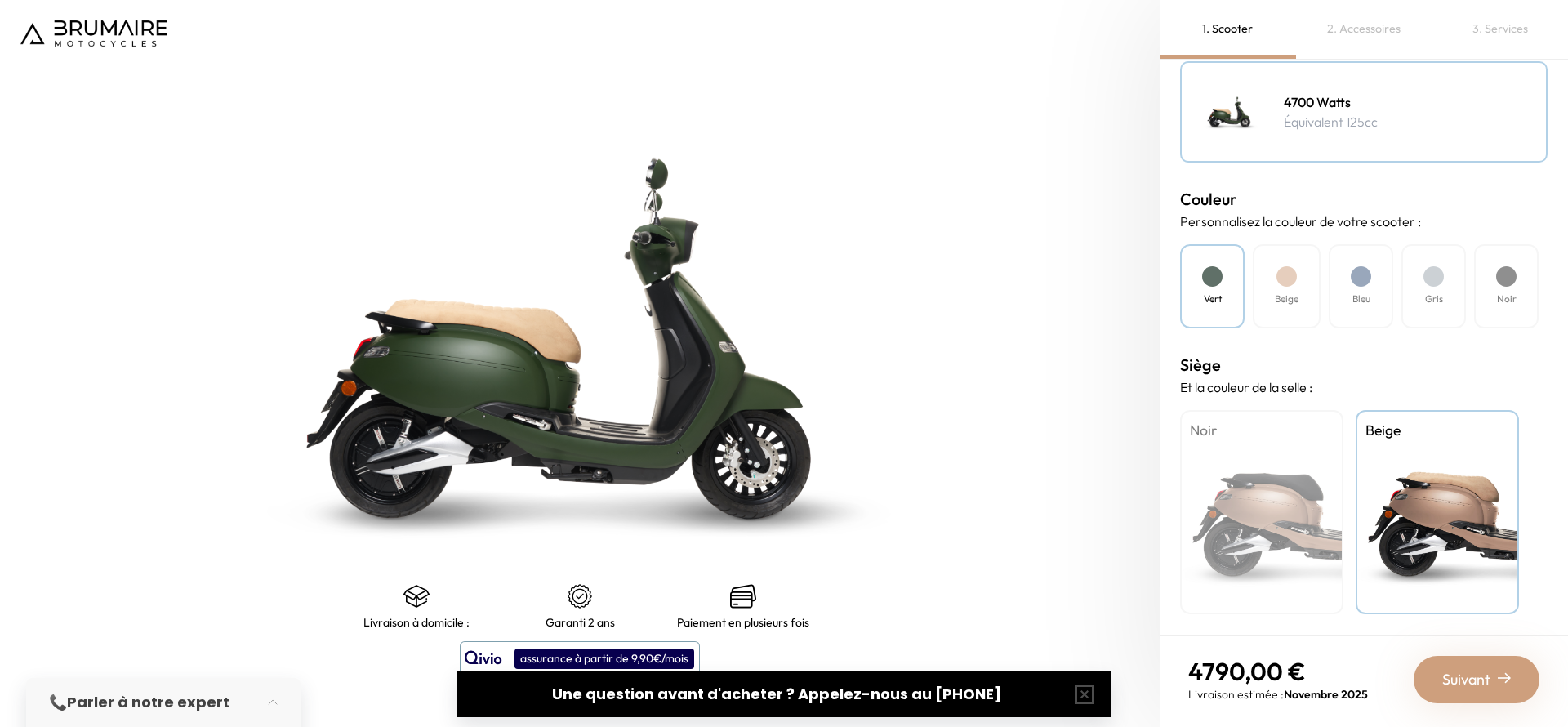 click on "Noir" at bounding box center (1262, 512) 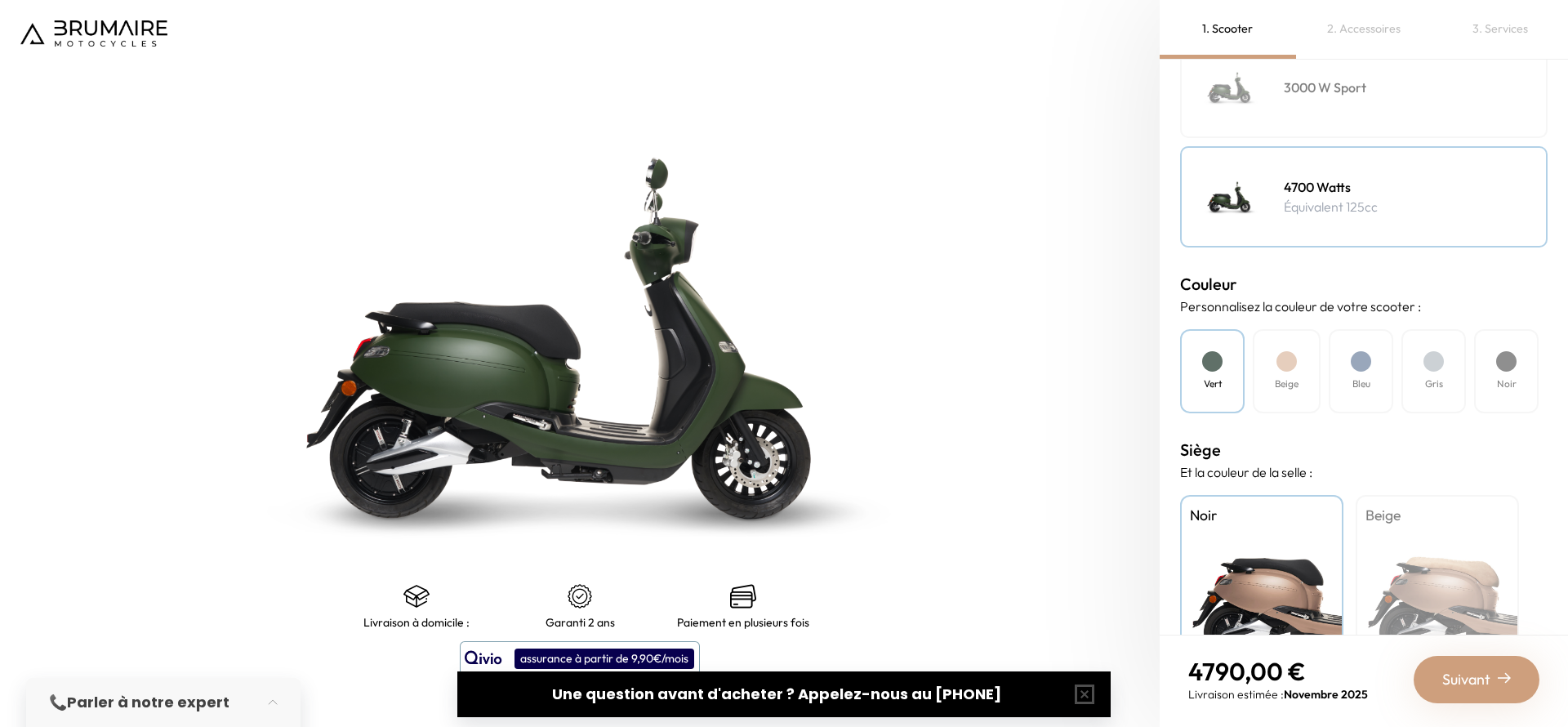 scroll, scrollTop: 246, scrollLeft: 0, axis: vertical 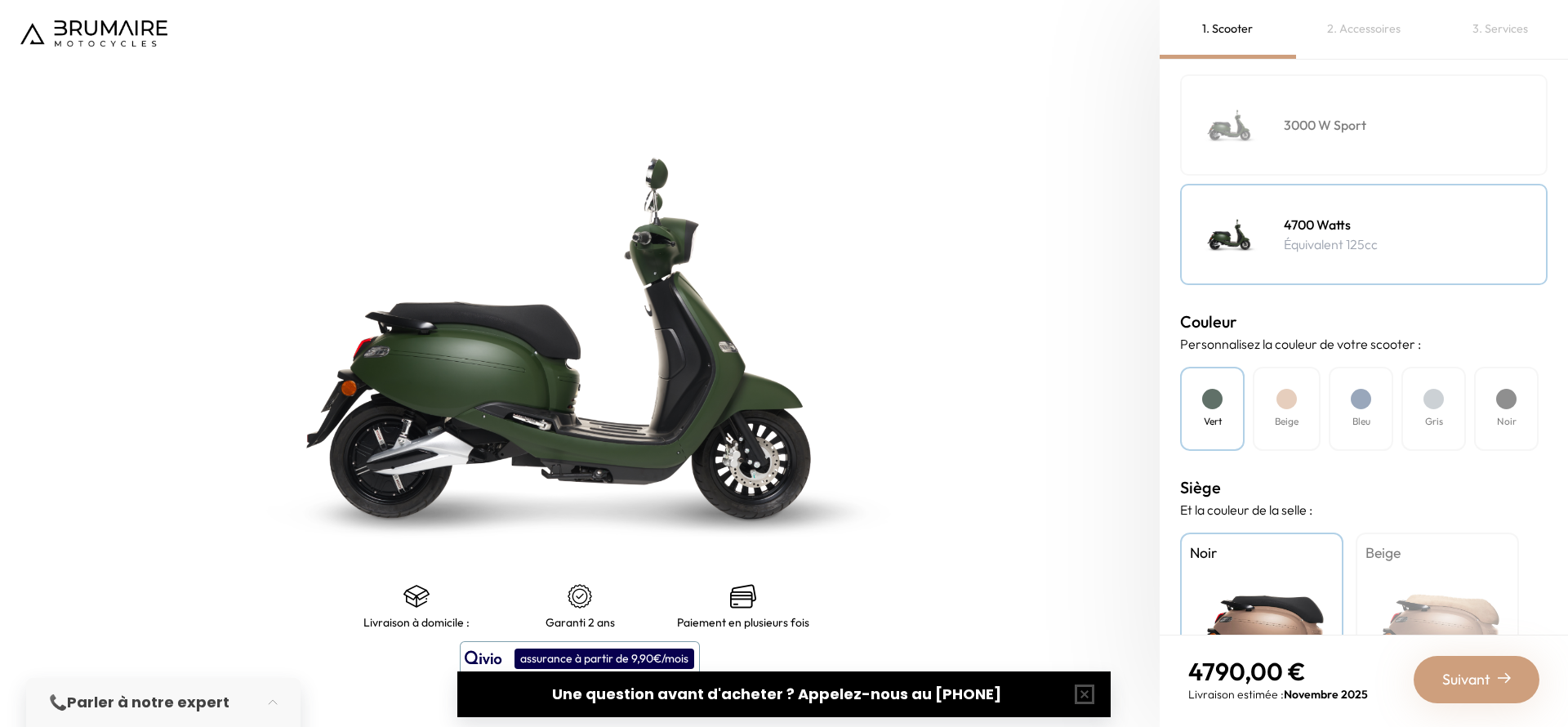 click at bounding box center [1433, 399] 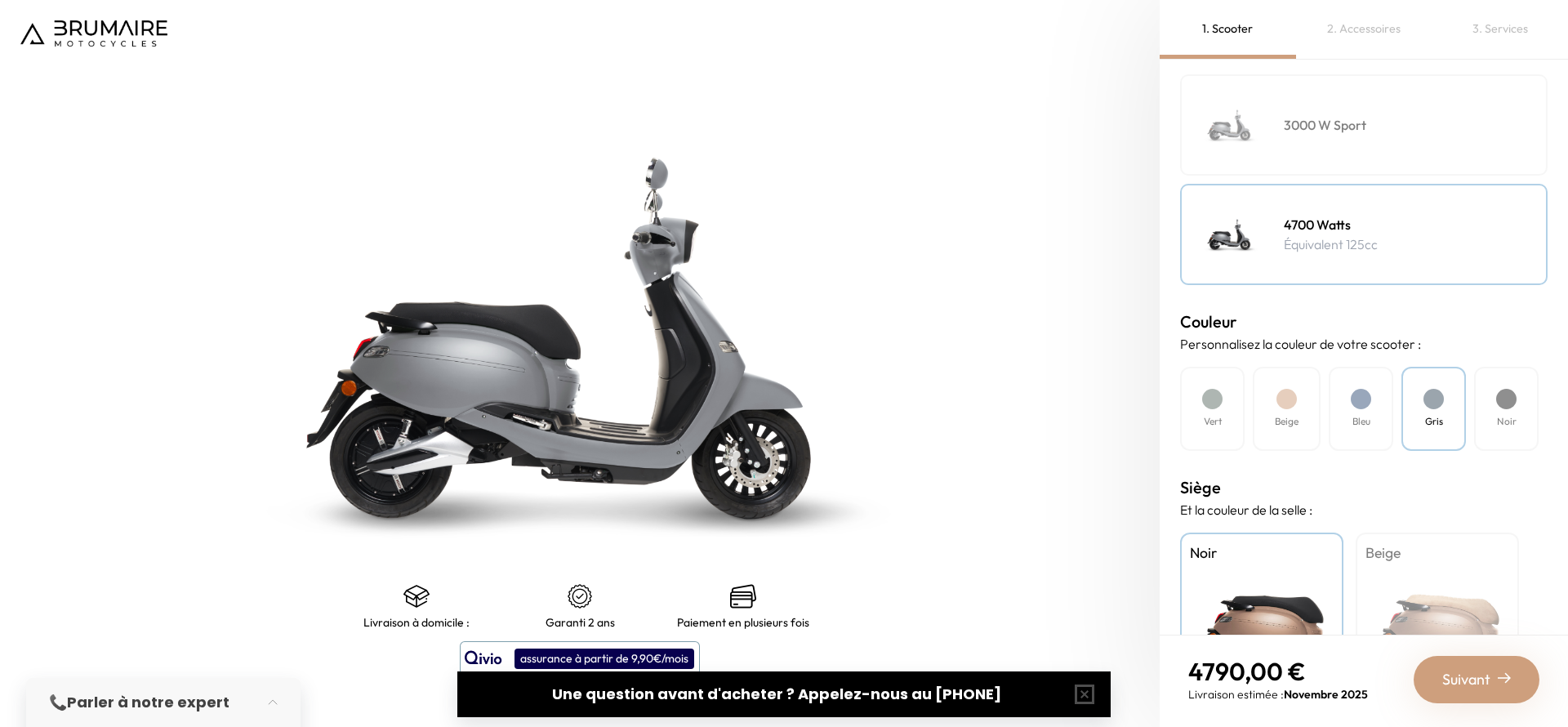 click on "Beige" at bounding box center (1437, 635) 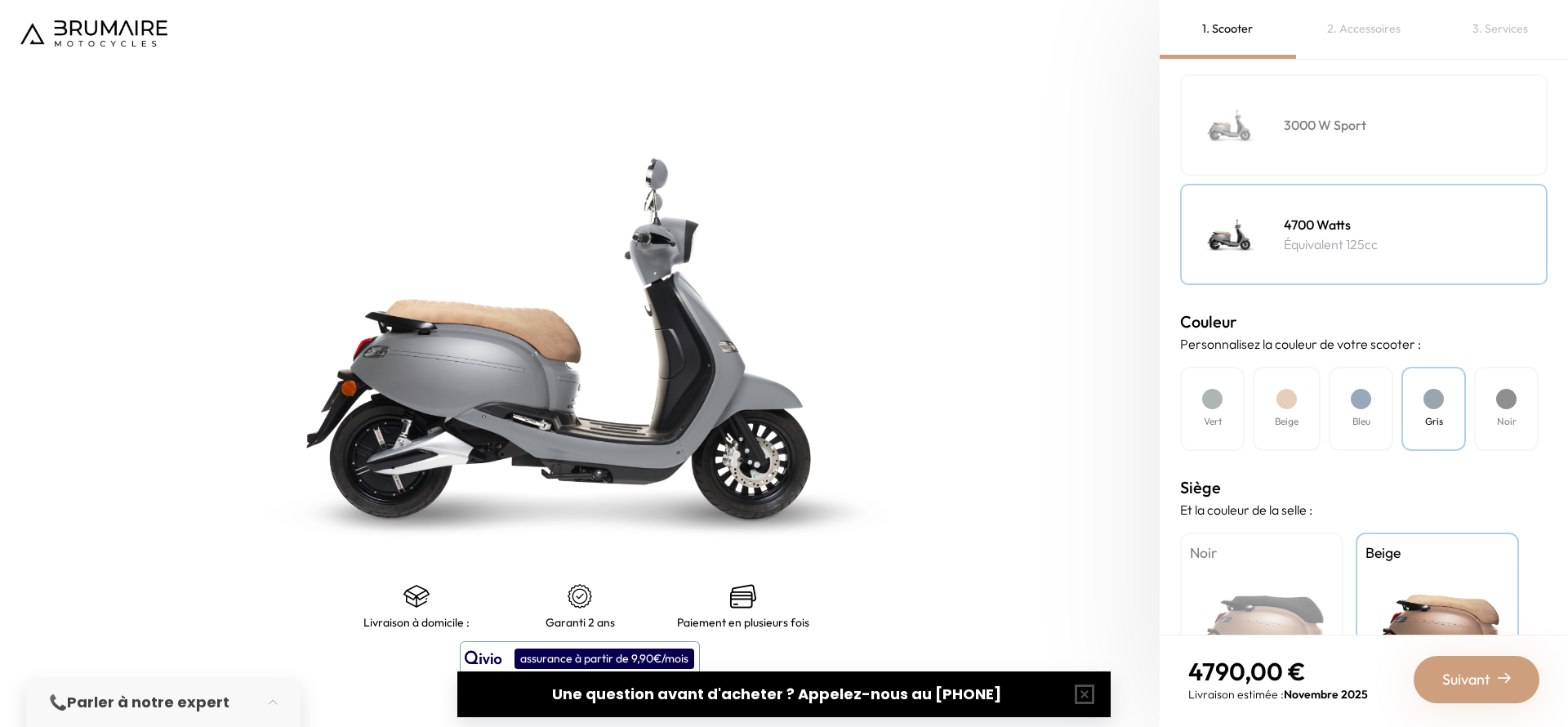click at bounding box center [1361, 399] 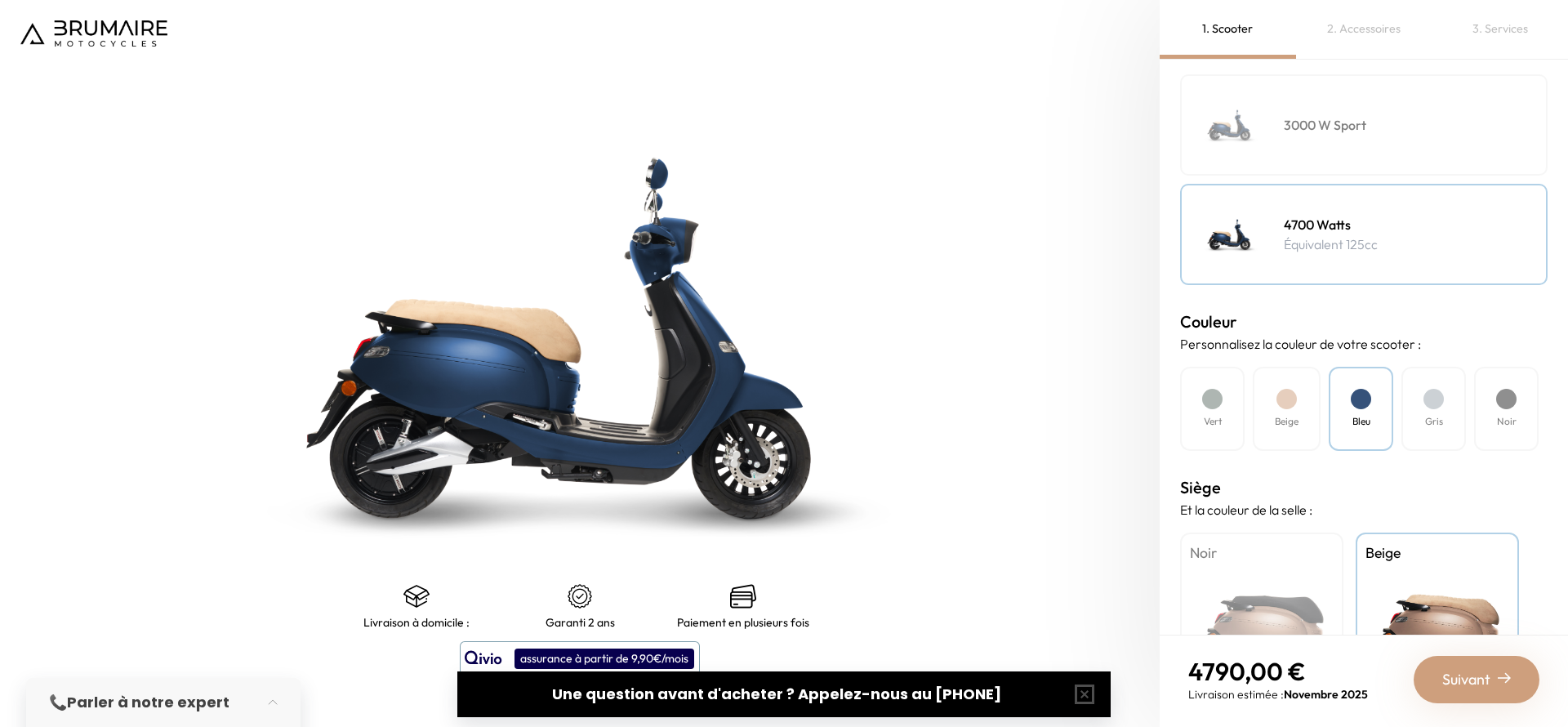 click on "Noir" at bounding box center [1262, 635] 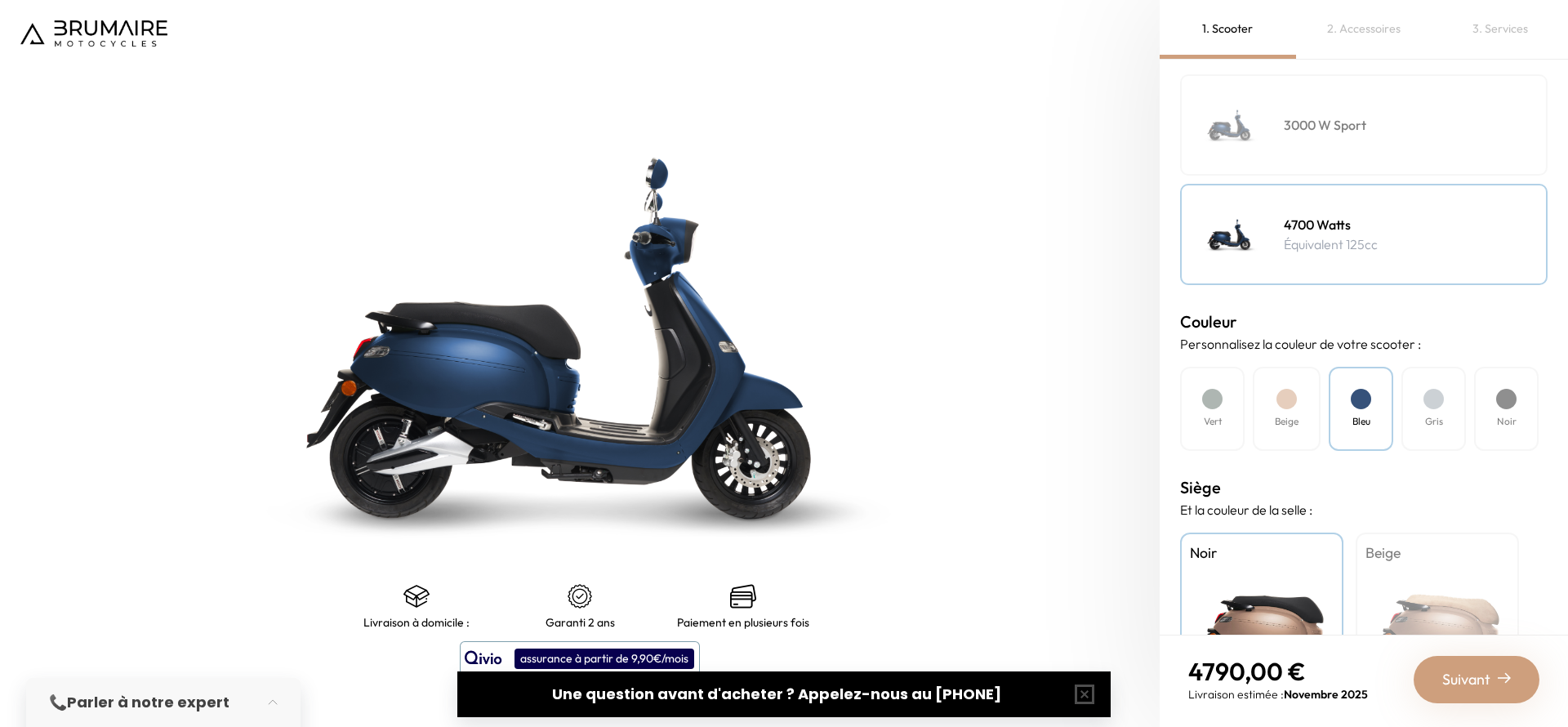 click on "Beige" at bounding box center [1437, 635] 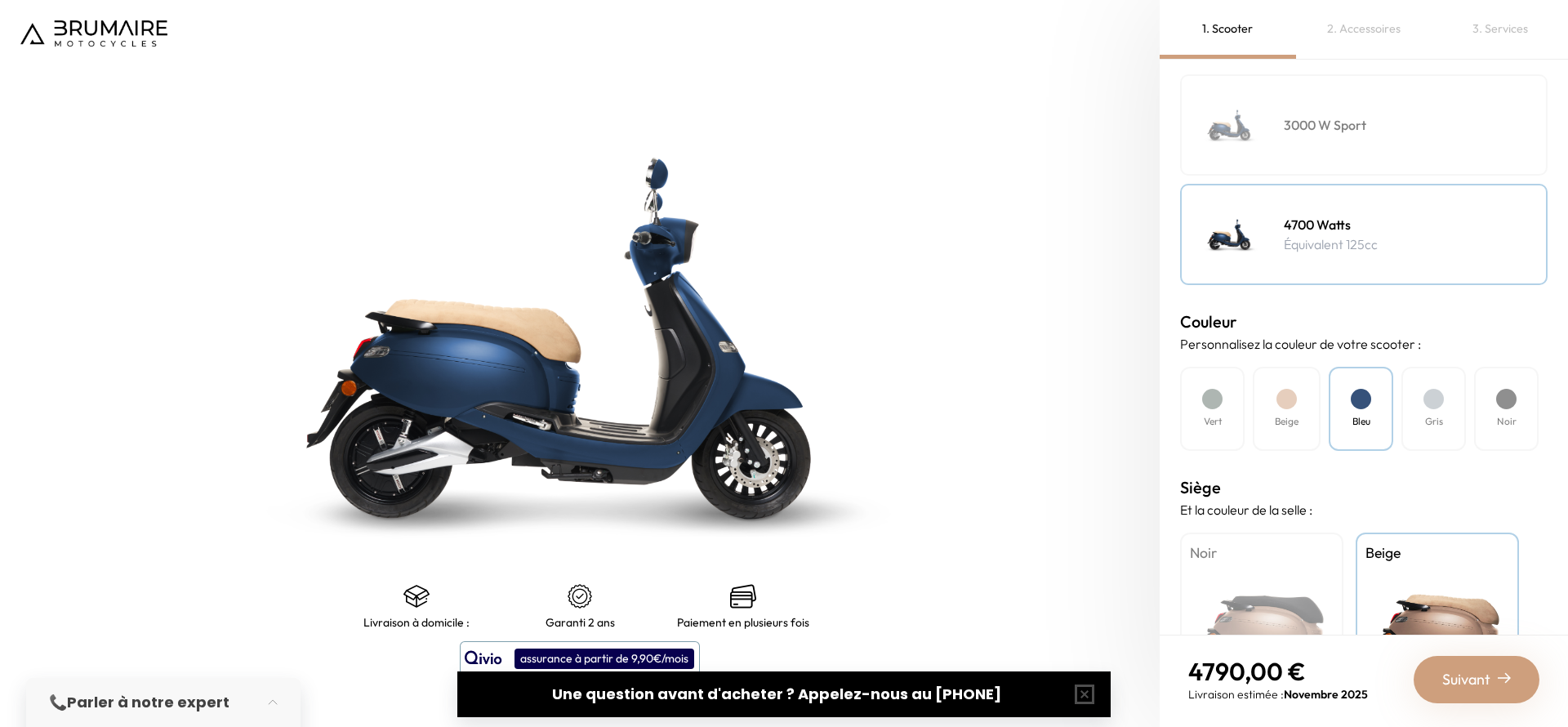 click on "Beige" at bounding box center [1286, 408] 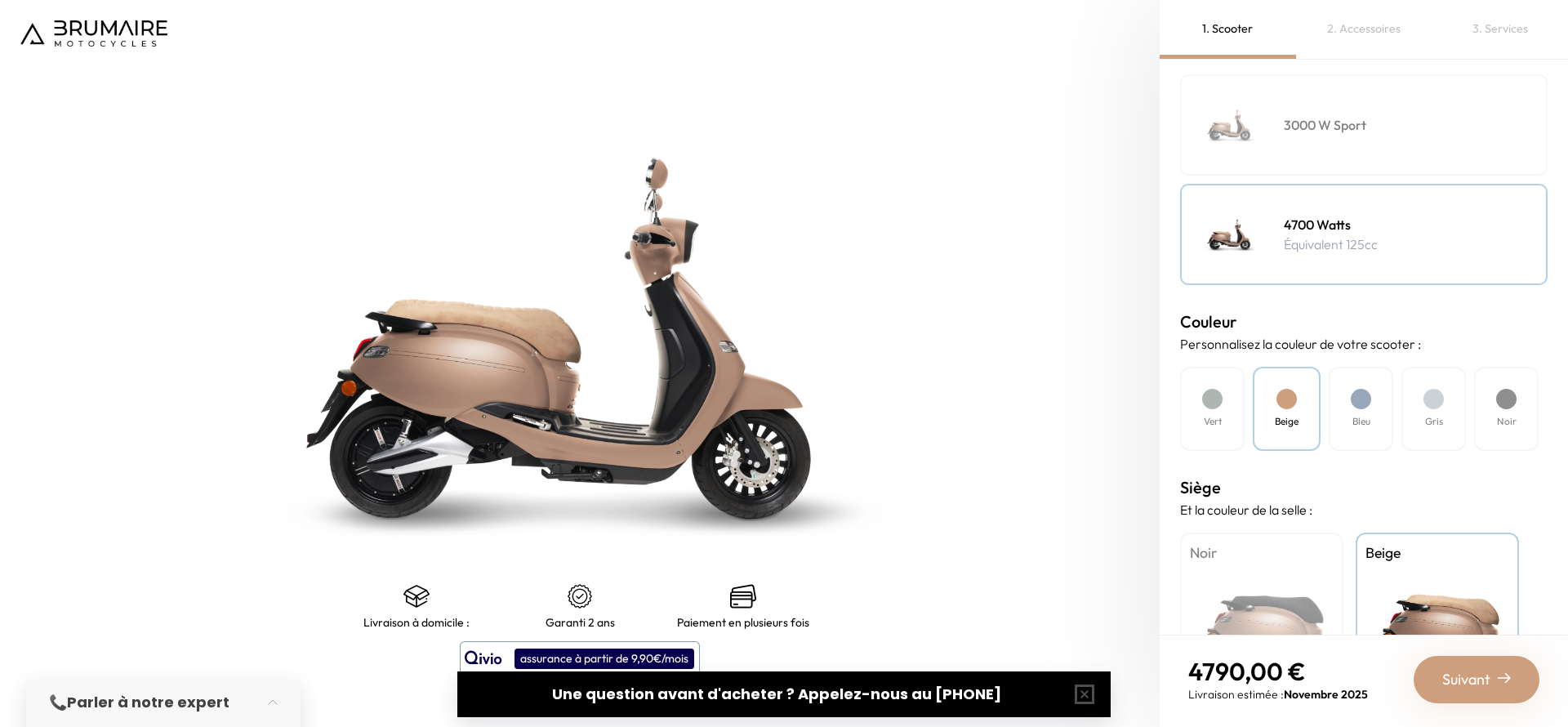 click at bounding box center (1506, 399) 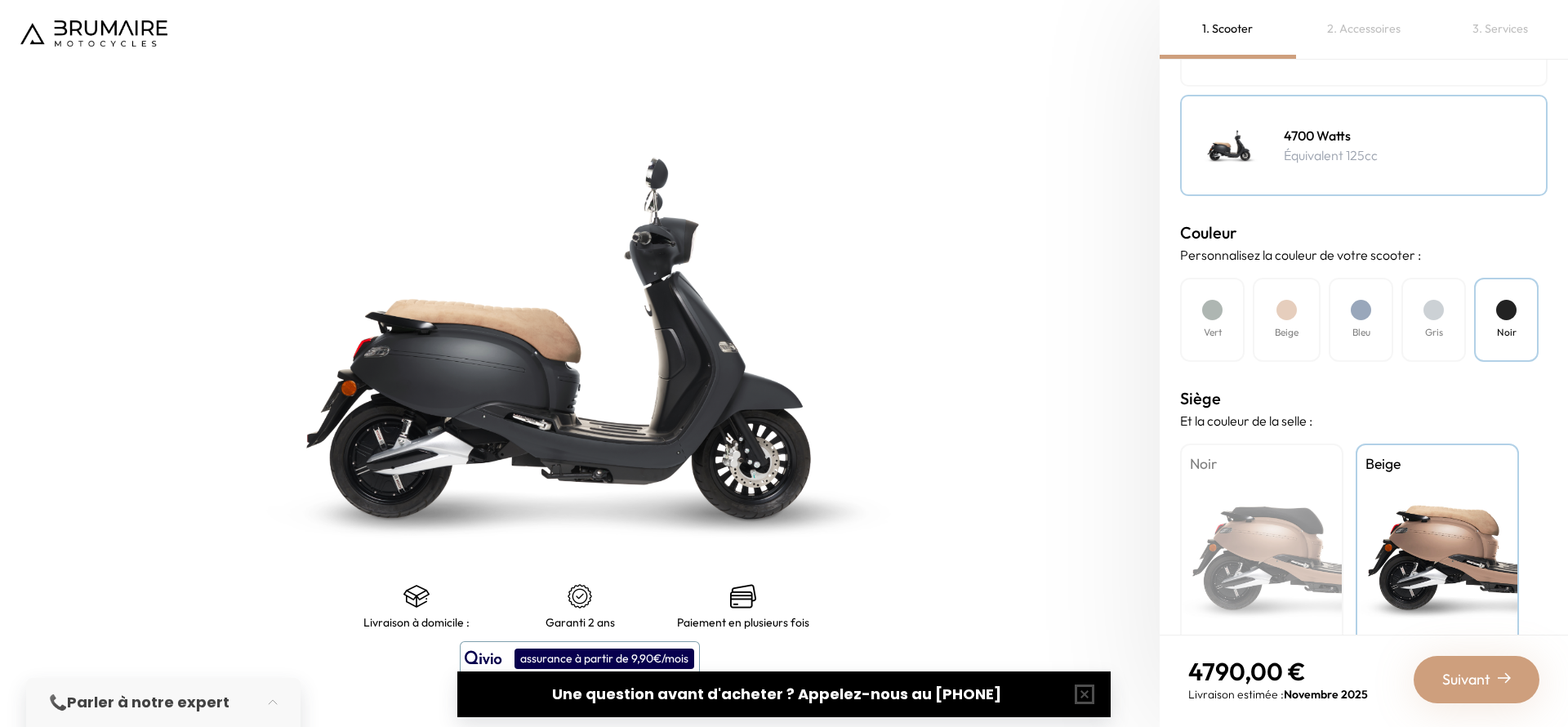 scroll, scrollTop: 368, scrollLeft: 0, axis: vertical 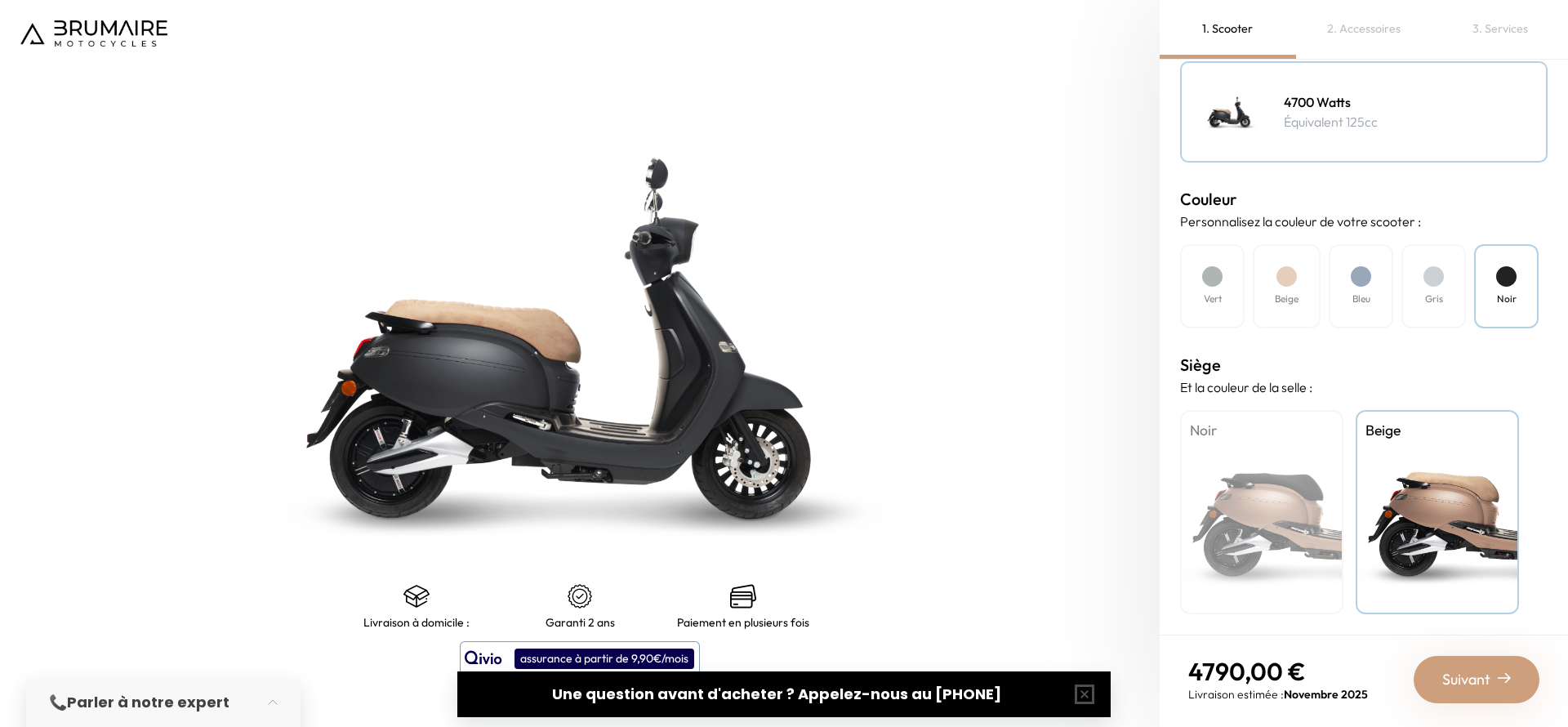 click at bounding box center (1212, 276) 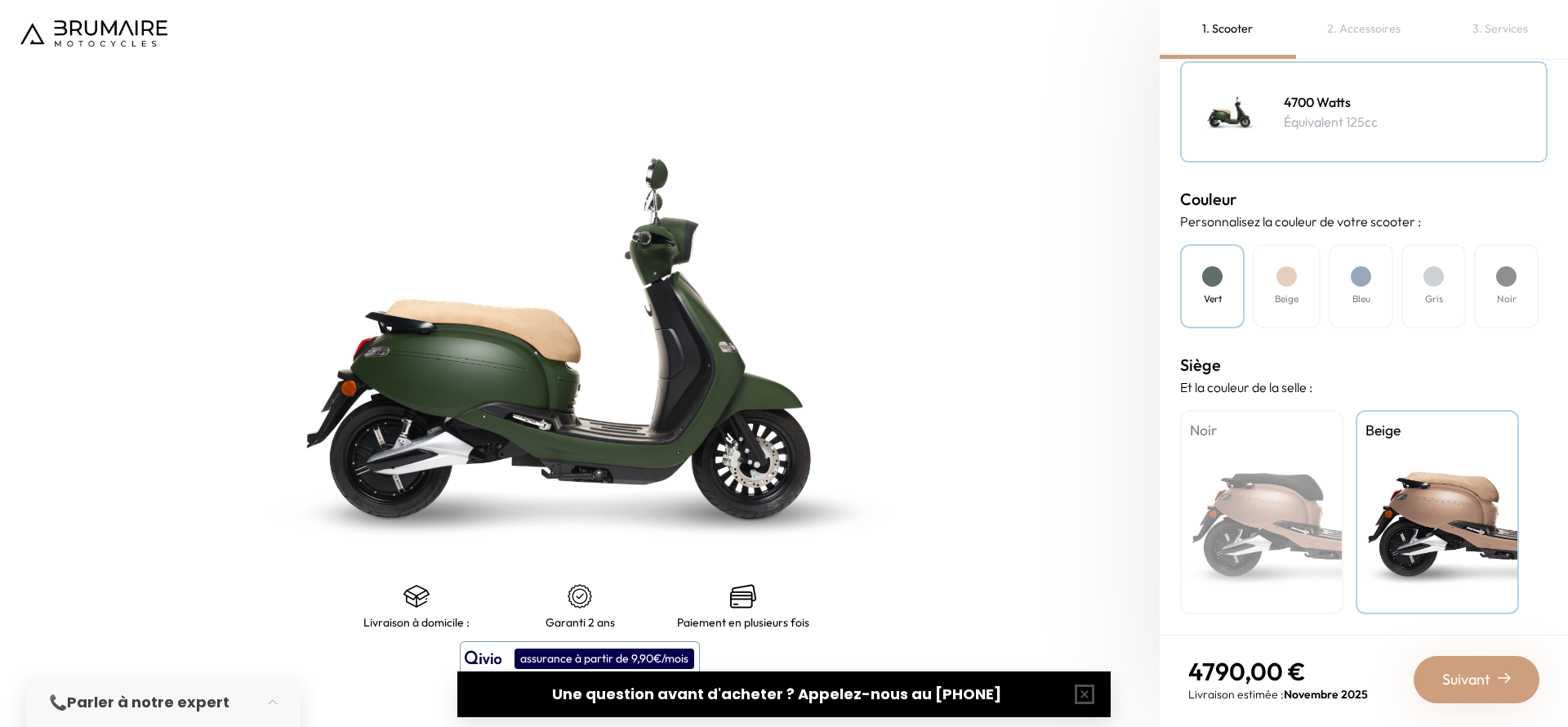 click at bounding box center [1286, 276] 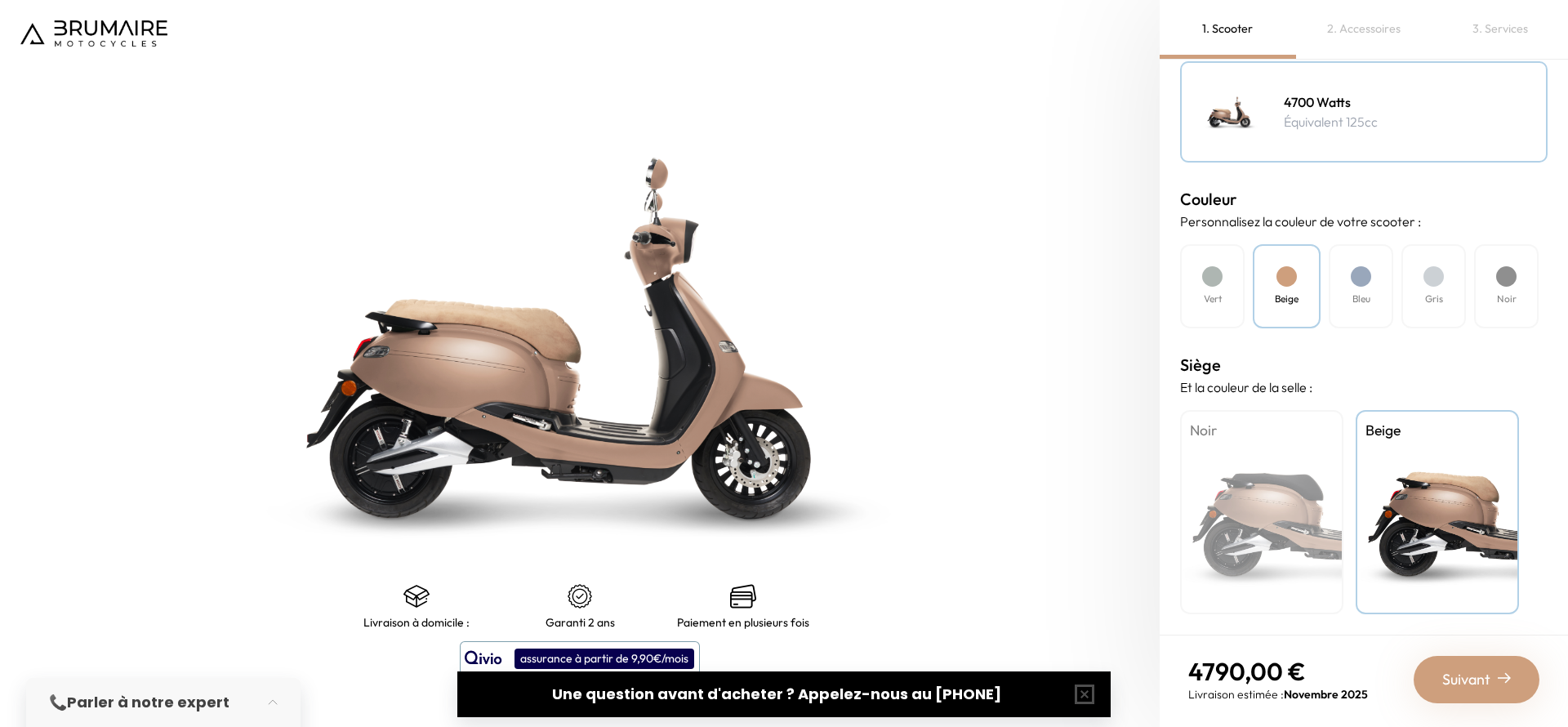 click at bounding box center (1212, 276) 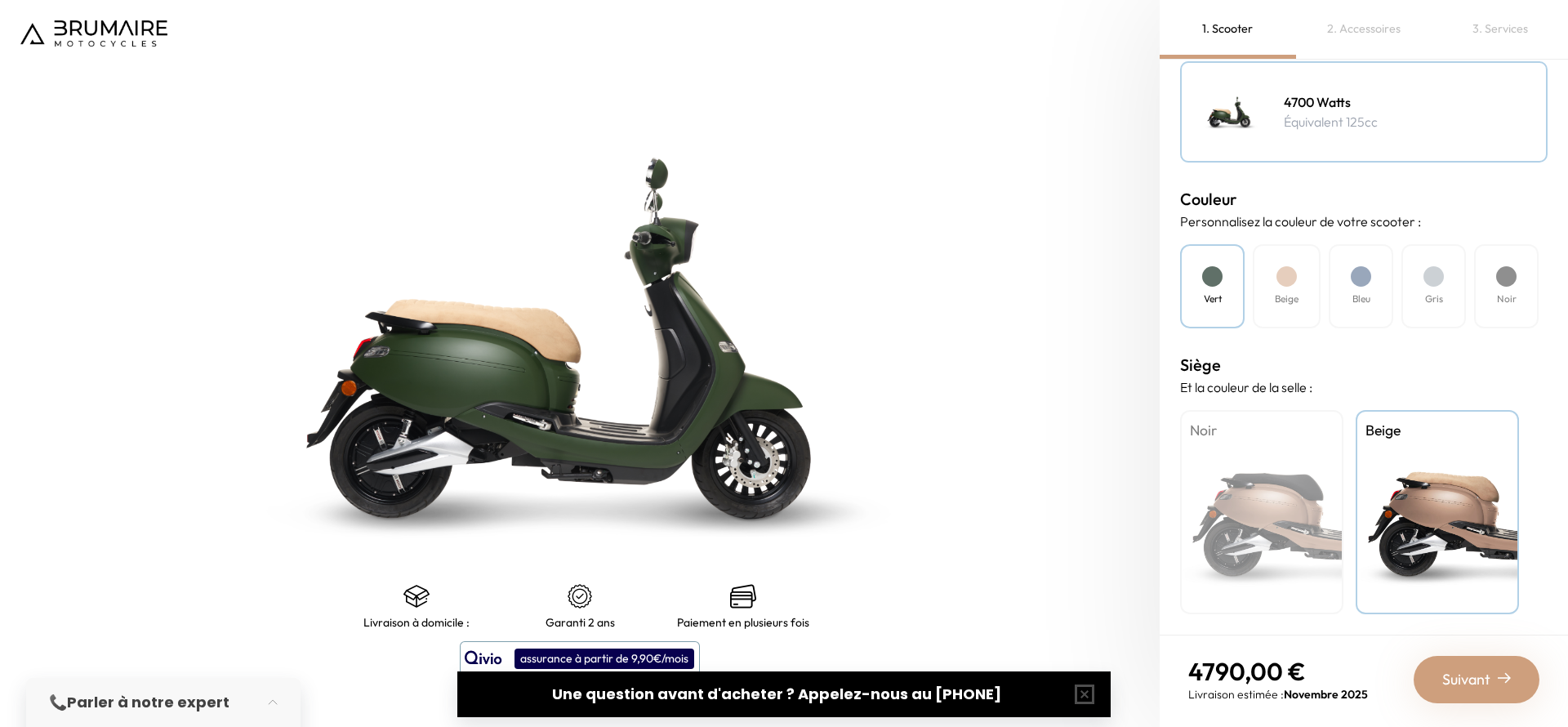 click on "Noir" at bounding box center (1262, 512) 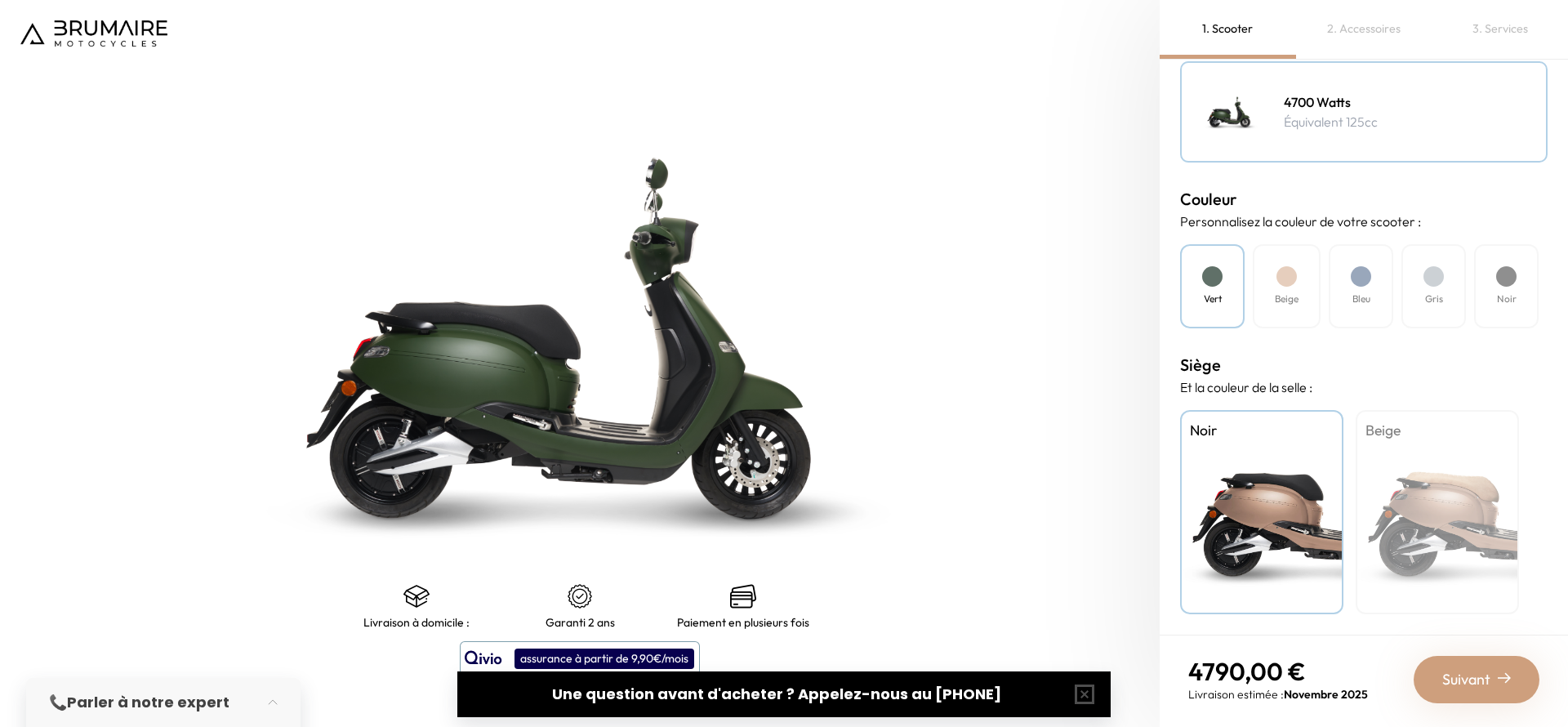 click on "Suivant" at bounding box center [1466, 680] 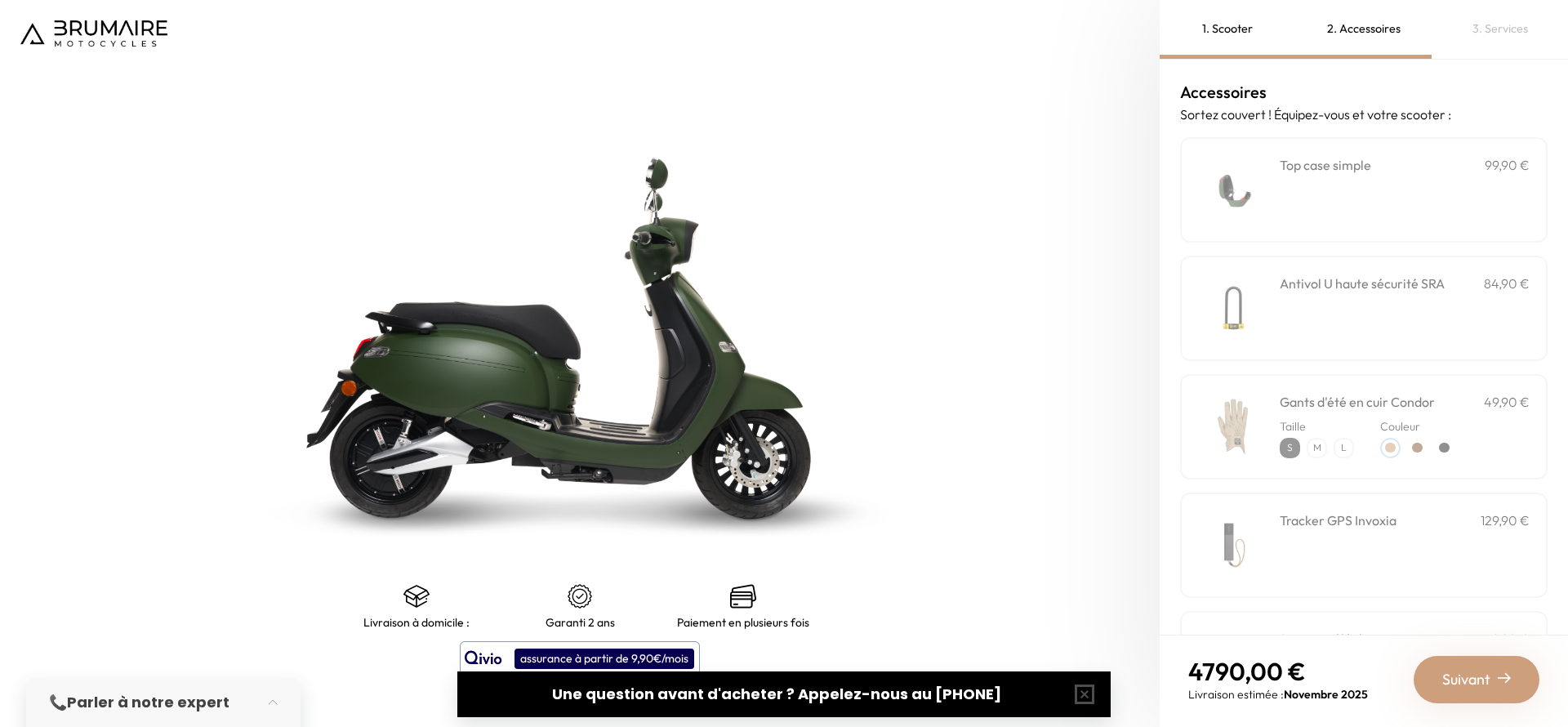 click on "Suivant" at bounding box center [1466, 680] 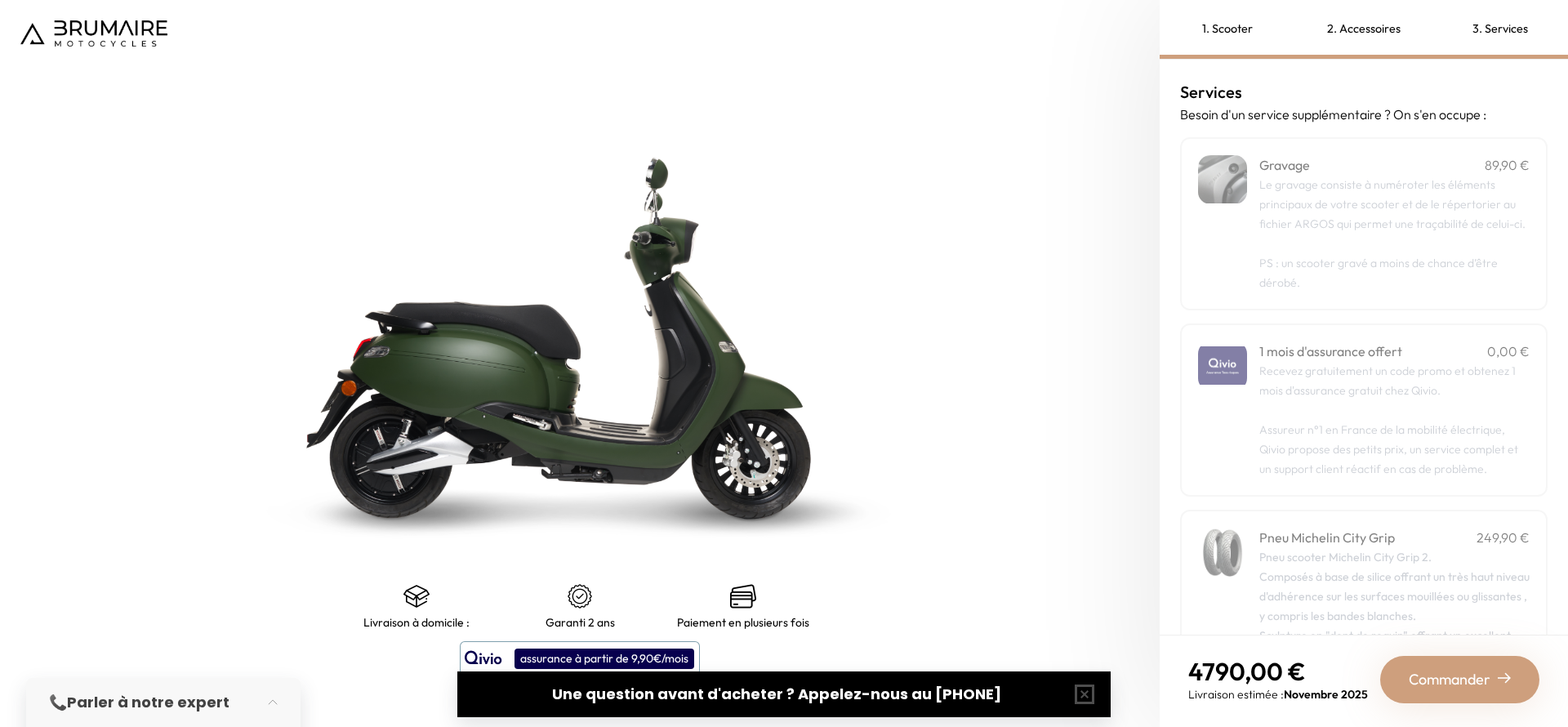 click on "Commander" at bounding box center [1450, 680] 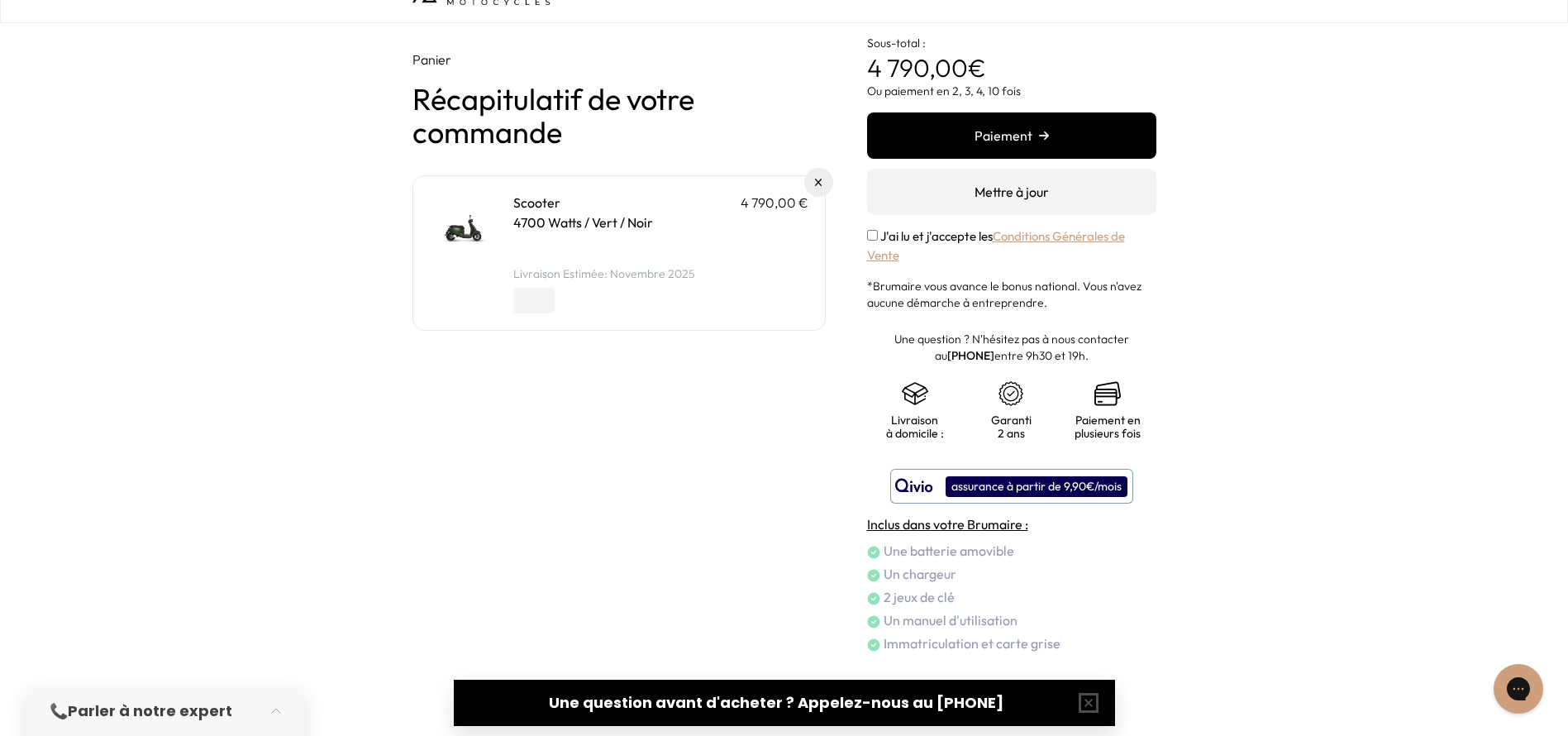 scroll, scrollTop: 0, scrollLeft: 0, axis: both 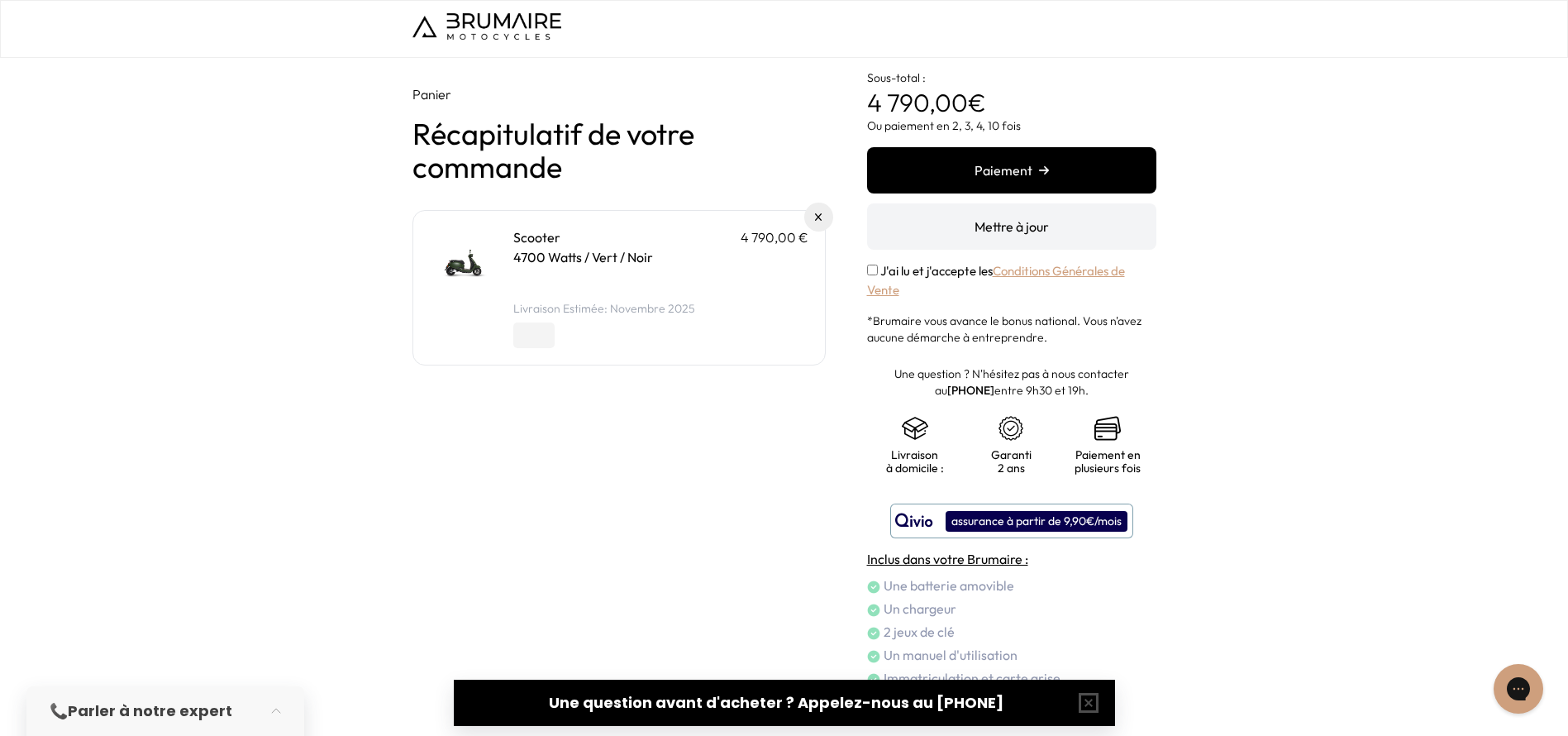 click on "Mettre à jour" at bounding box center (1012, 227) 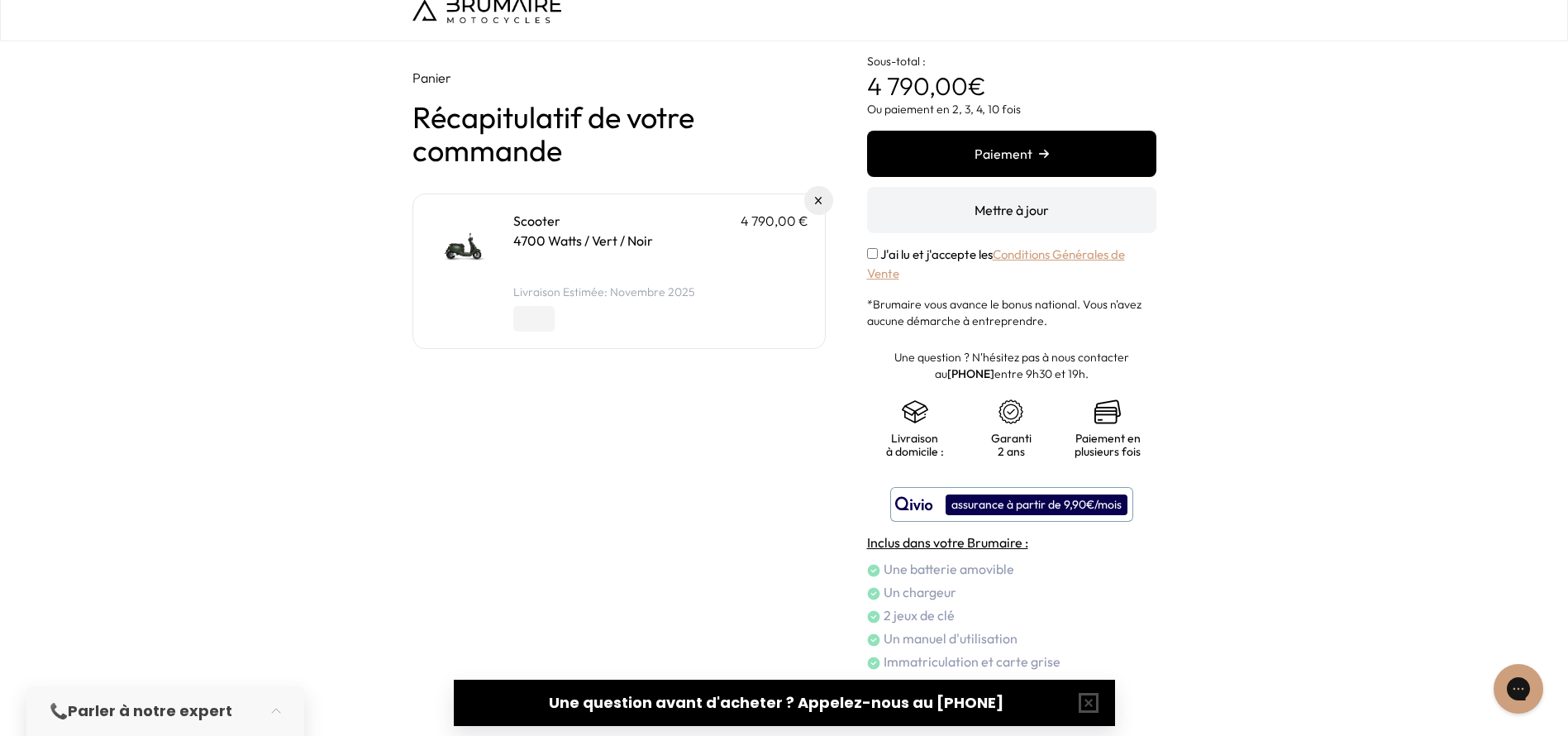 scroll, scrollTop: 0, scrollLeft: 0, axis: both 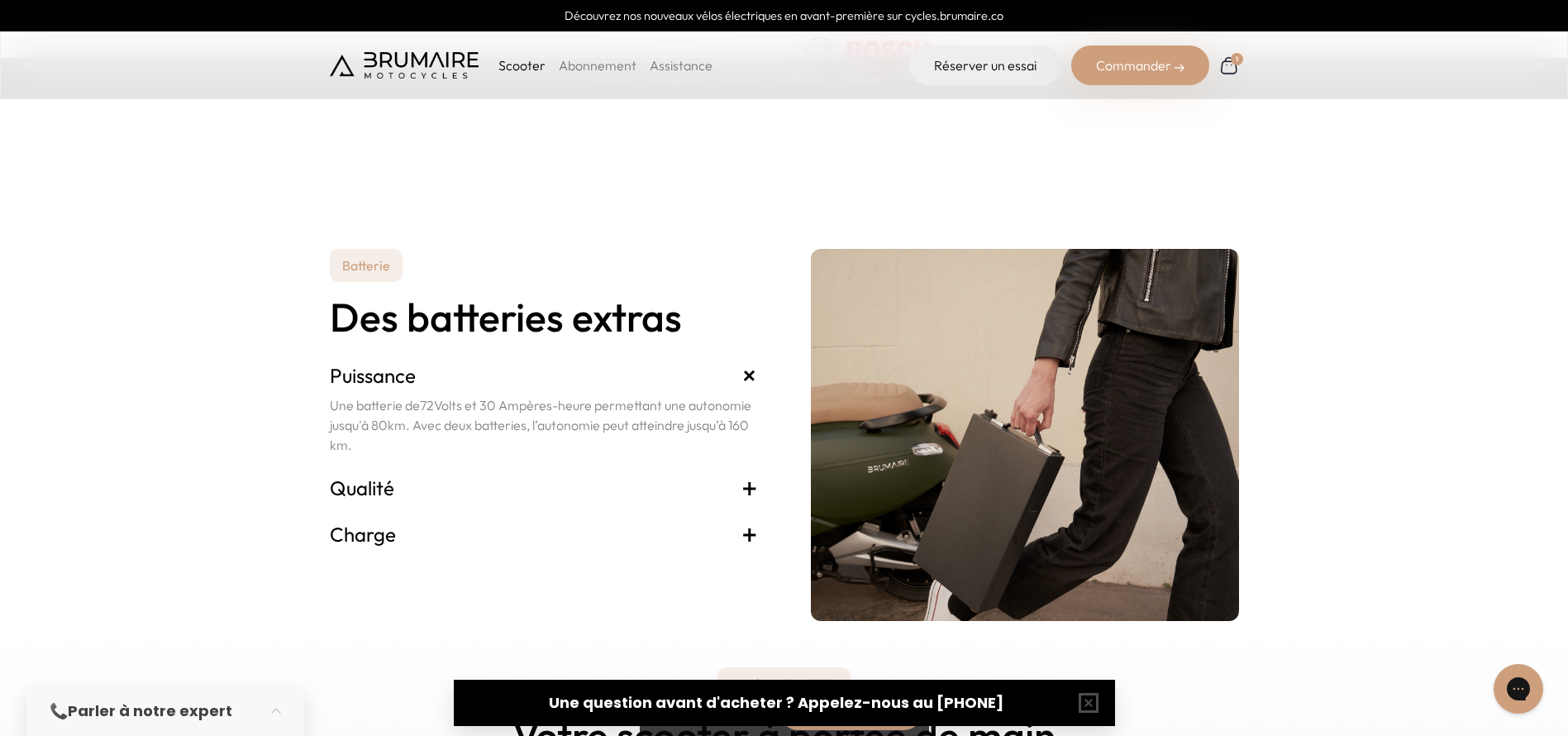 click on "Abonnement" at bounding box center (598, 65) 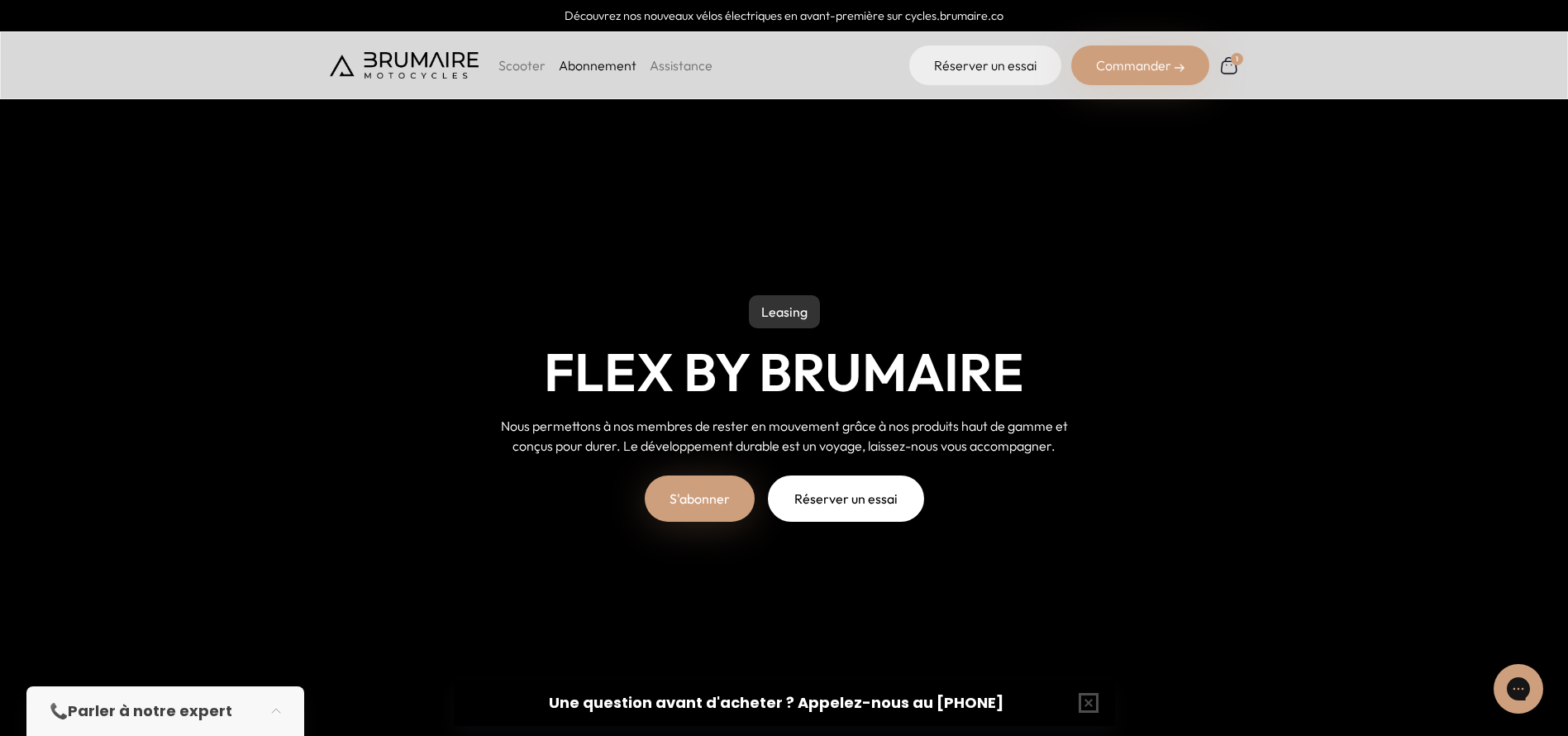 scroll, scrollTop: 0, scrollLeft: 0, axis: both 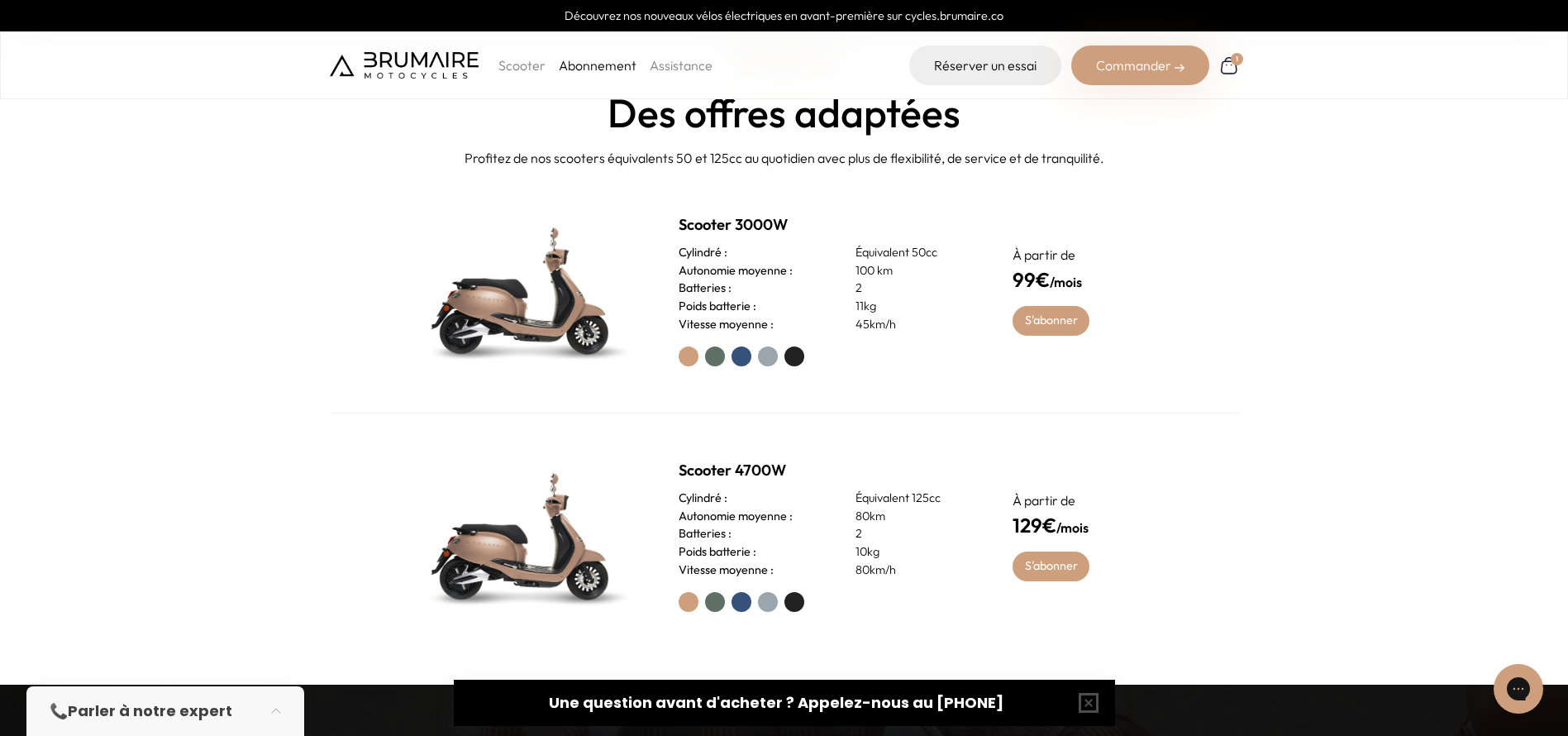 click at bounding box center [794, 356] 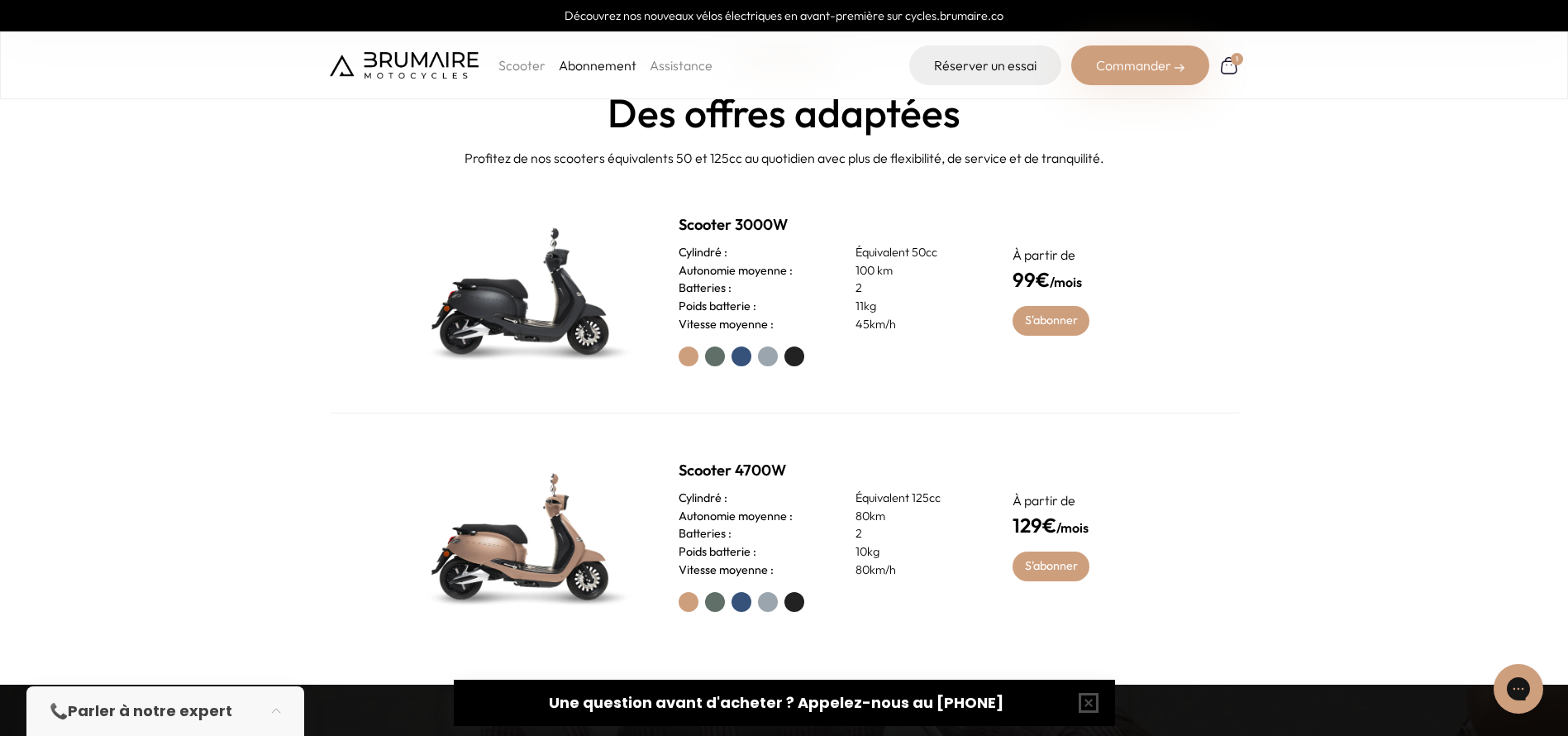 click at bounding box center [715, 356] 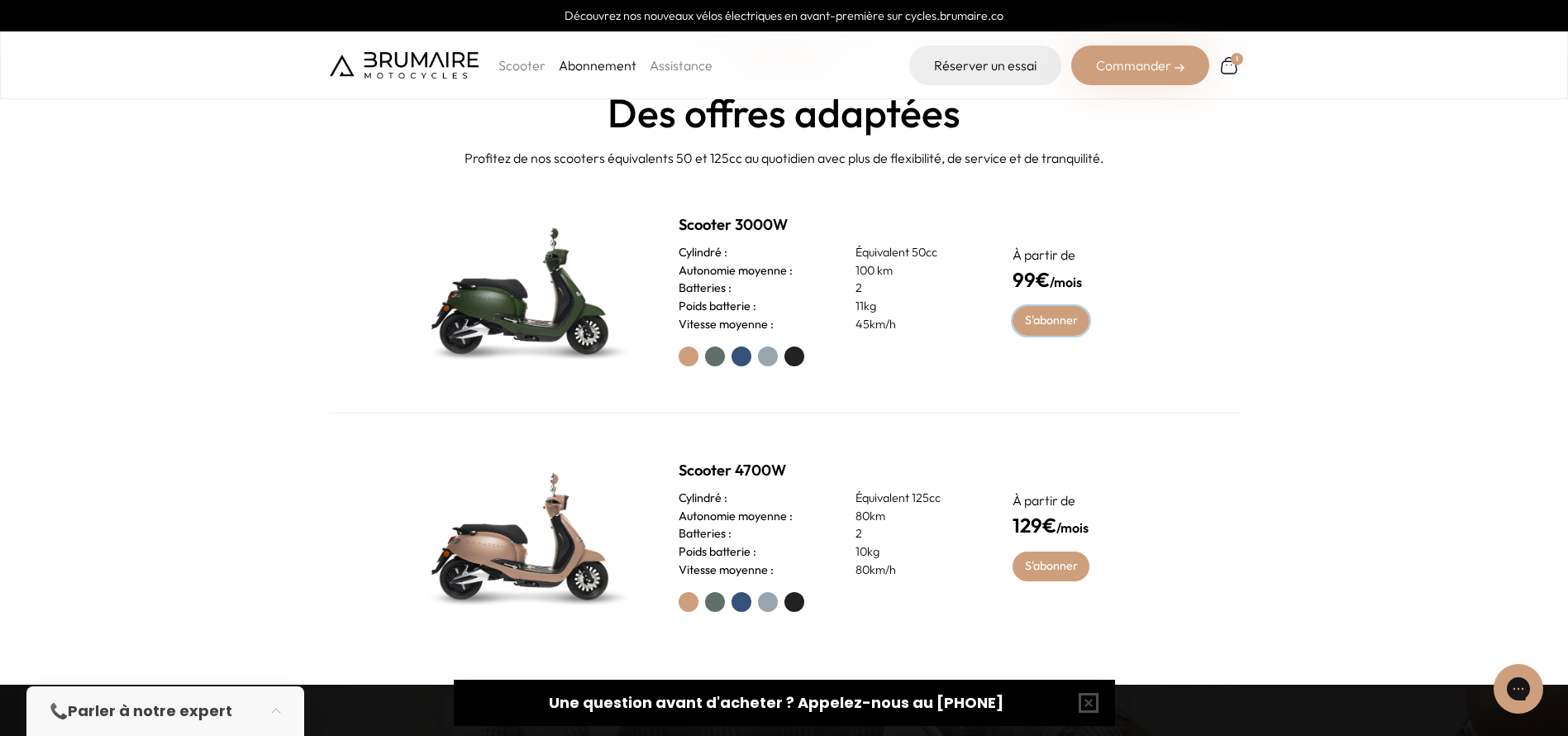 click on "S'abonner" at bounding box center (1051, 321) 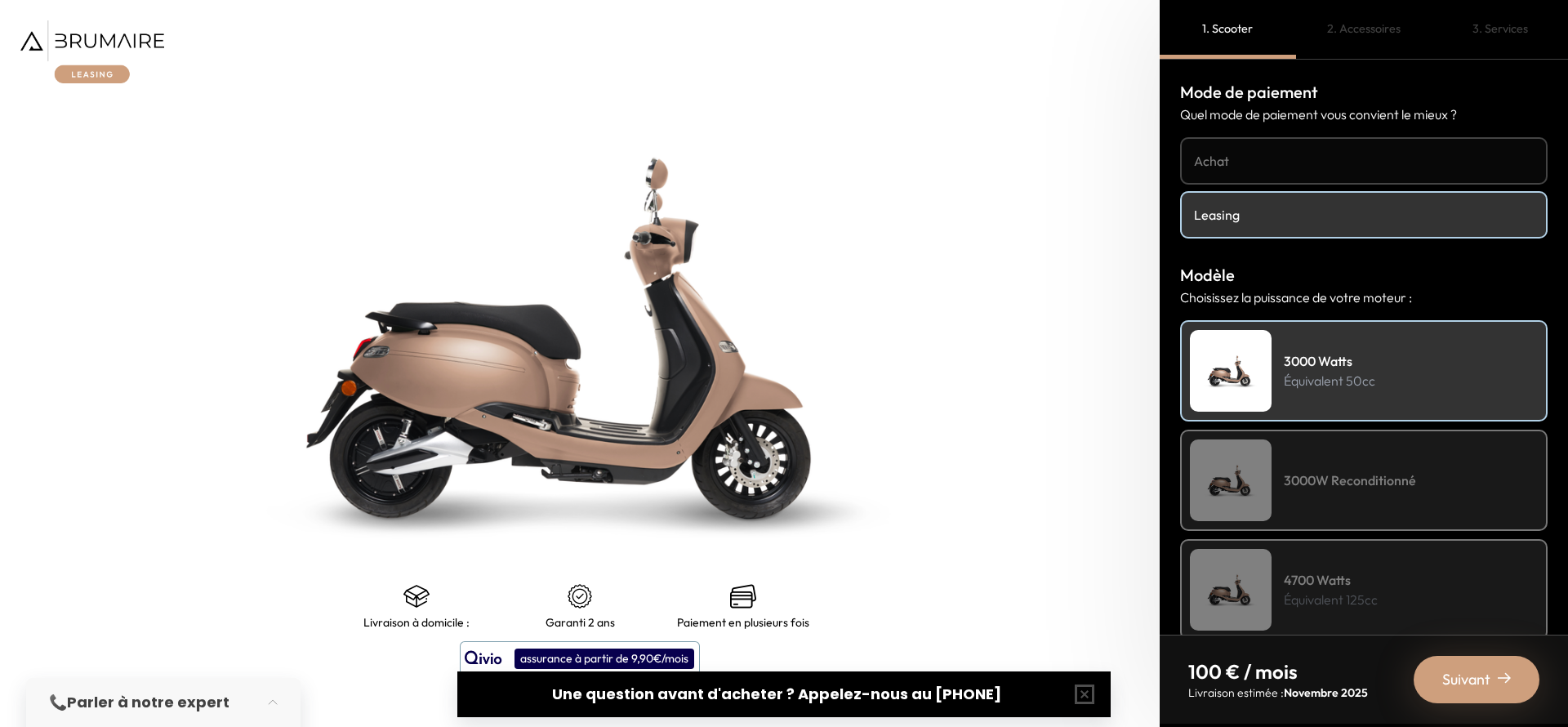scroll, scrollTop: 0, scrollLeft: 0, axis: both 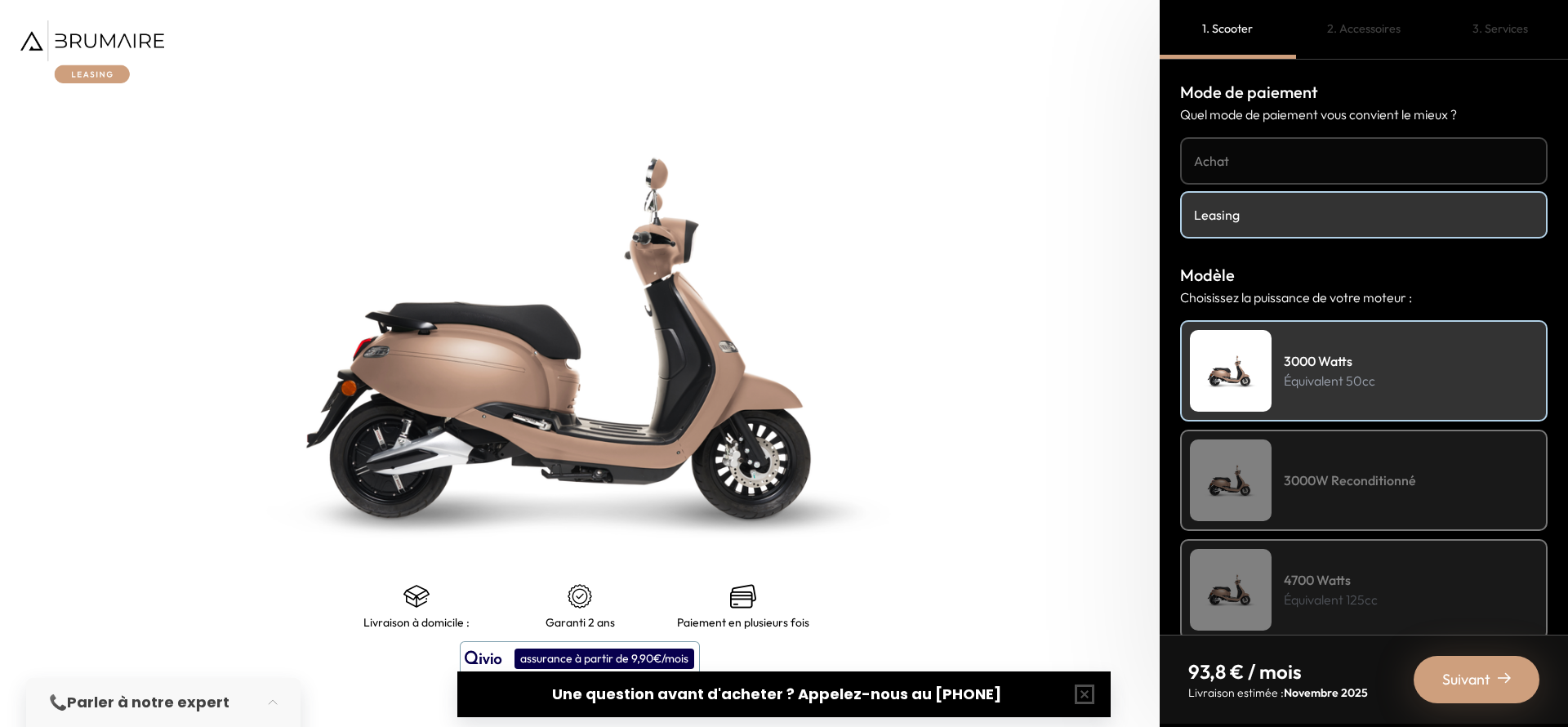 click at bounding box center [1231, 480] 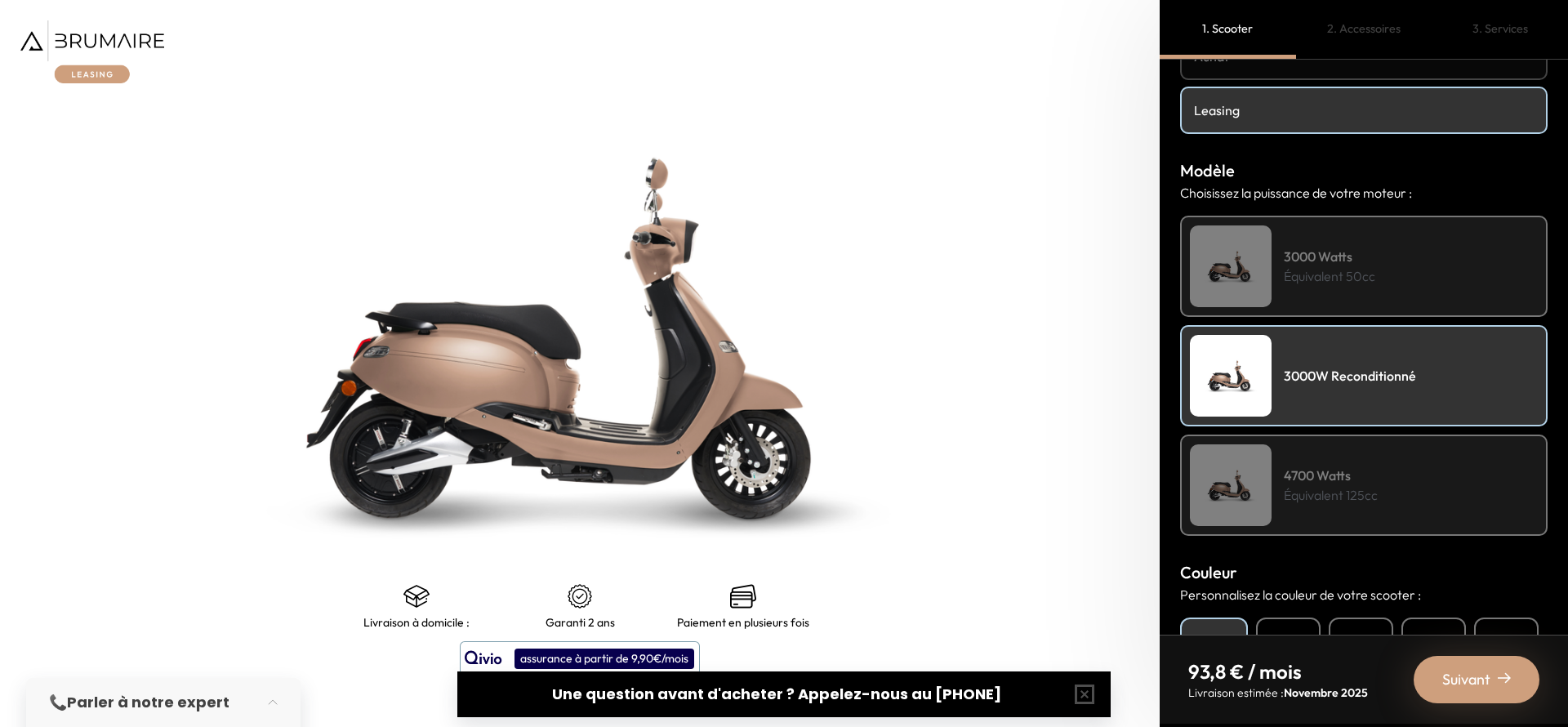 scroll, scrollTop: 245, scrollLeft: 0, axis: vertical 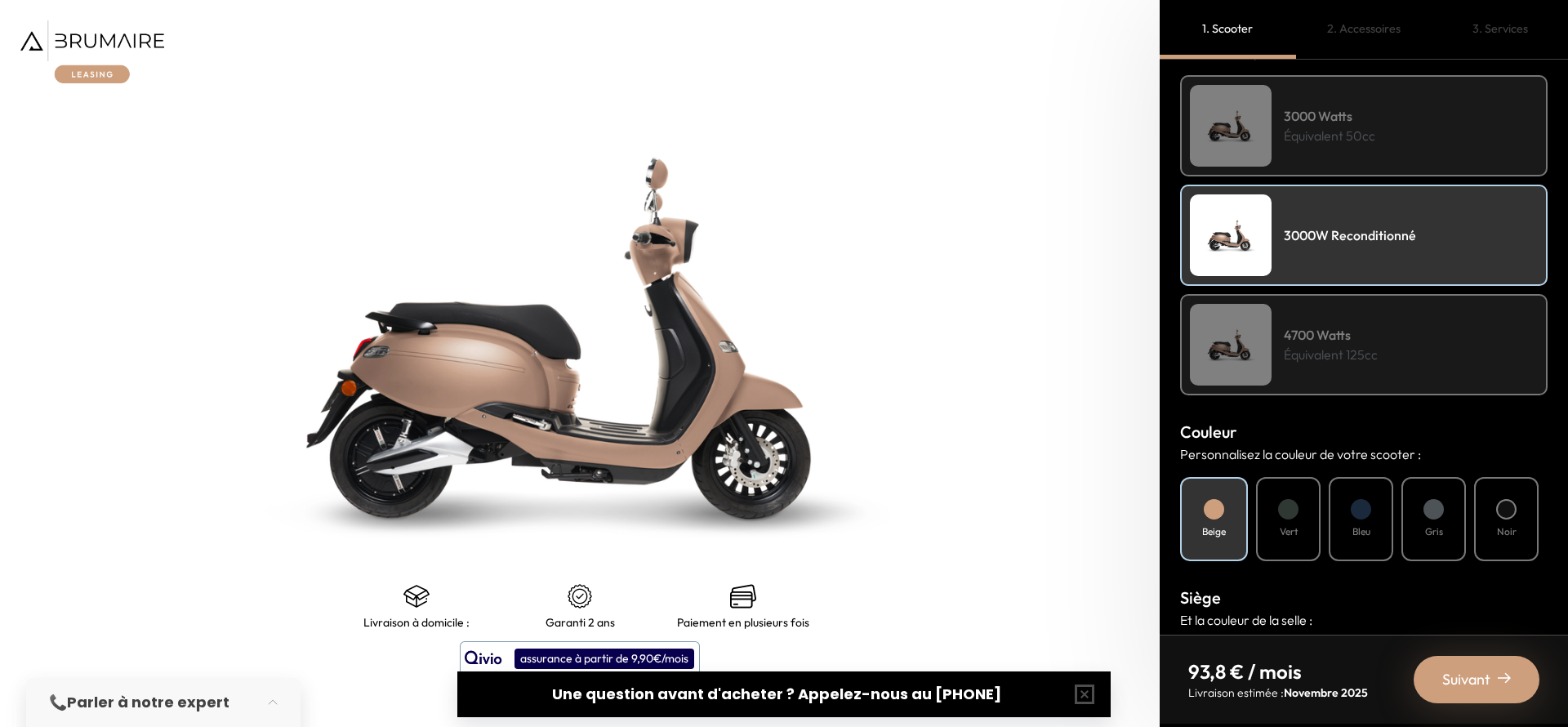click at bounding box center (1288, 509) 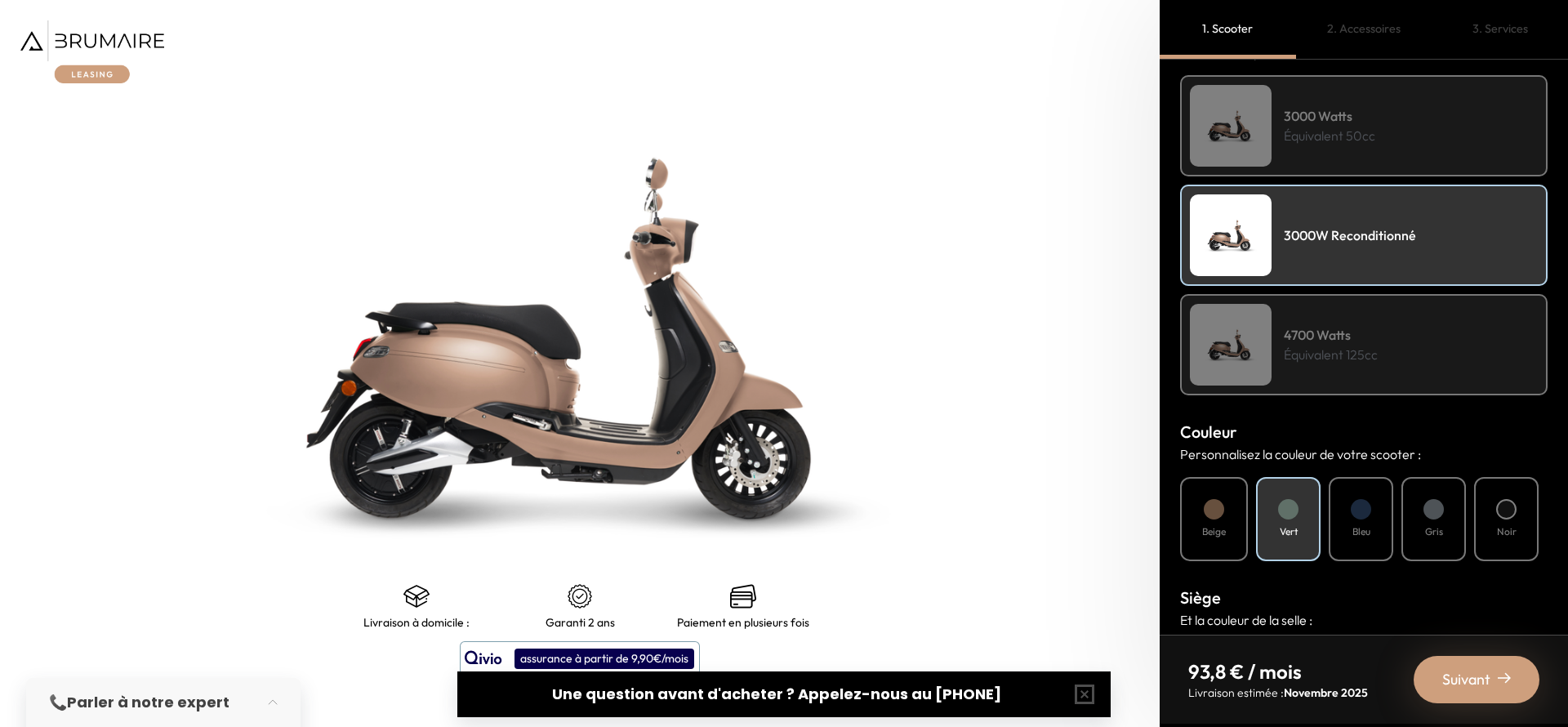click at bounding box center (1288, 509) 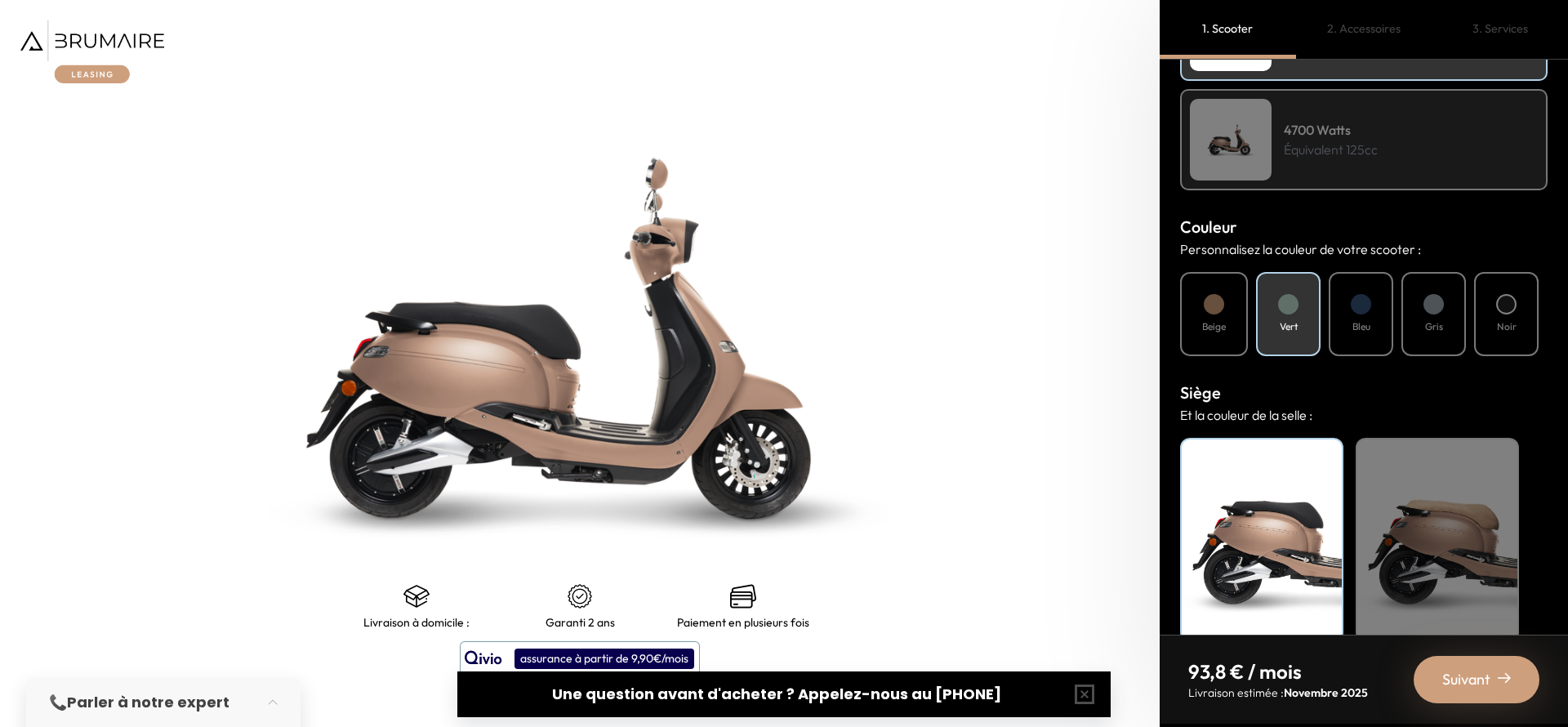 scroll, scrollTop: 478, scrollLeft: 0, axis: vertical 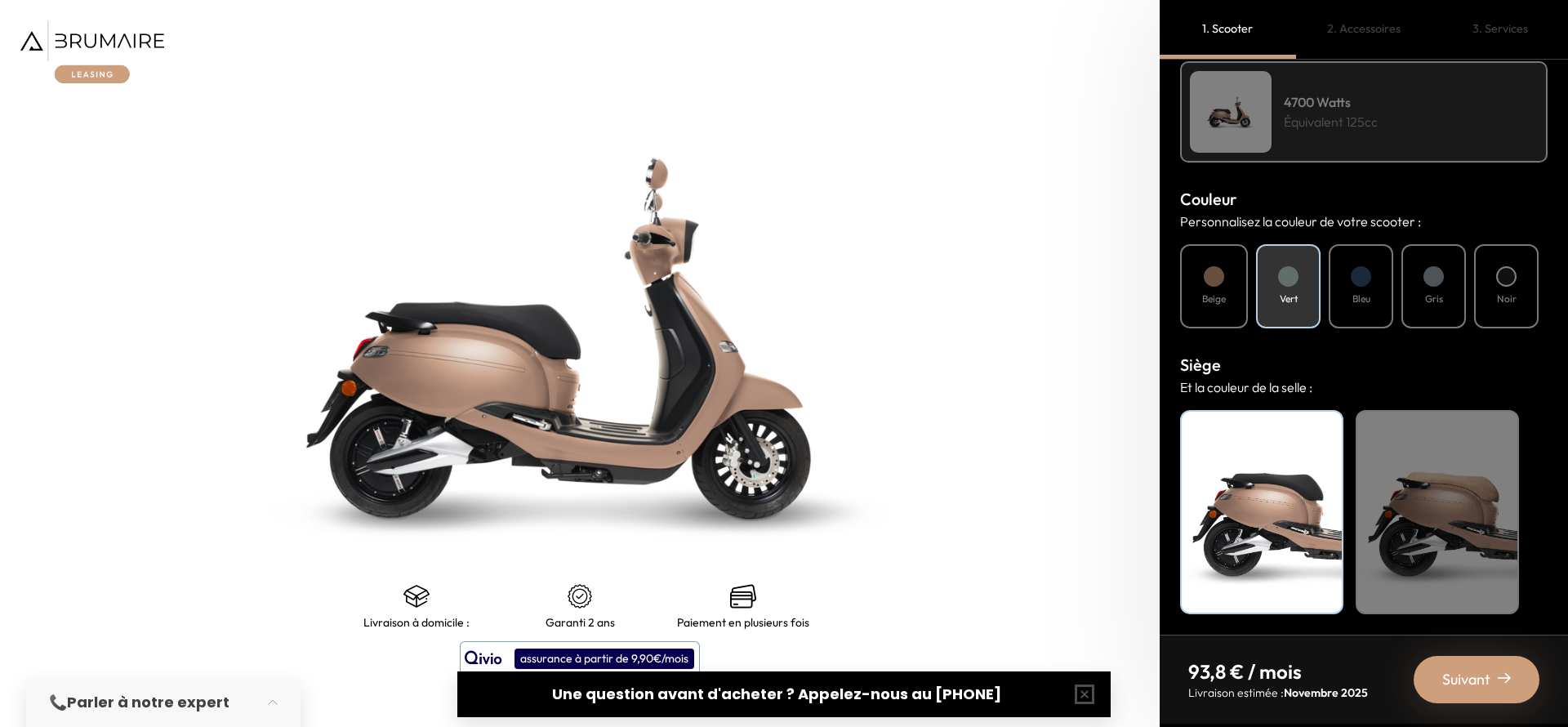 click on "Beige" at bounding box center [1437, 512] 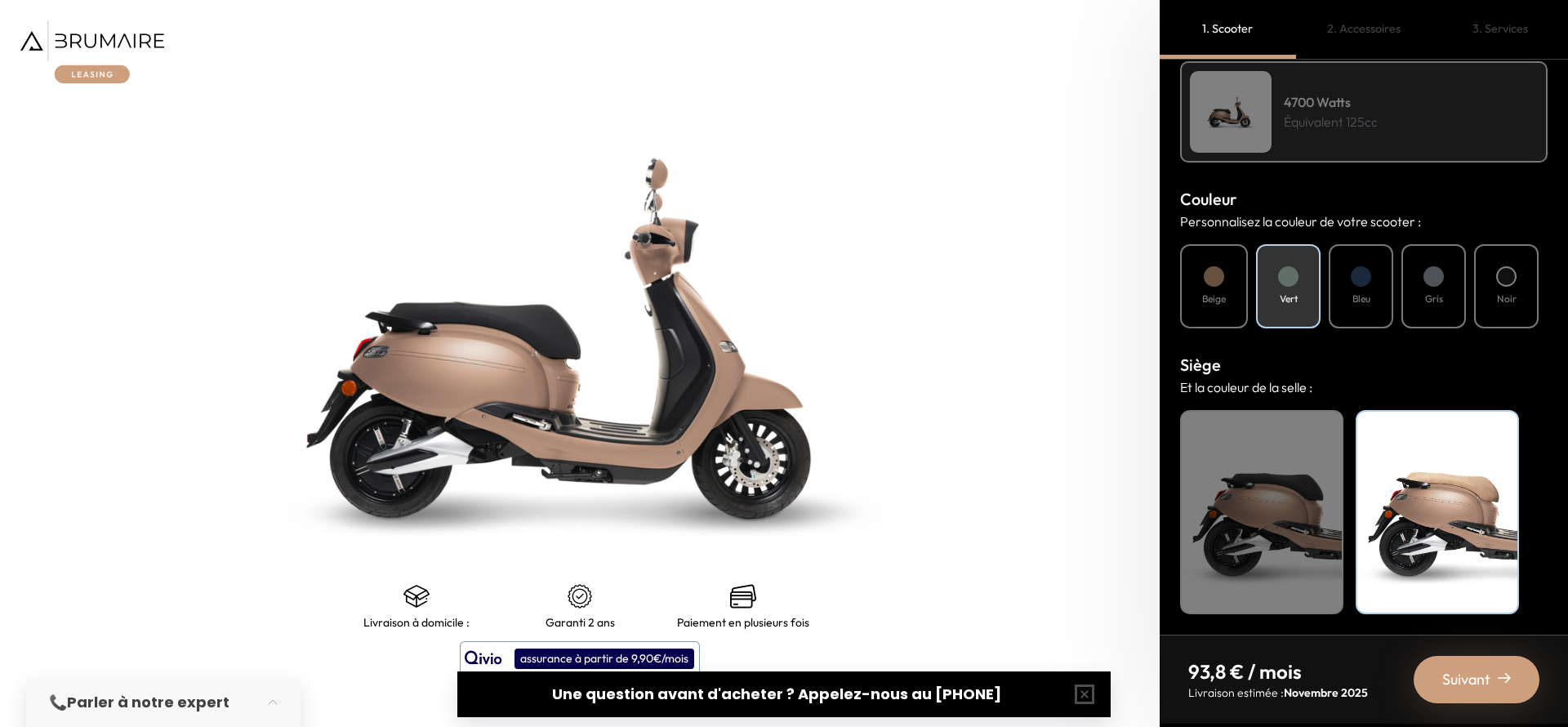 click on "Suivant" at bounding box center (1466, 680) 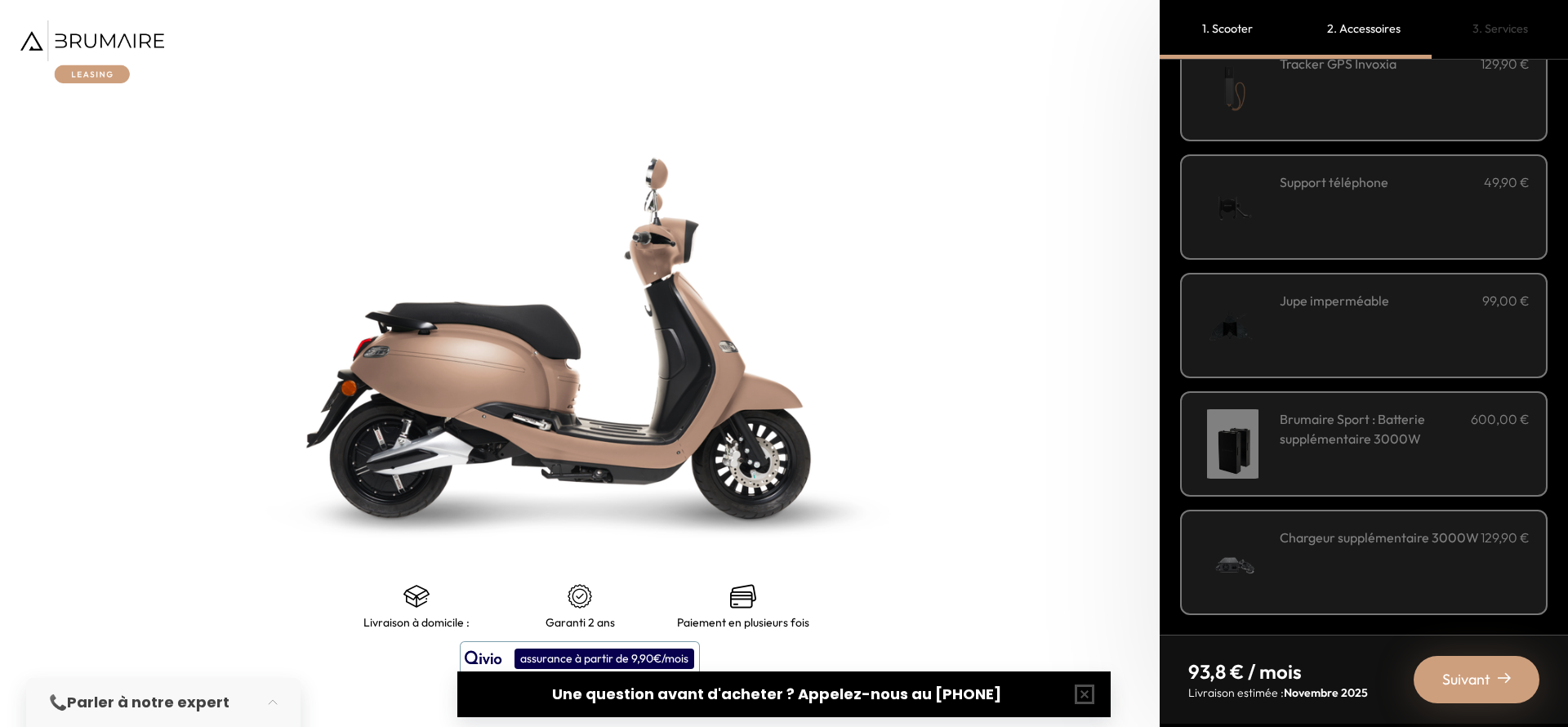scroll, scrollTop: 457, scrollLeft: 0, axis: vertical 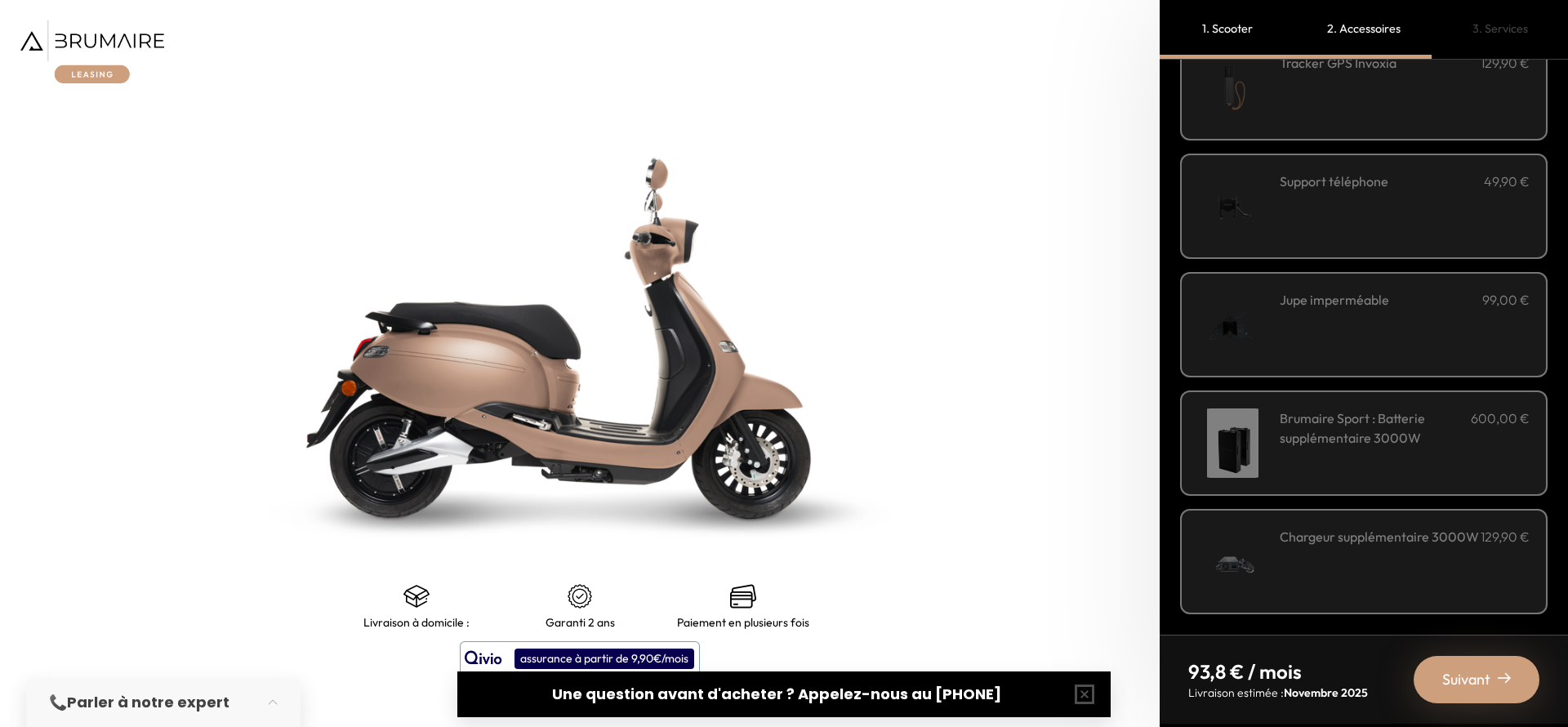 click on "Suivant" at bounding box center [1466, 680] 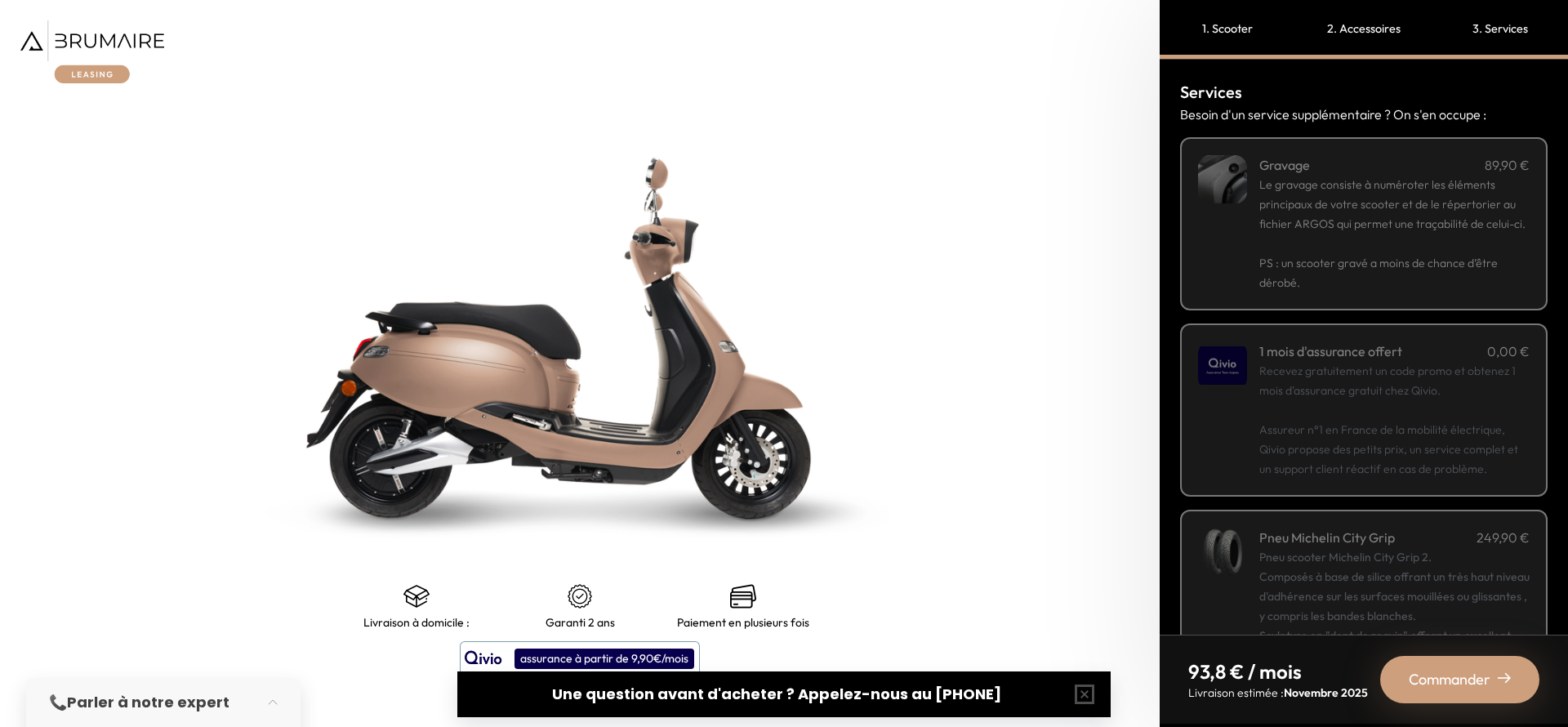 click on "Commander" at bounding box center (1450, 680) 